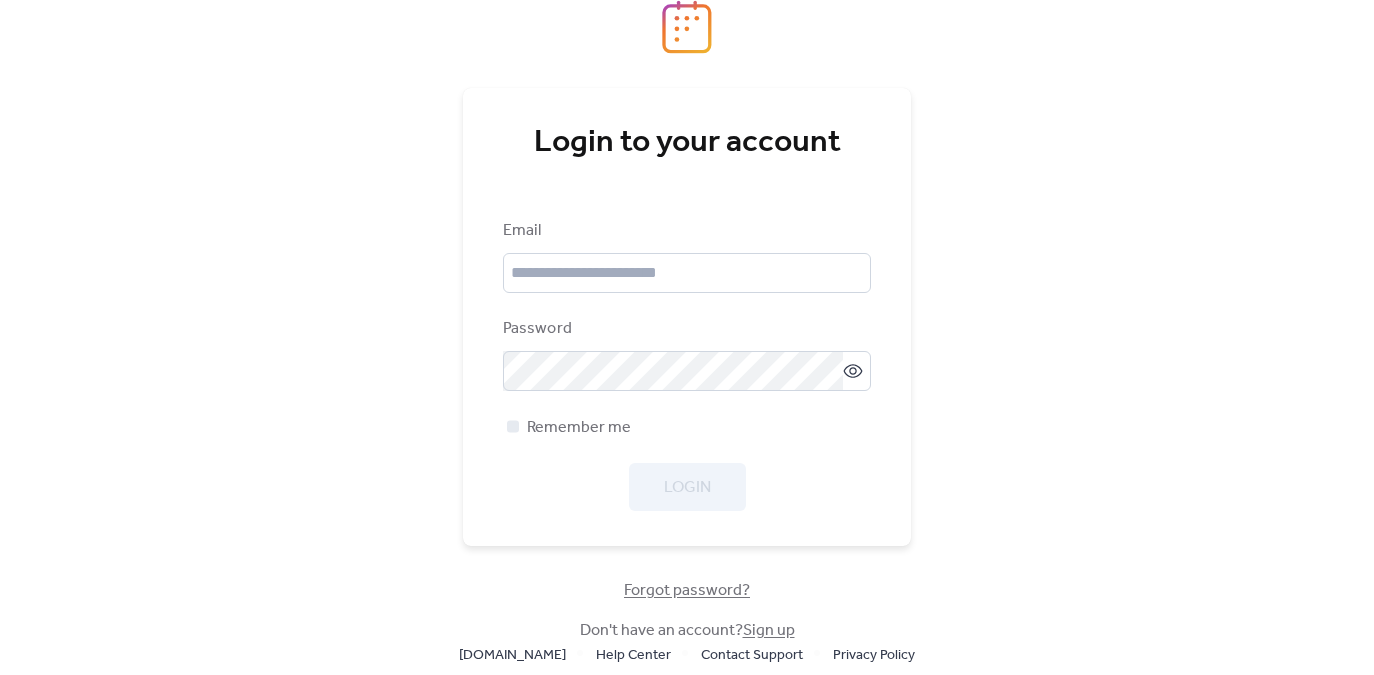 scroll, scrollTop: 0, scrollLeft: 0, axis: both 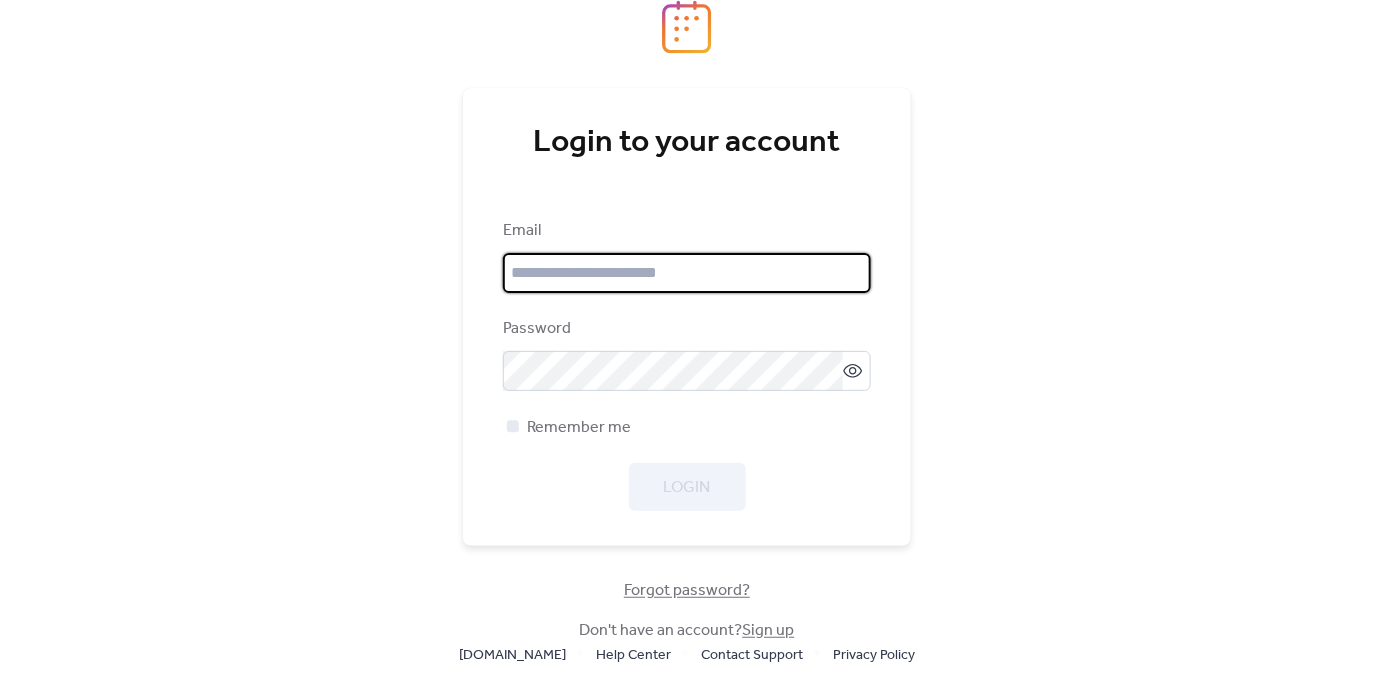 click at bounding box center [687, 273] 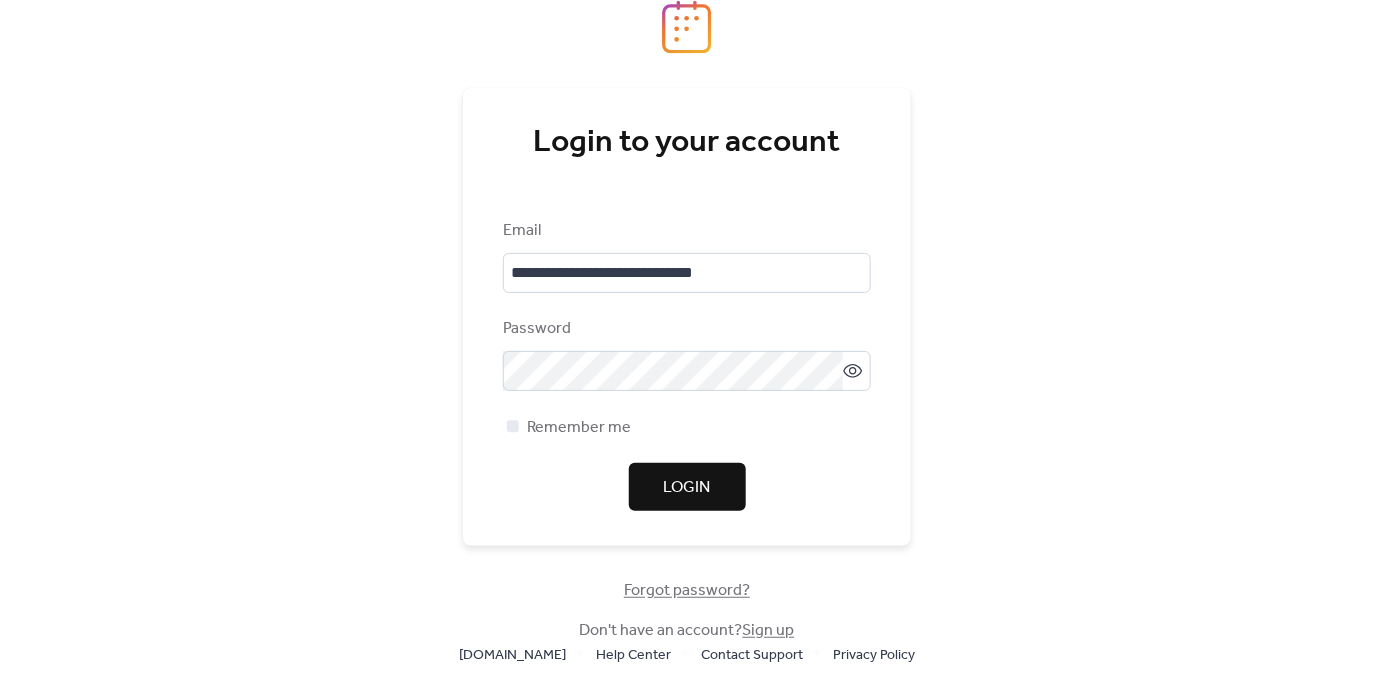 click on "Login" at bounding box center (687, 488) 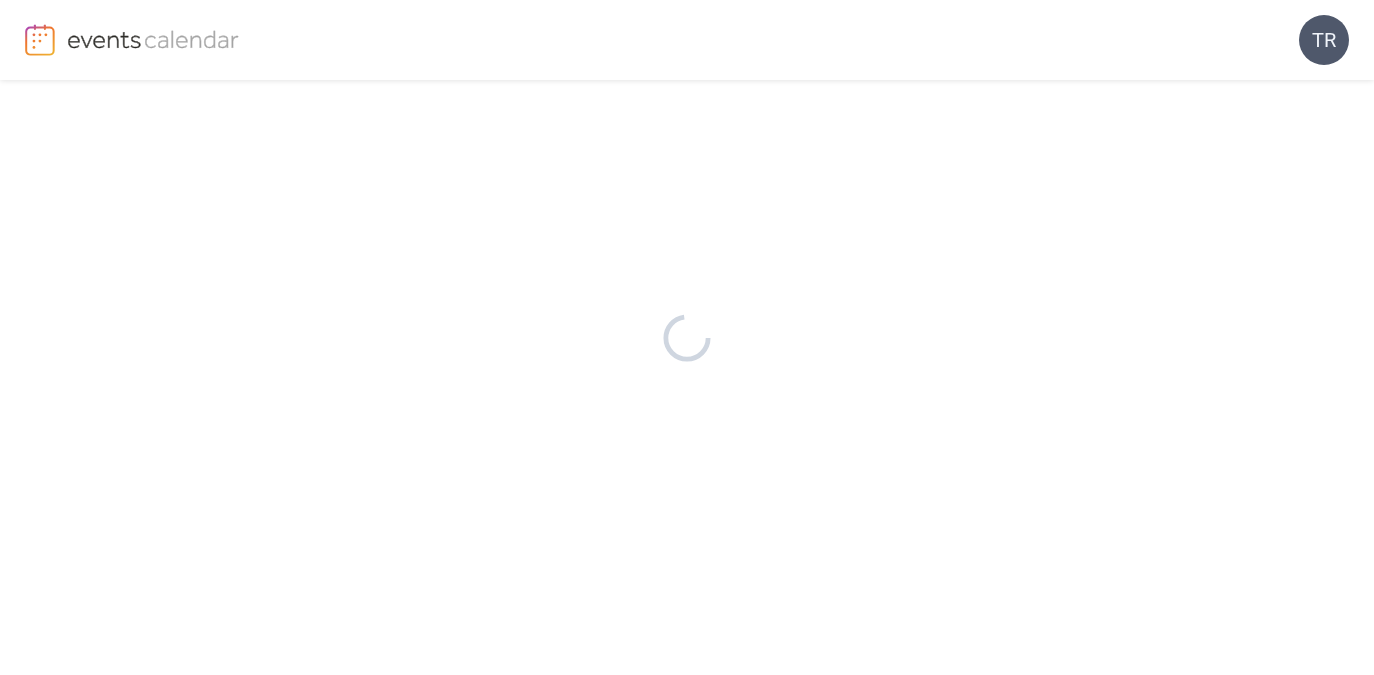 scroll, scrollTop: 0, scrollLeft: 0, axis: both 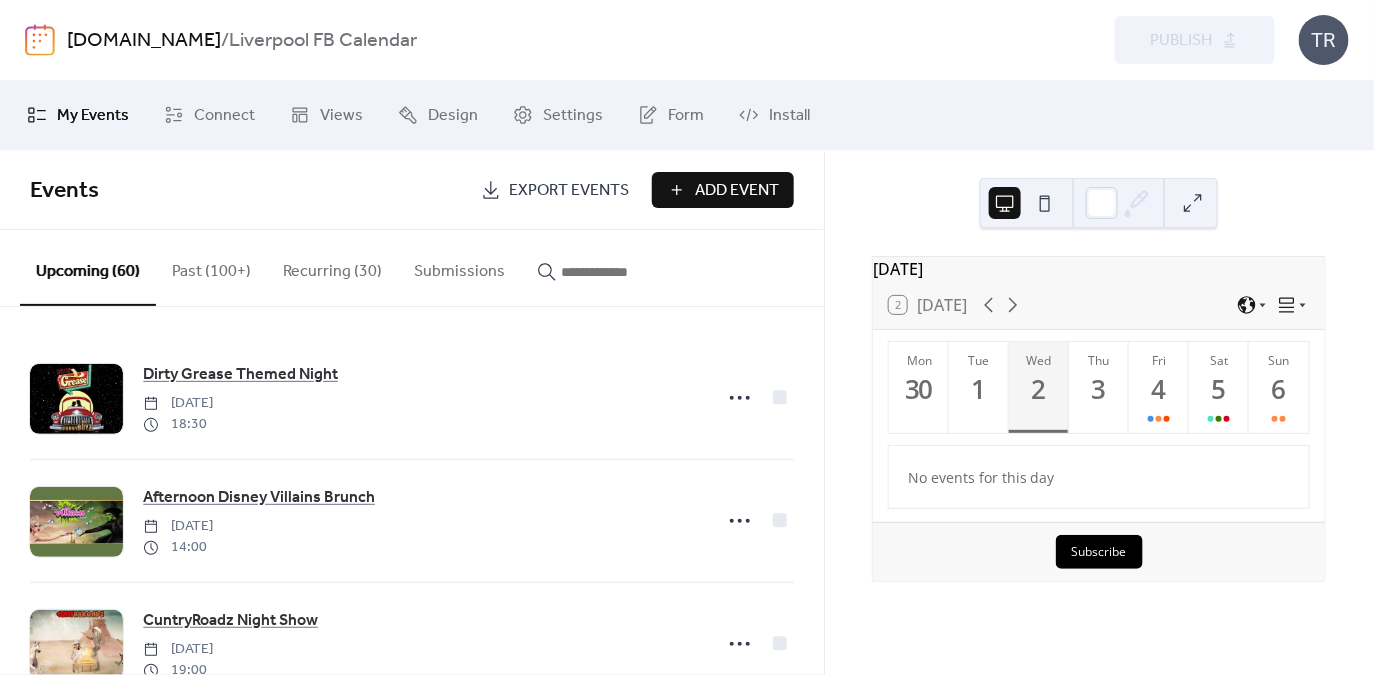 click at bounding box center (611, 272) 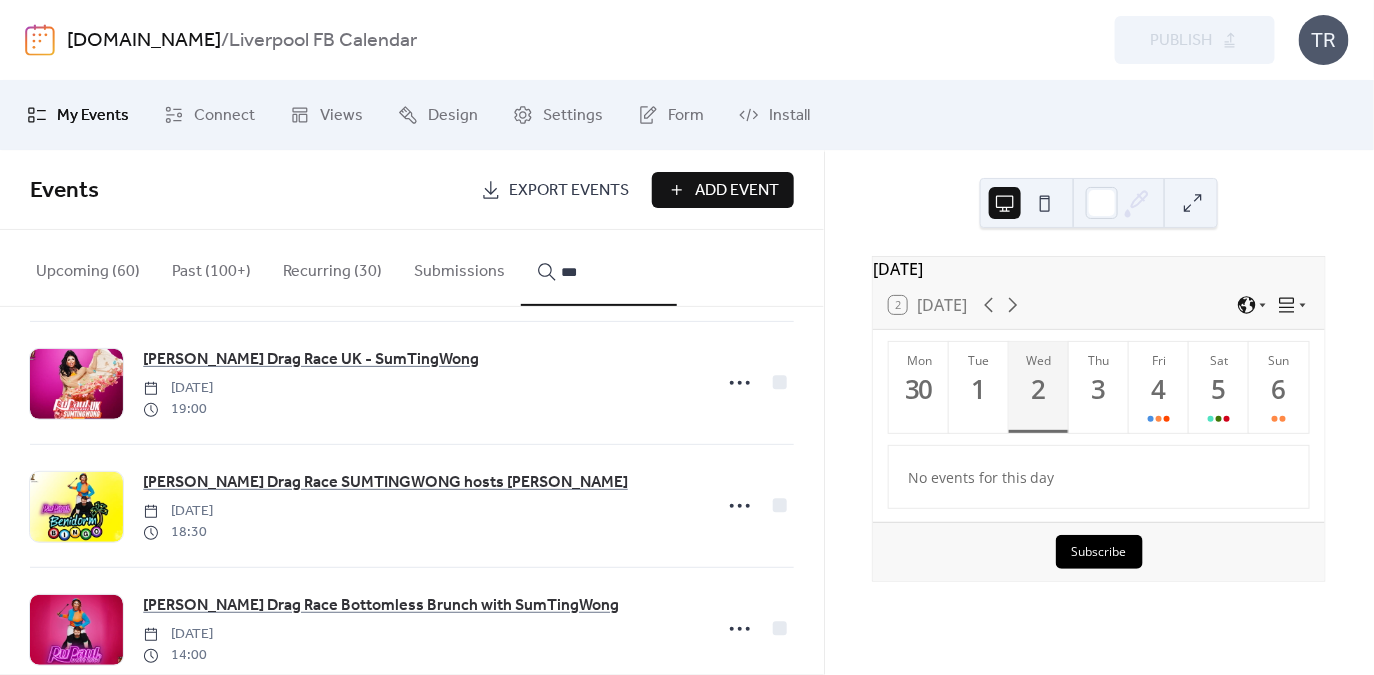 scroll, scrollTop: 799, scrollLeft: 0, axis: vertical 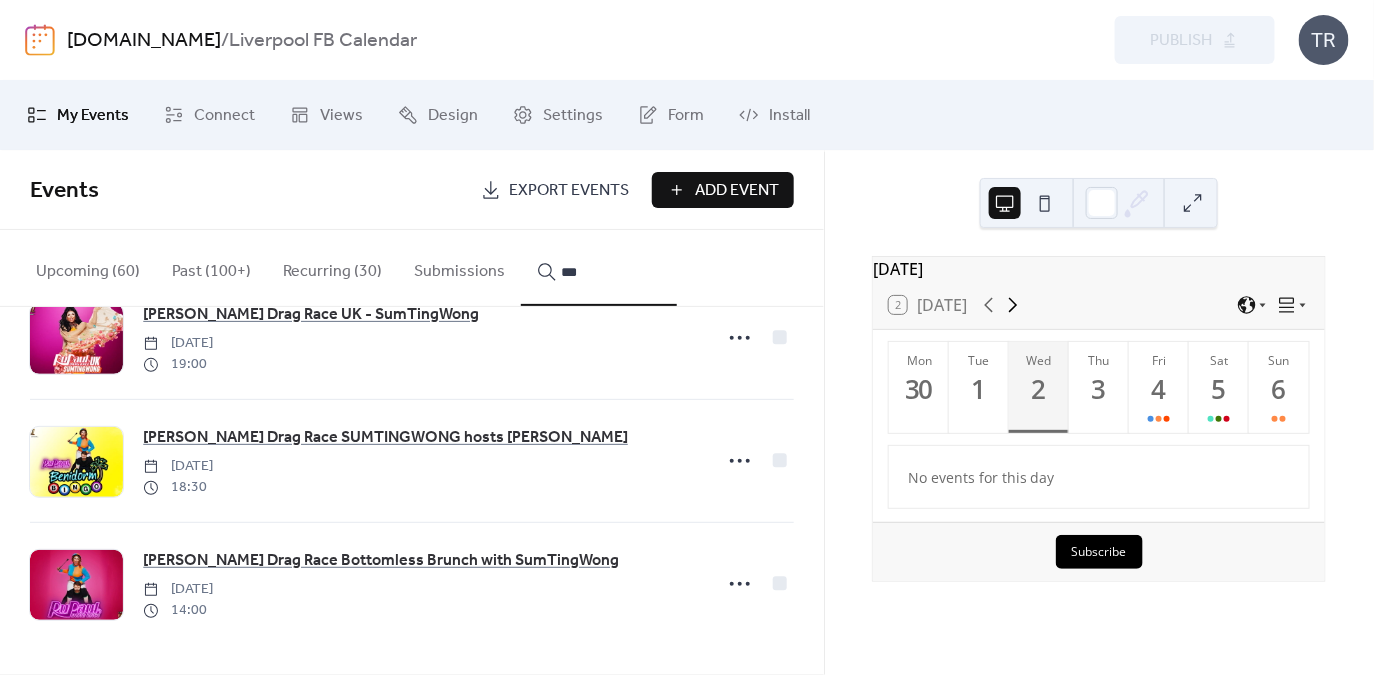 click 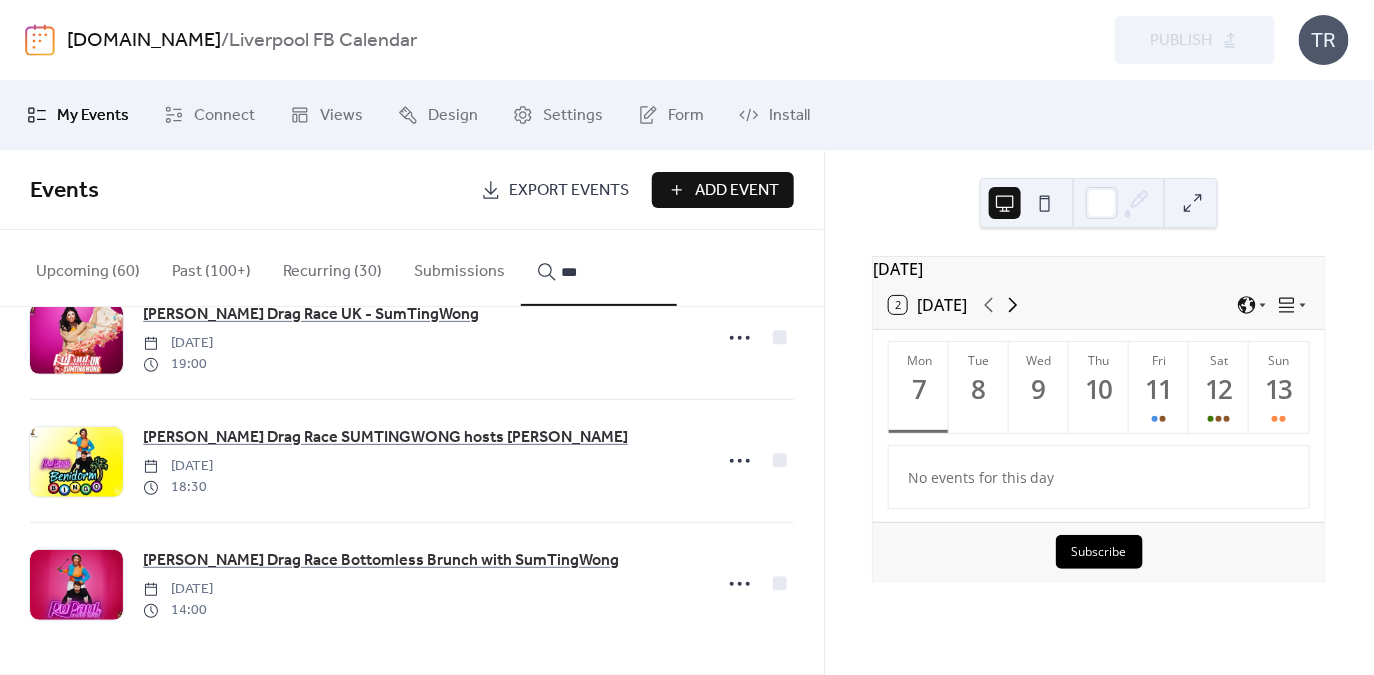 click 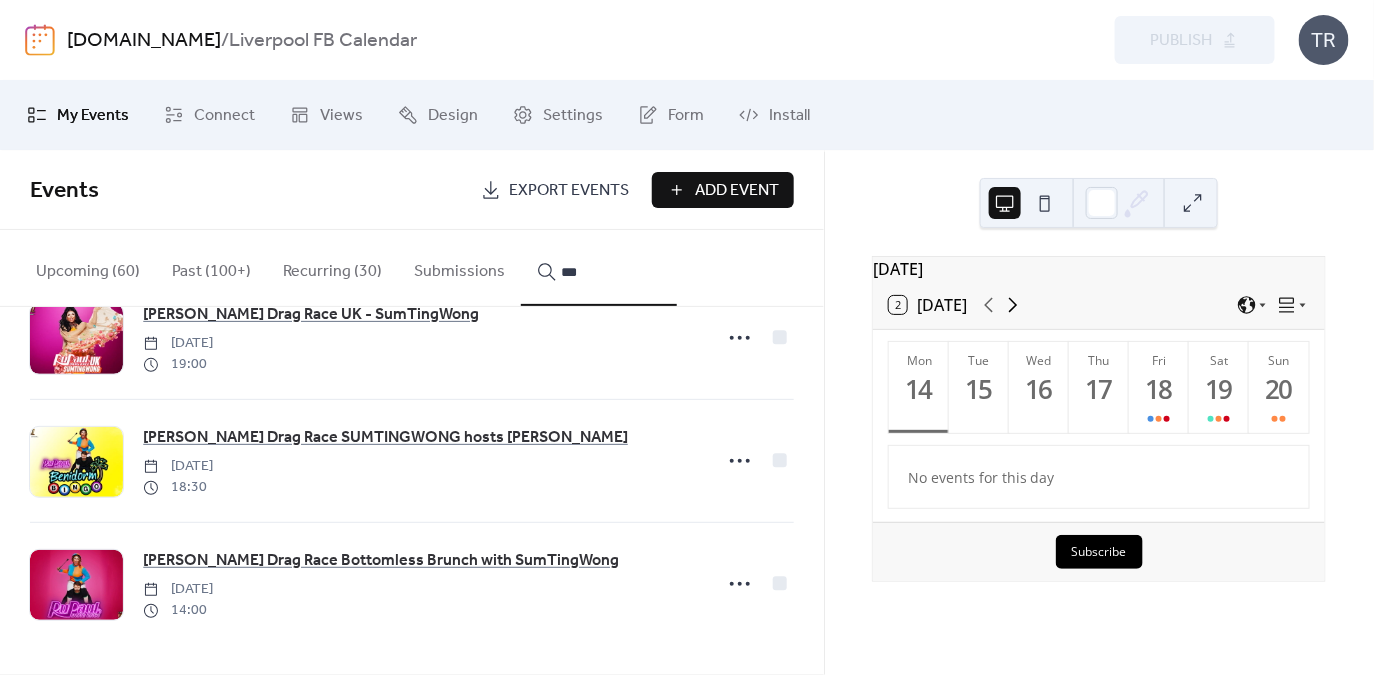 click 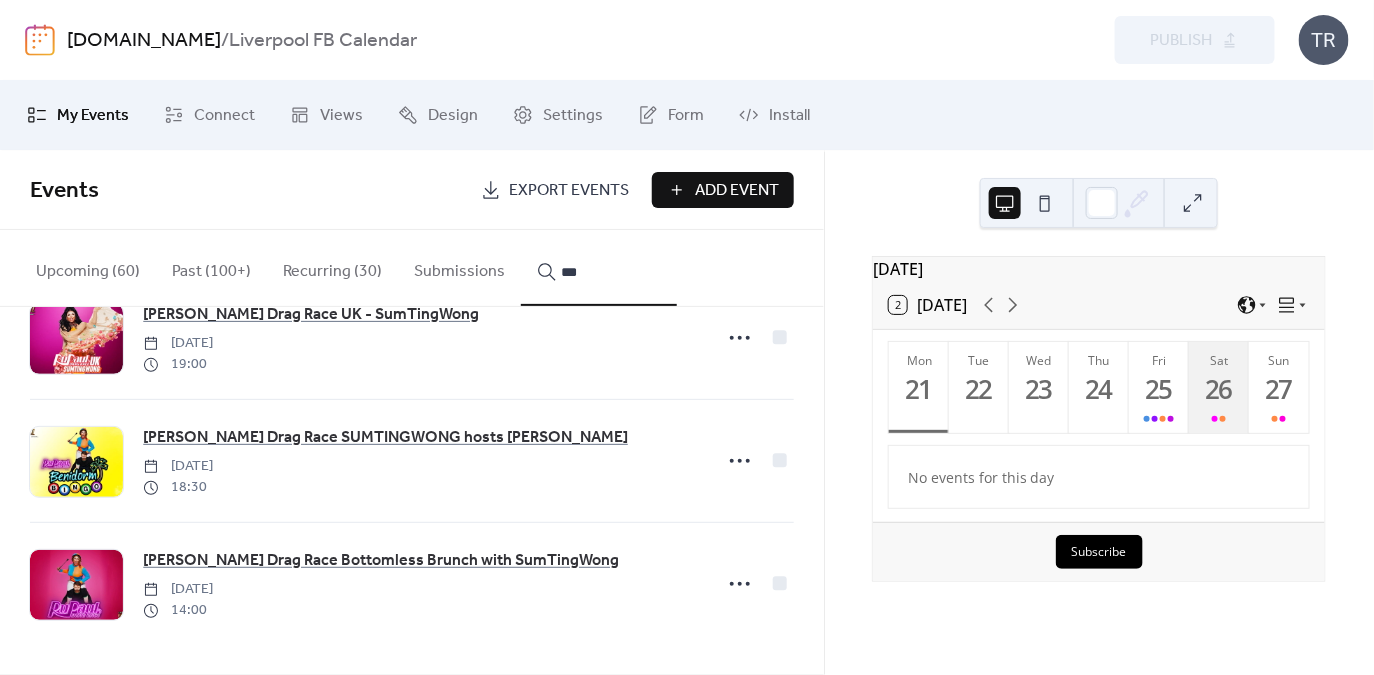 click on "26" at bounding box center [1218, 389] 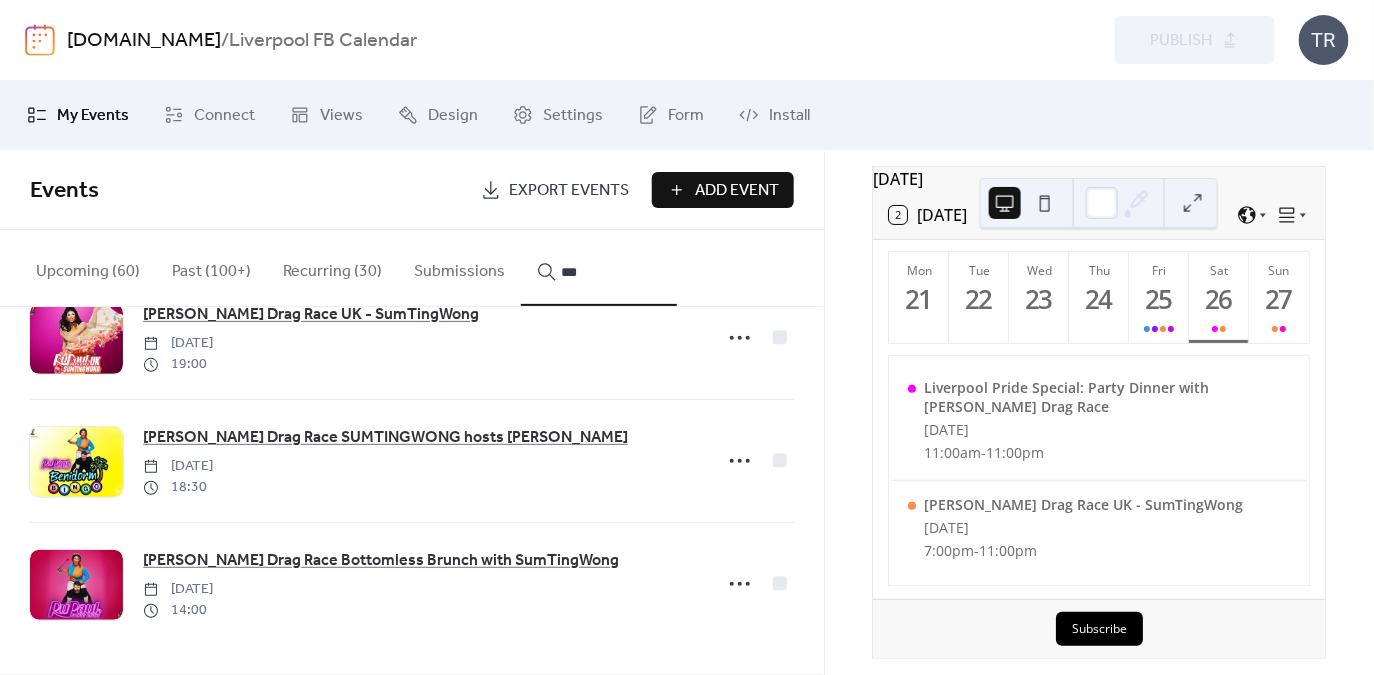 scroll, scrollTop: 110, scrollLeft: 0, axis: vertical 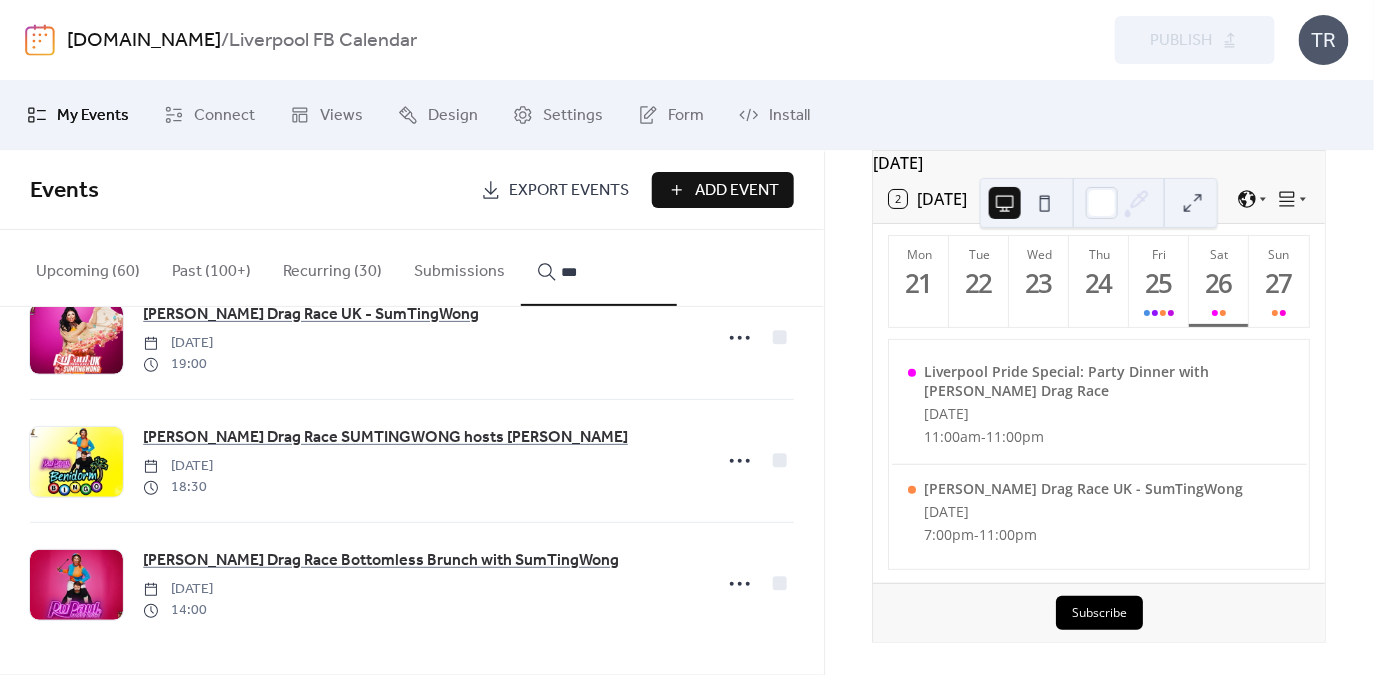 click on "***" at bounding box center [611, 272] 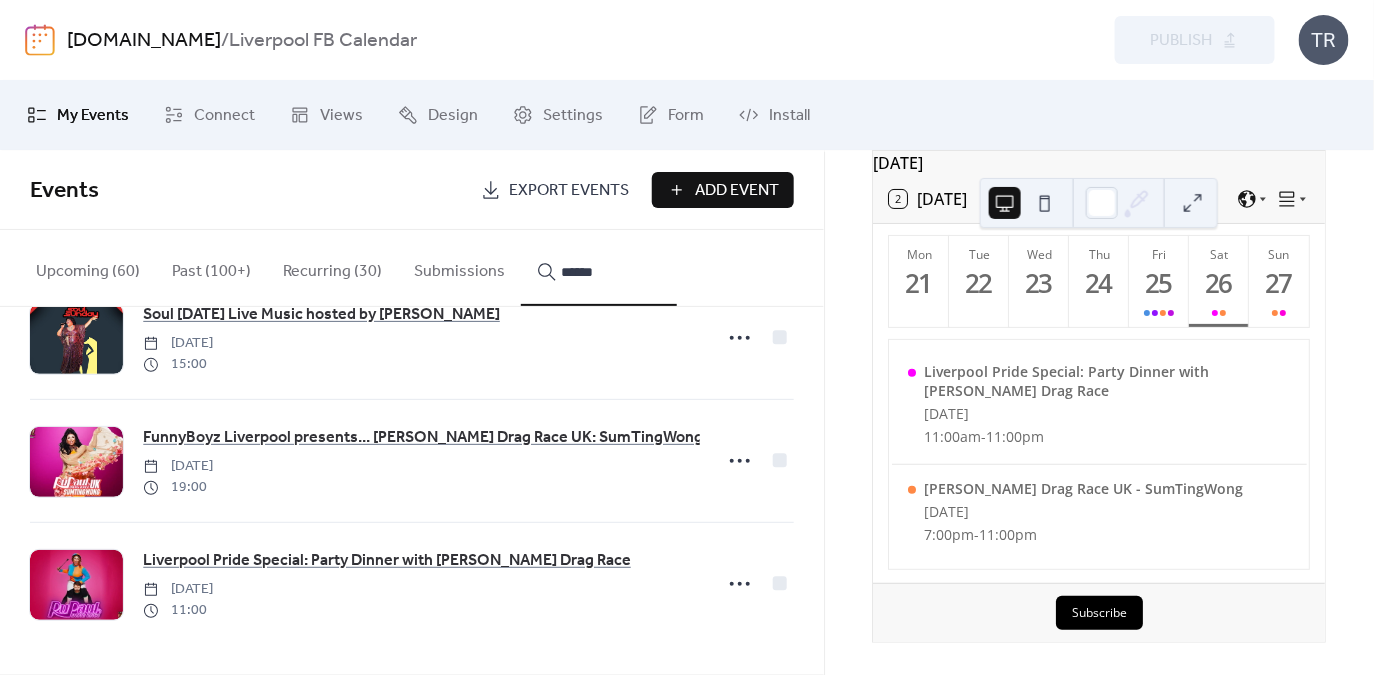 scroll, scrollTop: 0, scrollLeft: 0, axis: both 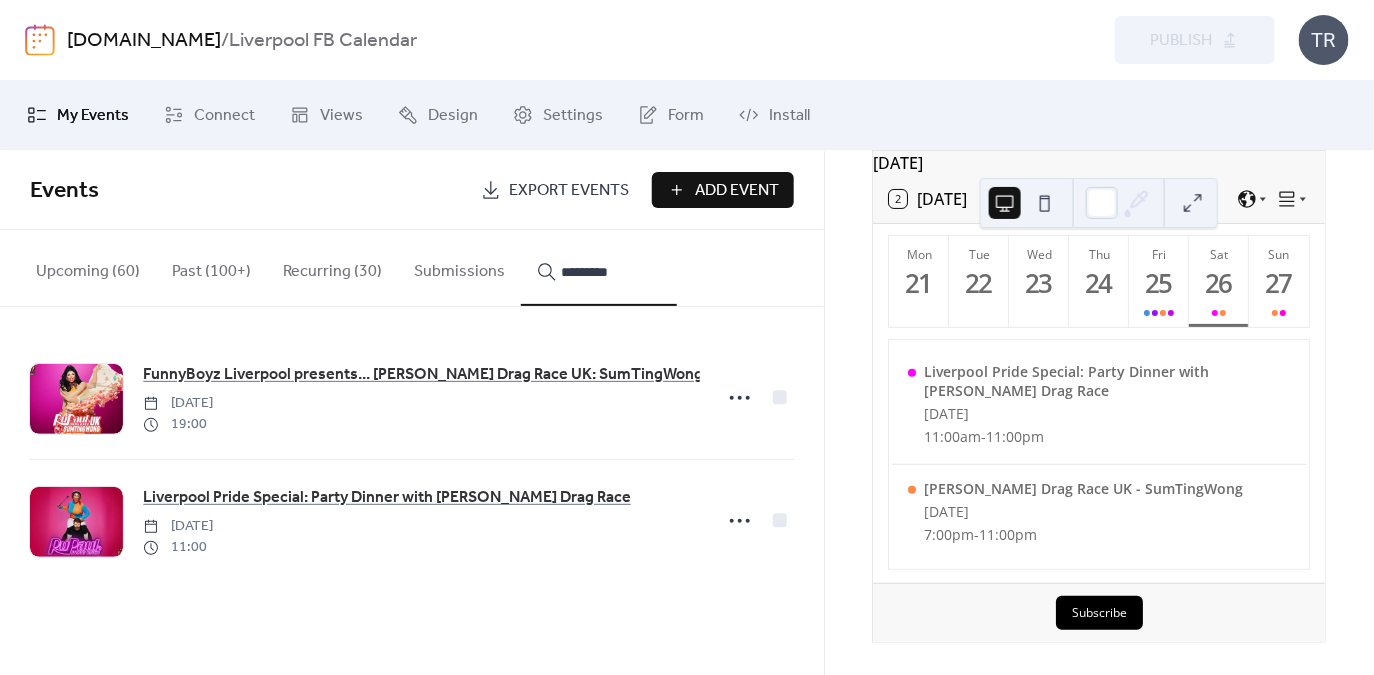 type on "*********" 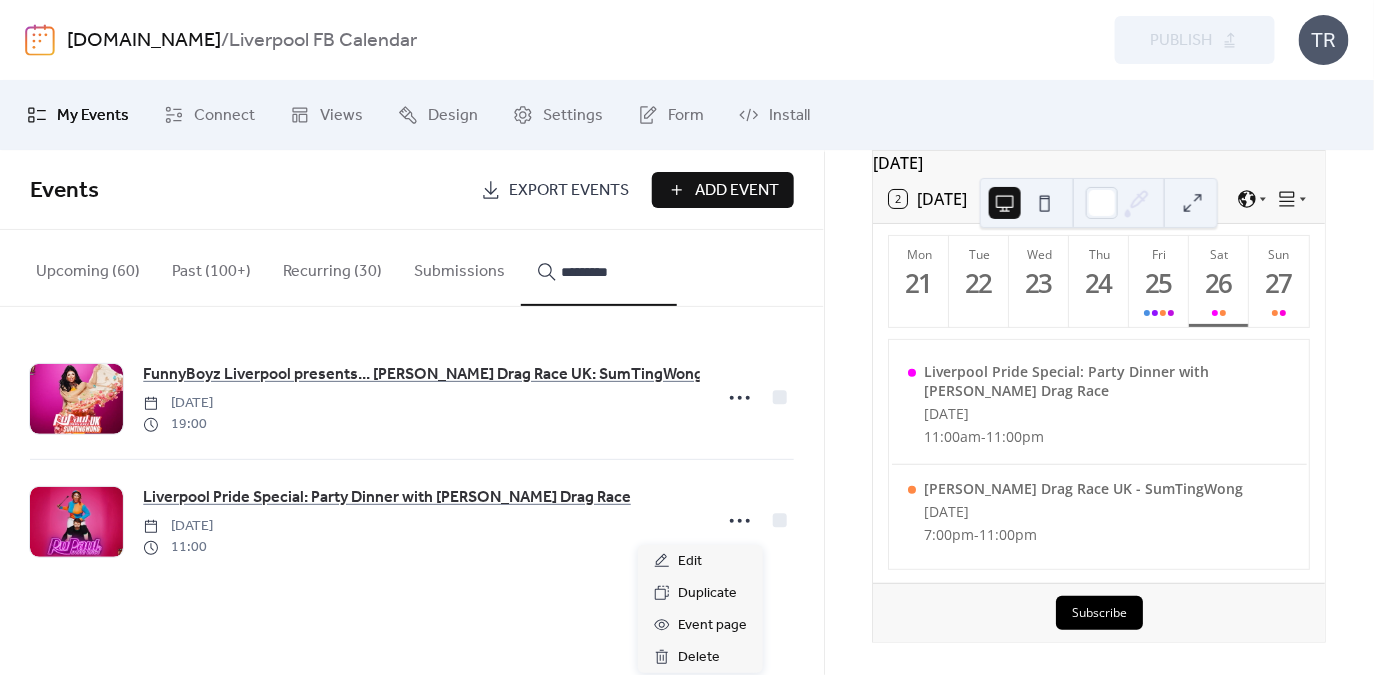 click 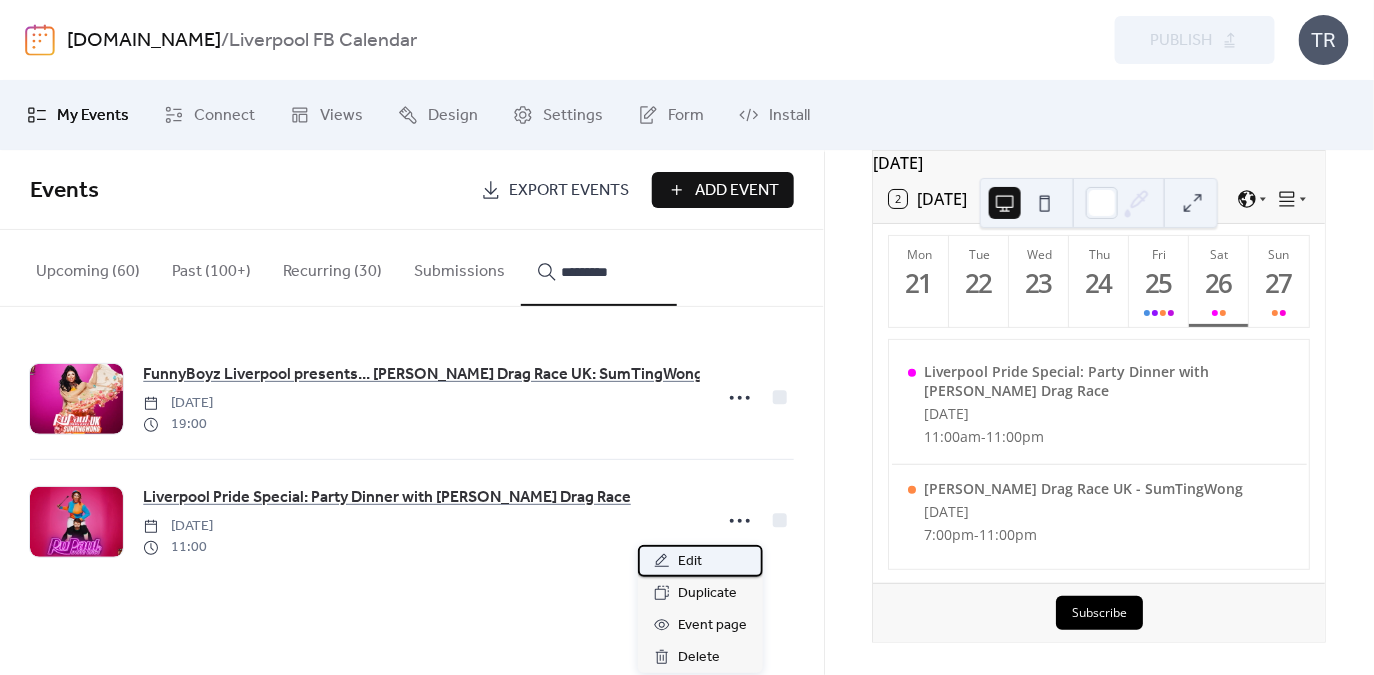 click on "Edit" at bounding box center (700, 561) 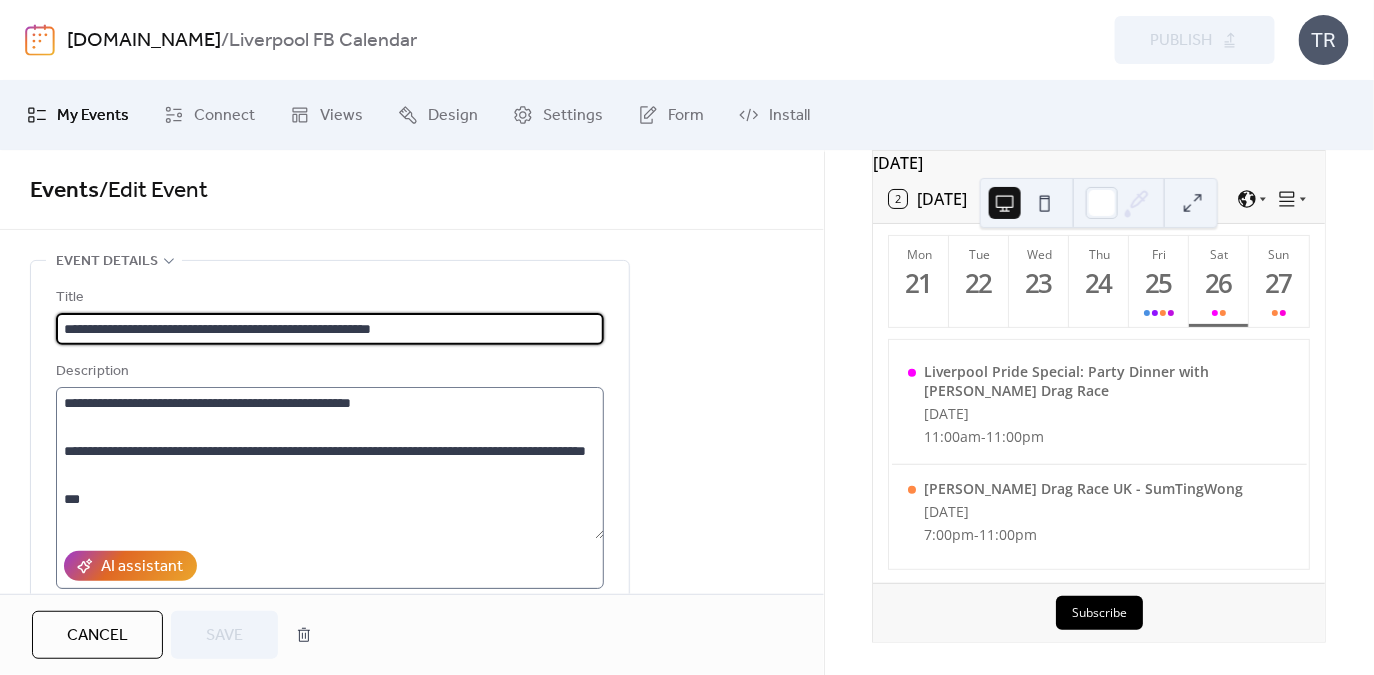 scroll, scrollTop: 407, scrollLeft: 0, axis: vertical 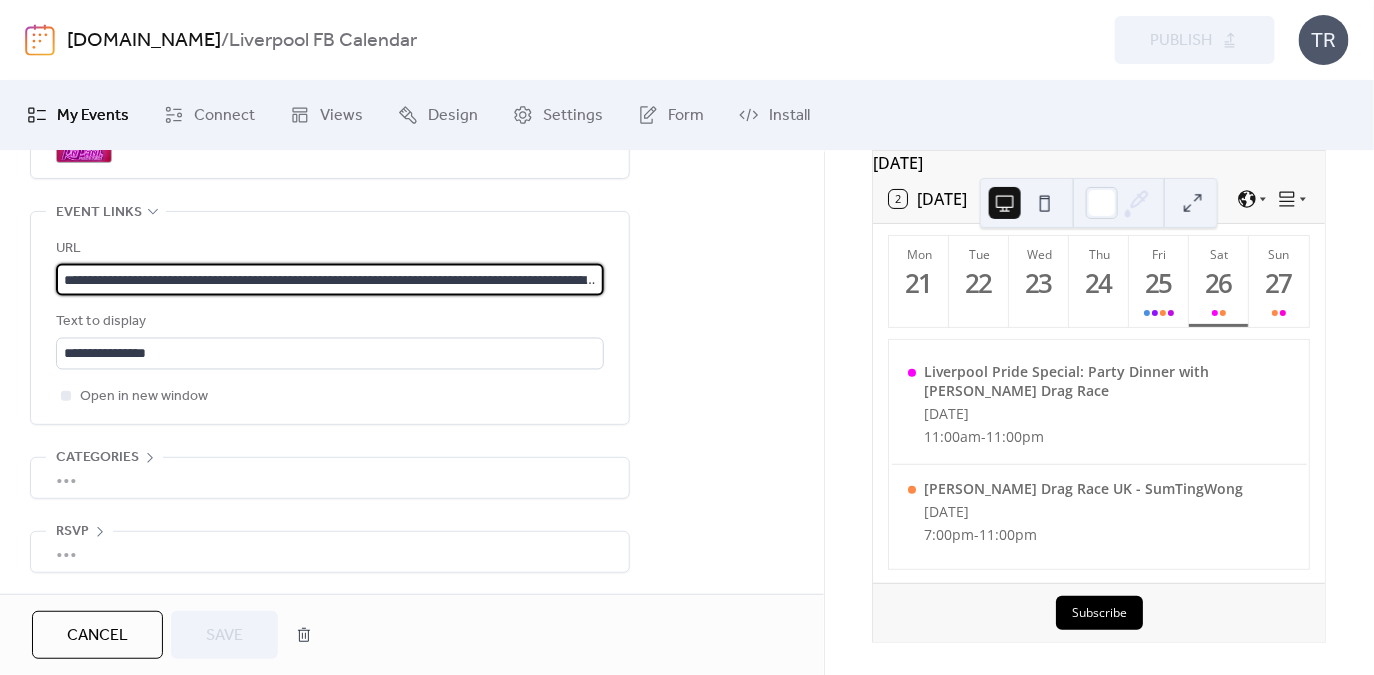 click on "**********" at bounding box center [330, 280] 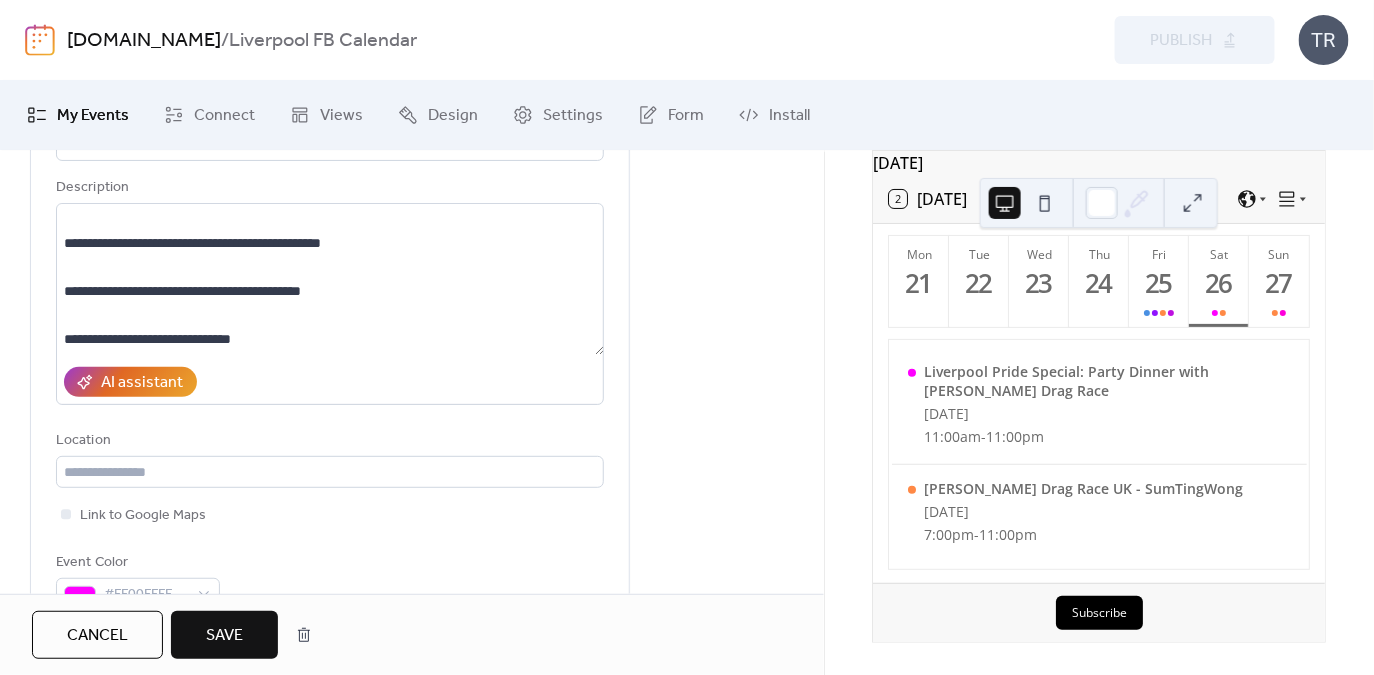 scroll, scrollTop: 60, scrollLeft: 0, axis: vertical 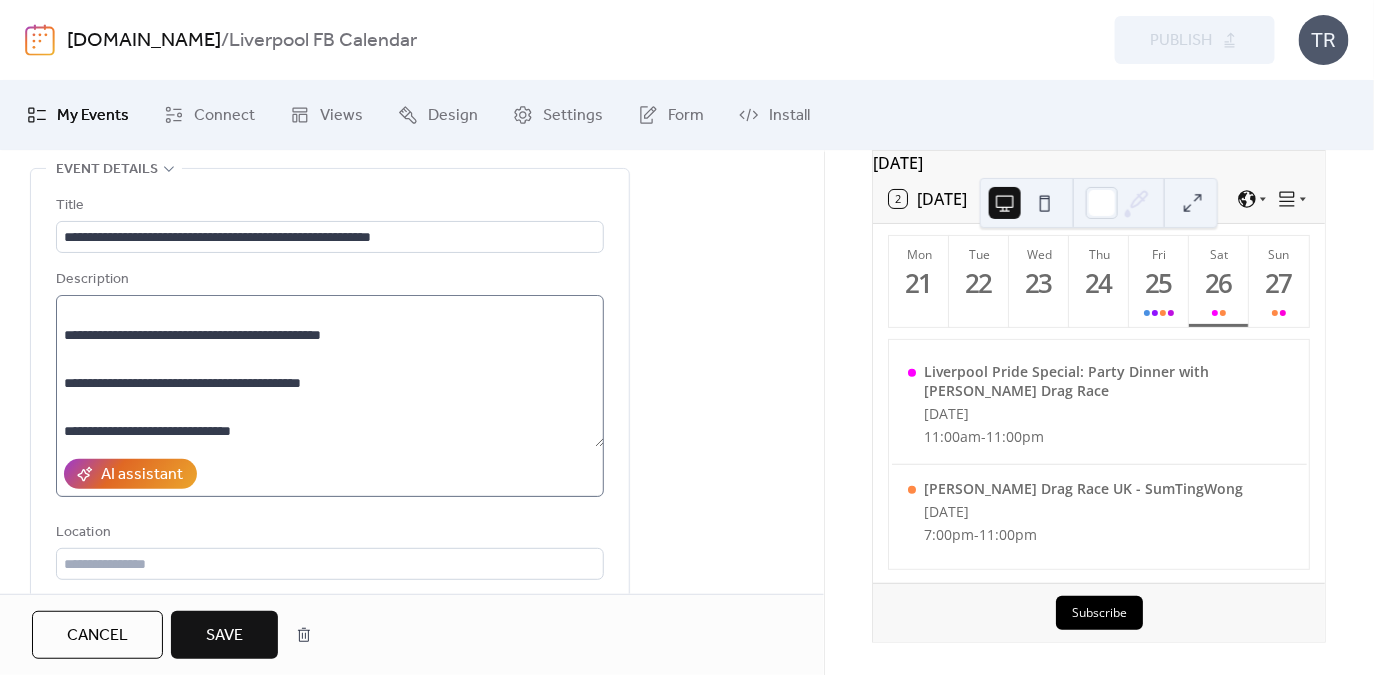 type on "**********" 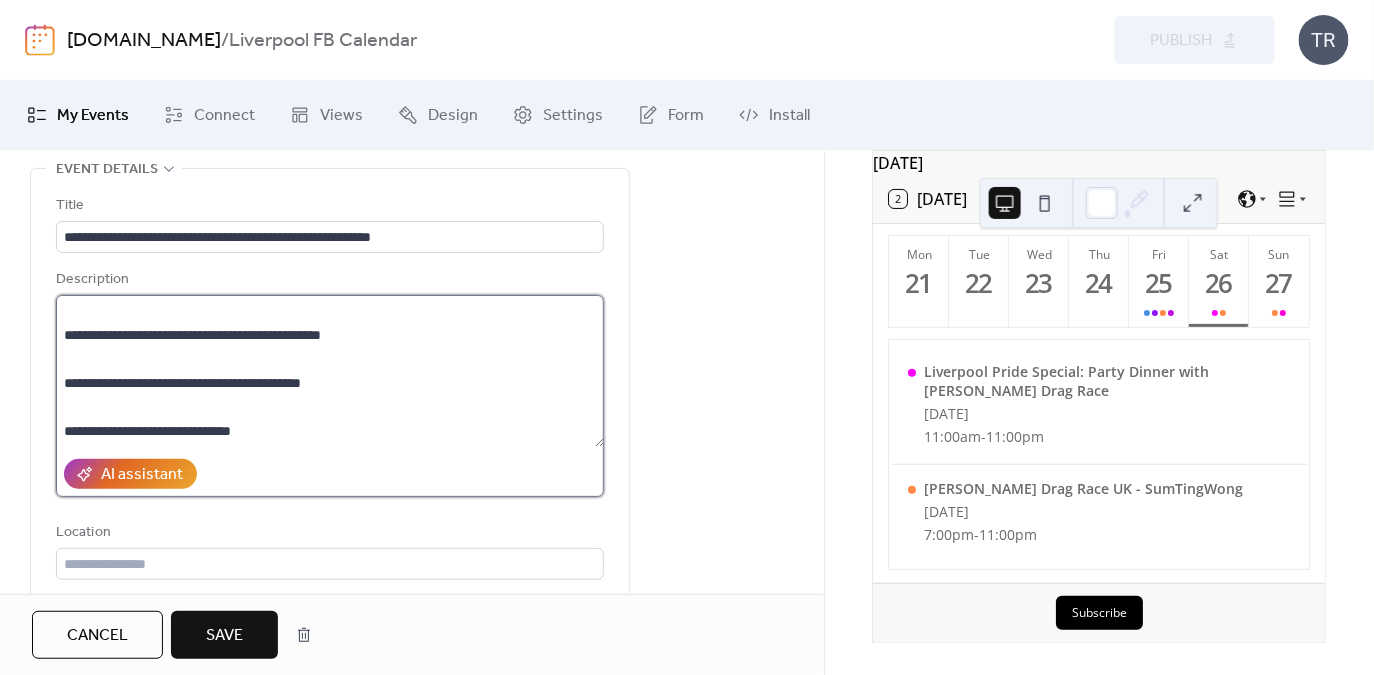 scroll, scrollTop: 0, scrollLeft: 0, axis: both 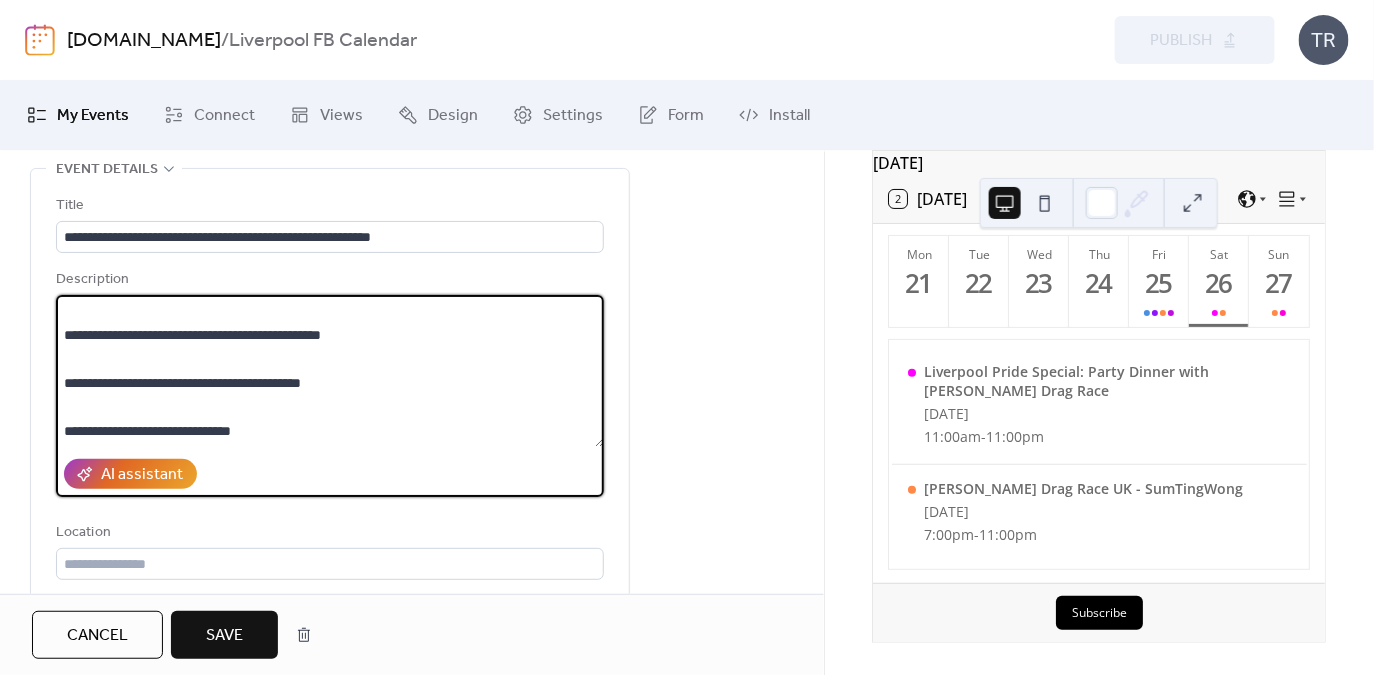 drag, startPoint x: 286, startPoint y: 428, endPoint x: 201, endPoint y: 400, distance: 89.49302 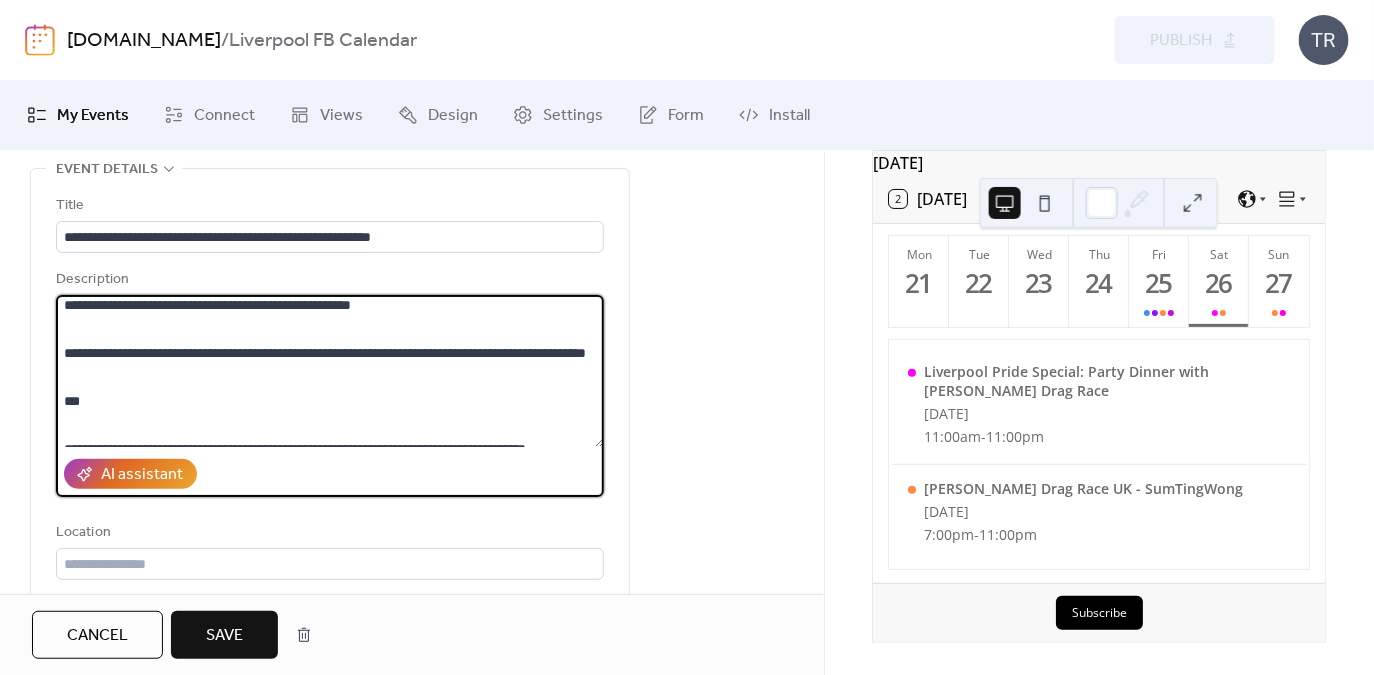 scroll, scrollTop: 0, scrollLeft: 0, axis: both 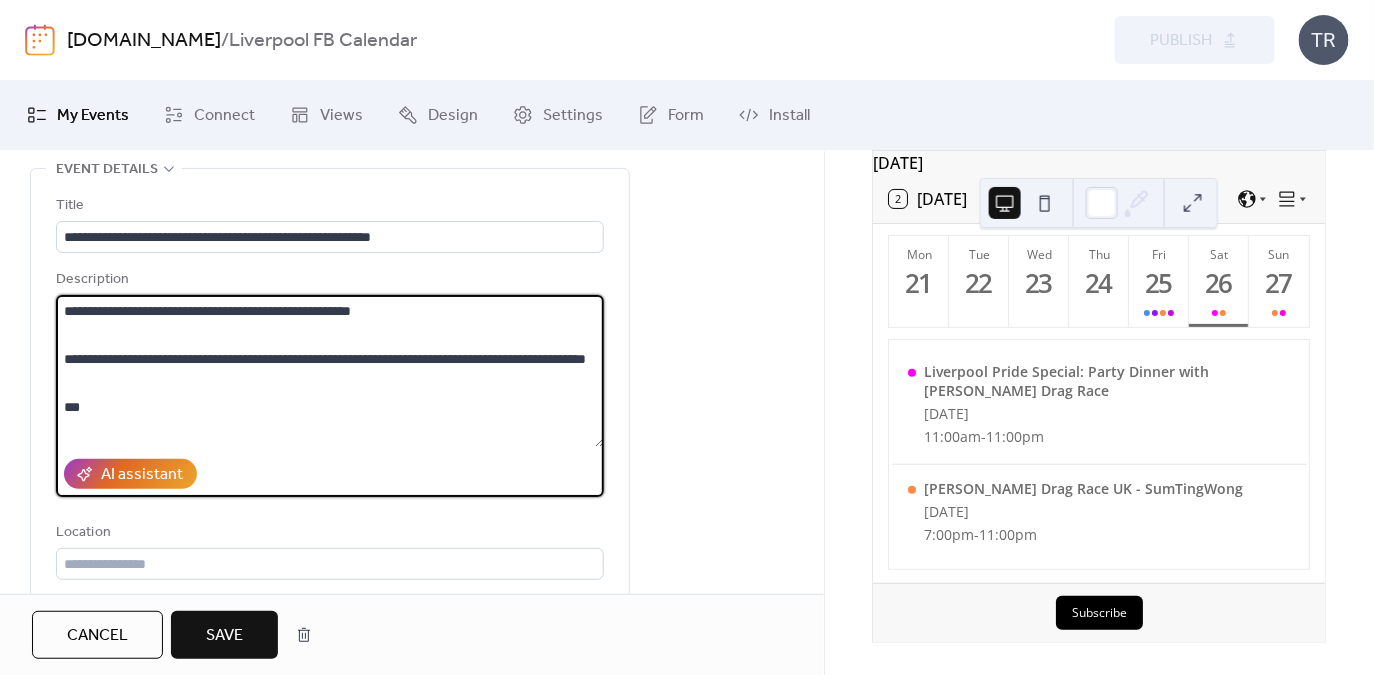 click on "**********" at bounding box center (330, 371) 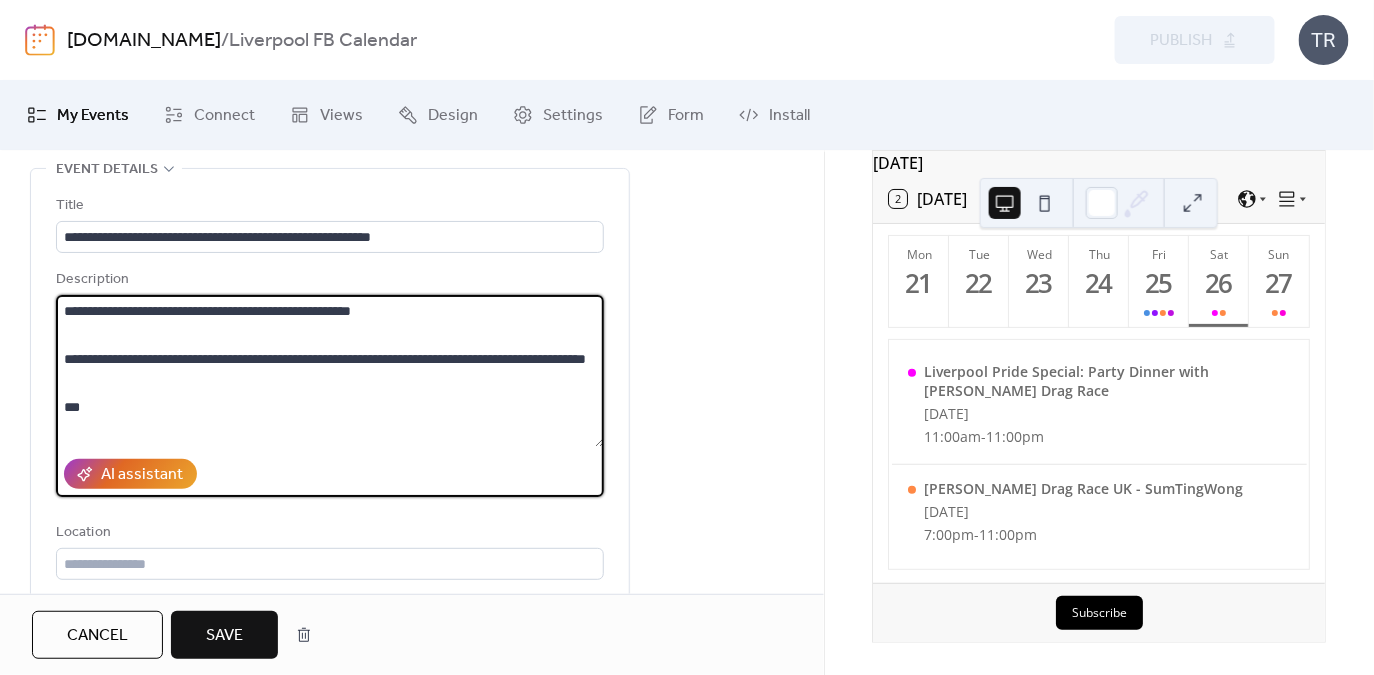 drag, startPoint x: 527, startPoint y: 312, endPoint x: -54, endPoint y: 297, distance: 581.1936 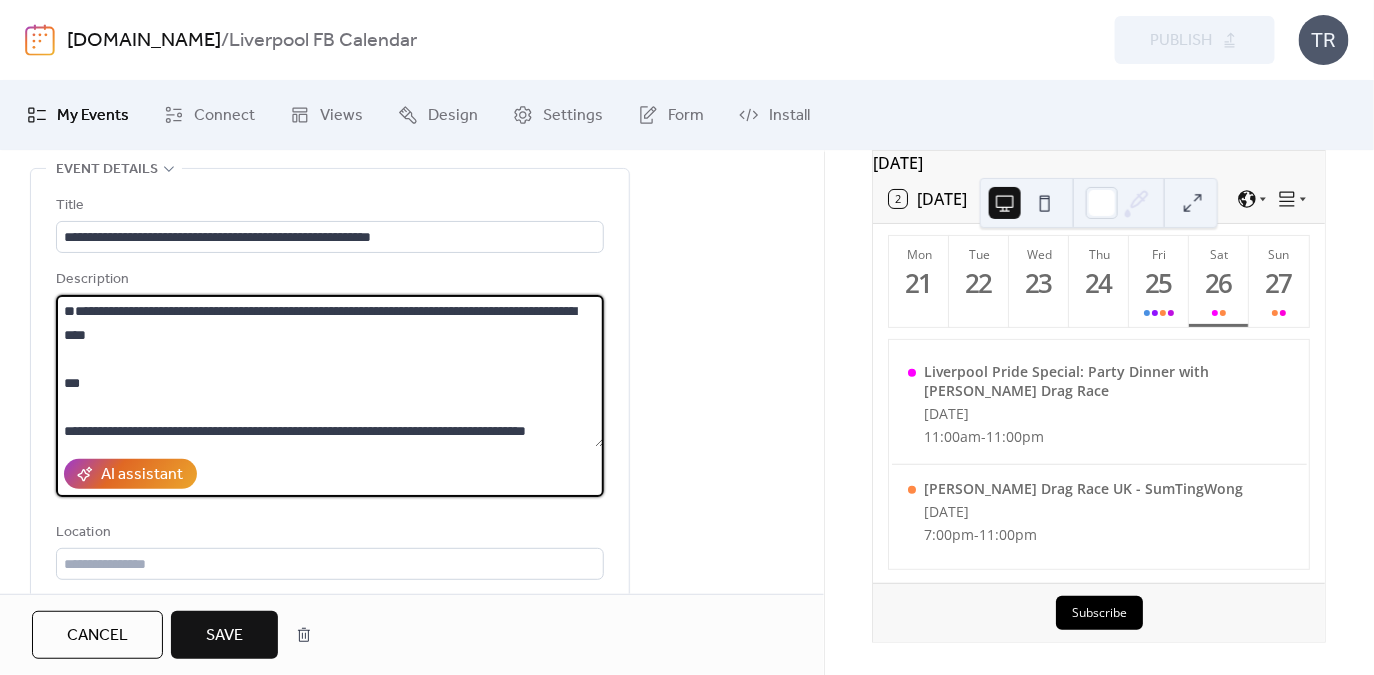 drag, startPoint x: 76, startPoint y: 358, endPoint x: 49, endPoint y: 351, distance: 27.89265 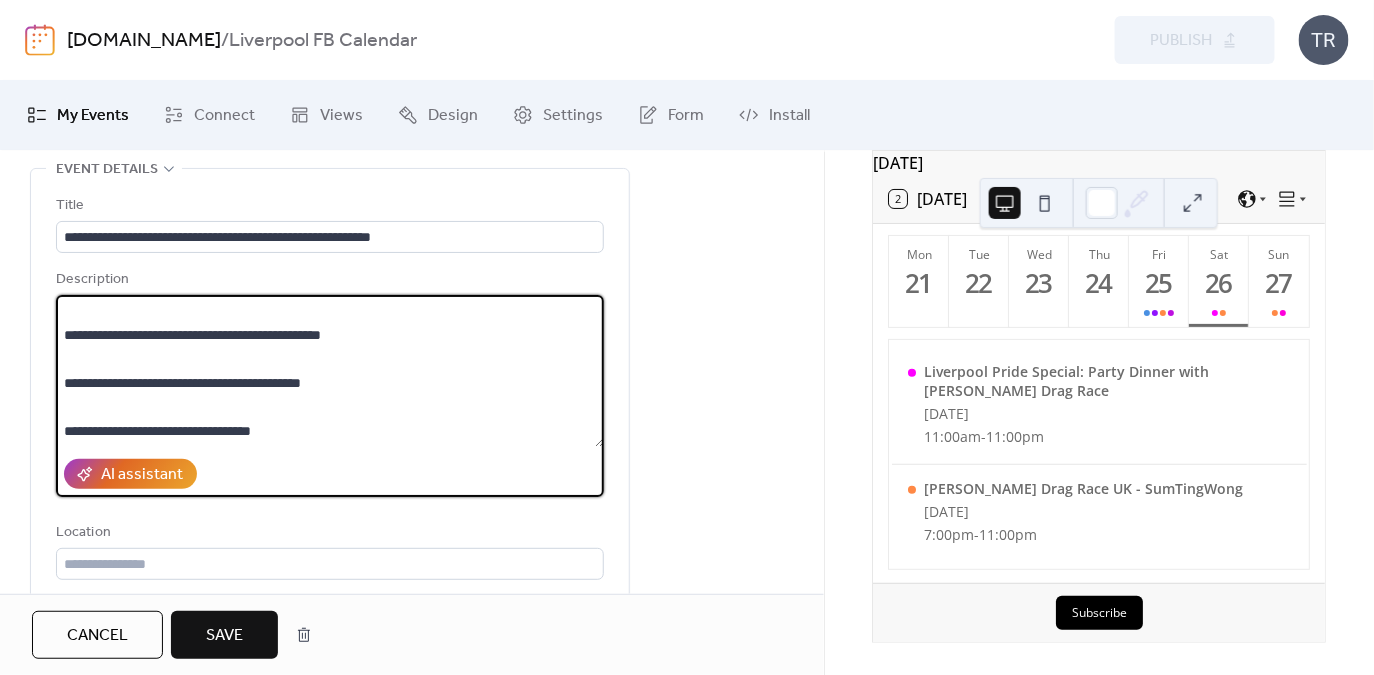 scroll, scrollTop: 359, scrollLeft: 0, axis: vertical 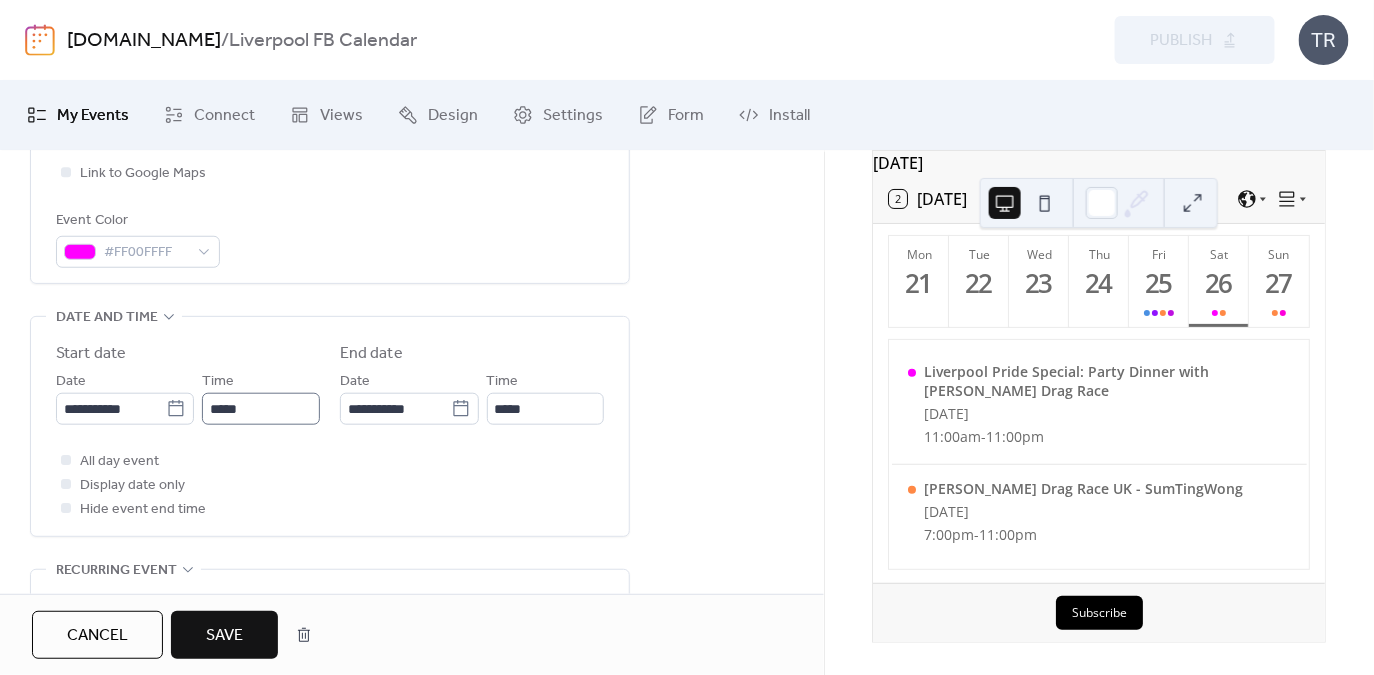 type on "**********" 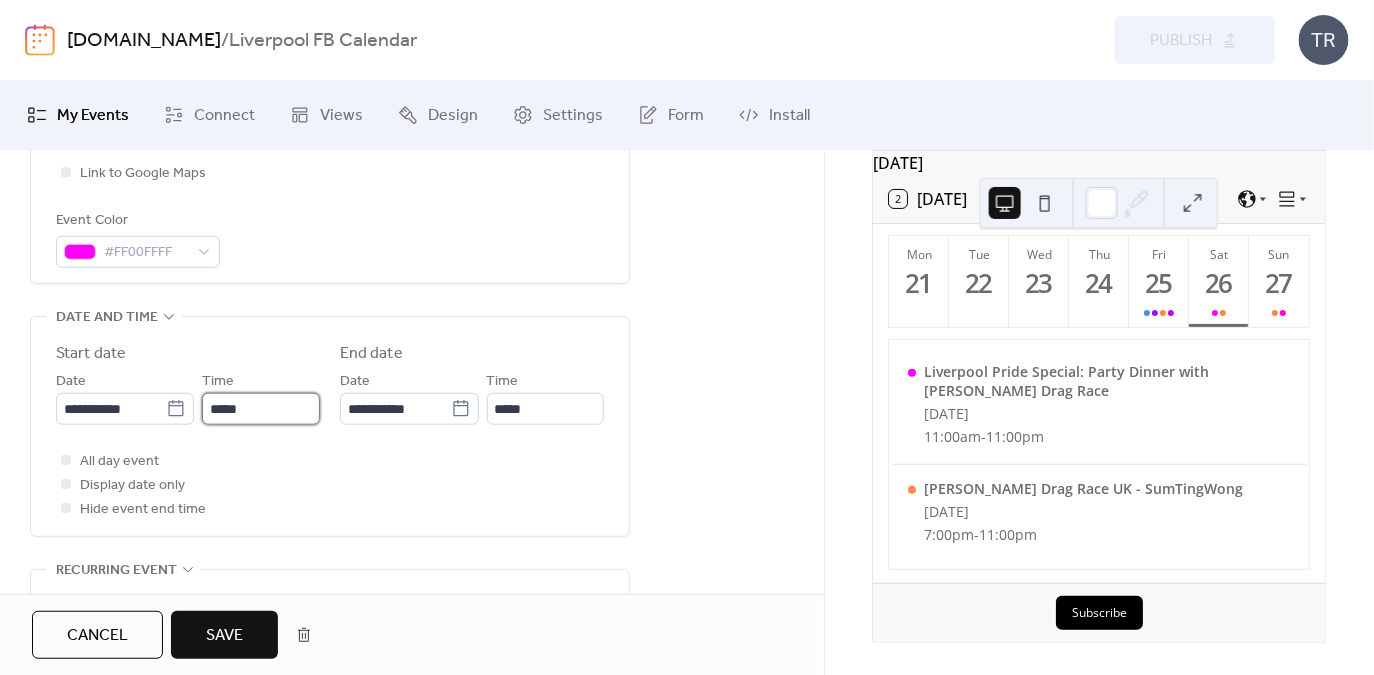 click on "*****" at bounding box center [261, 409] 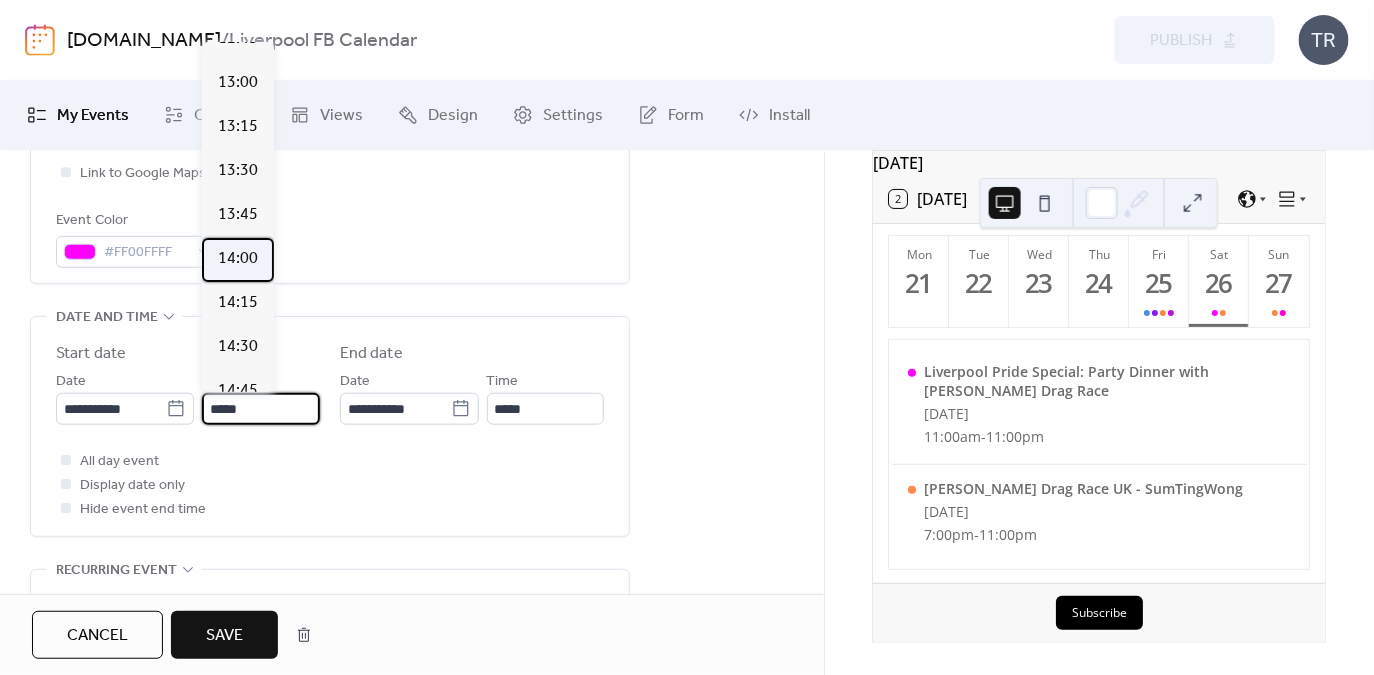 scroll, scrollTop: 2269, scrollLeft: 0, axis: vertical 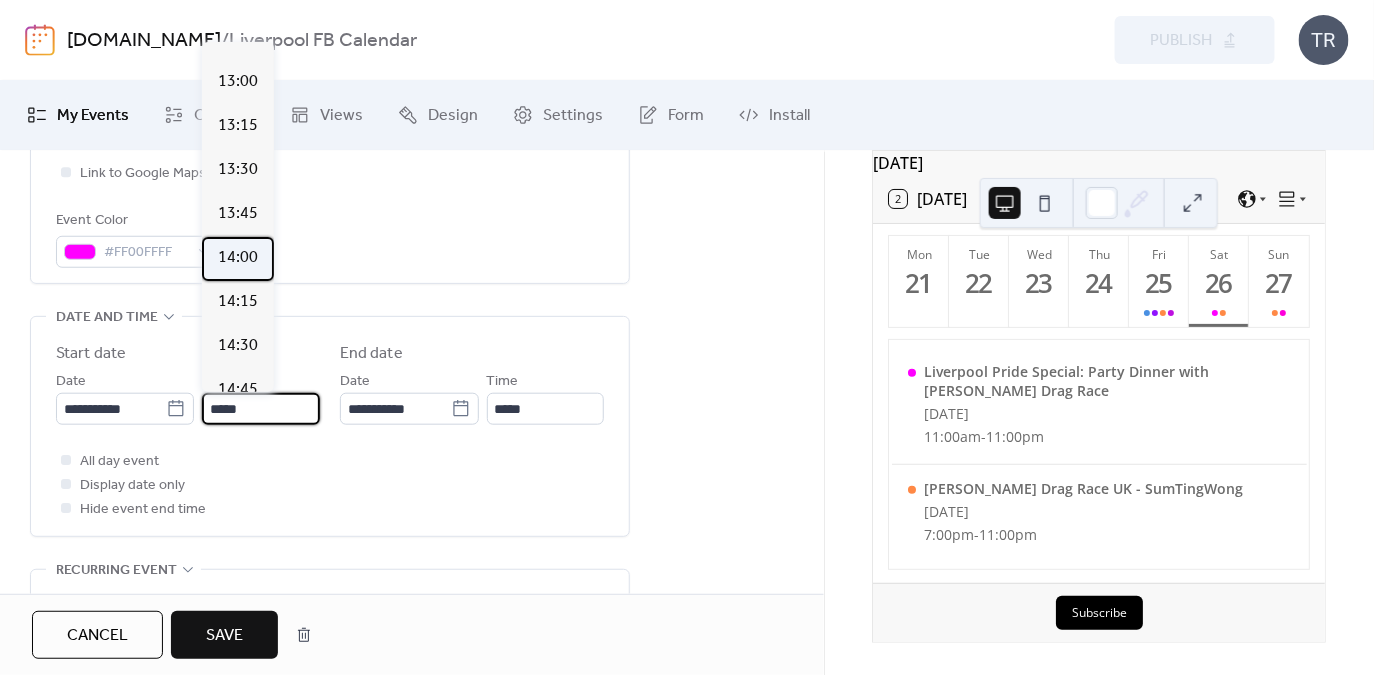 click on "14:00" at bounding box center [238, 258] 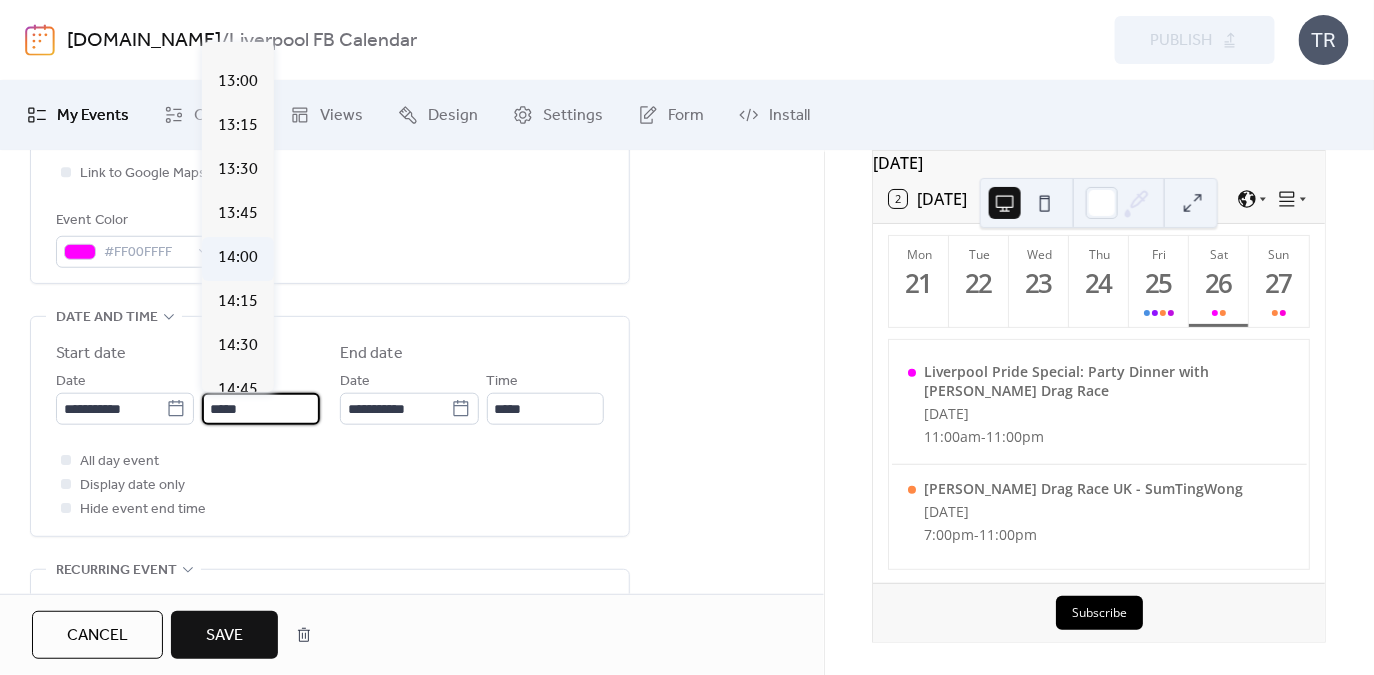 type on "*****" 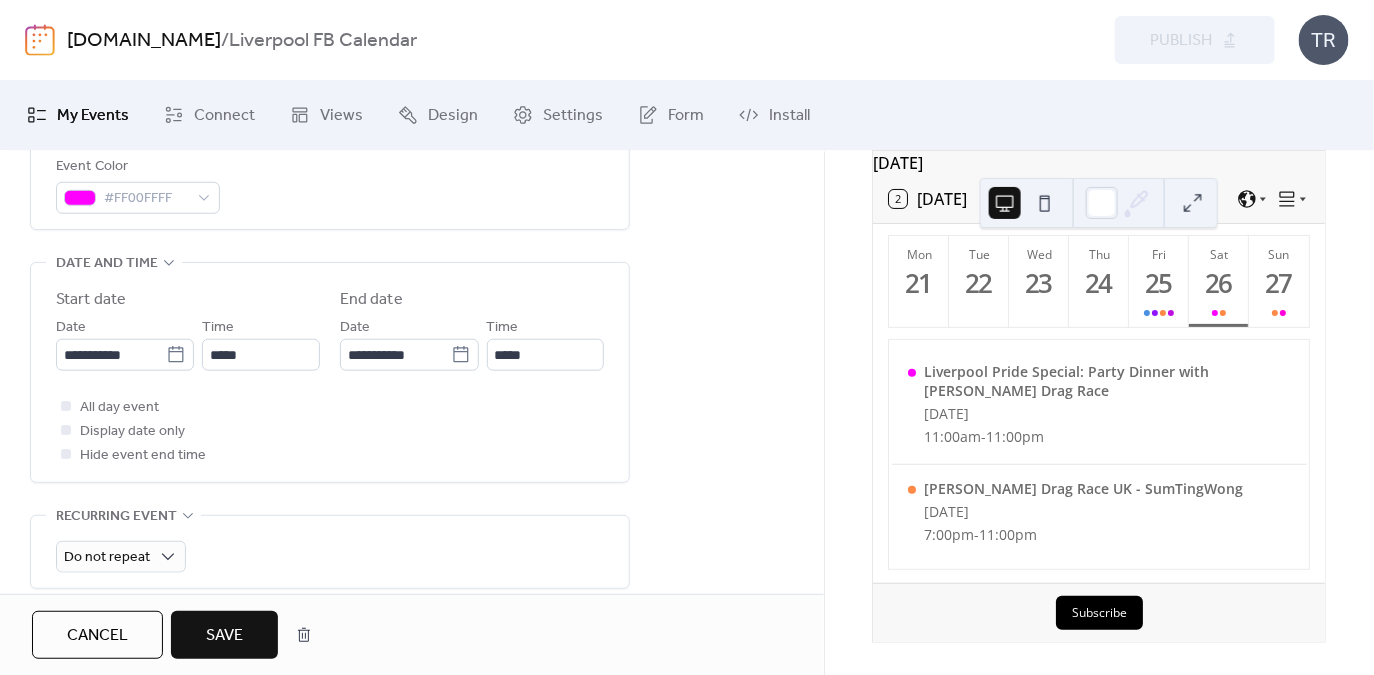 scroll, scrollTop: 580, scrollLeft: 0, axis: vertical 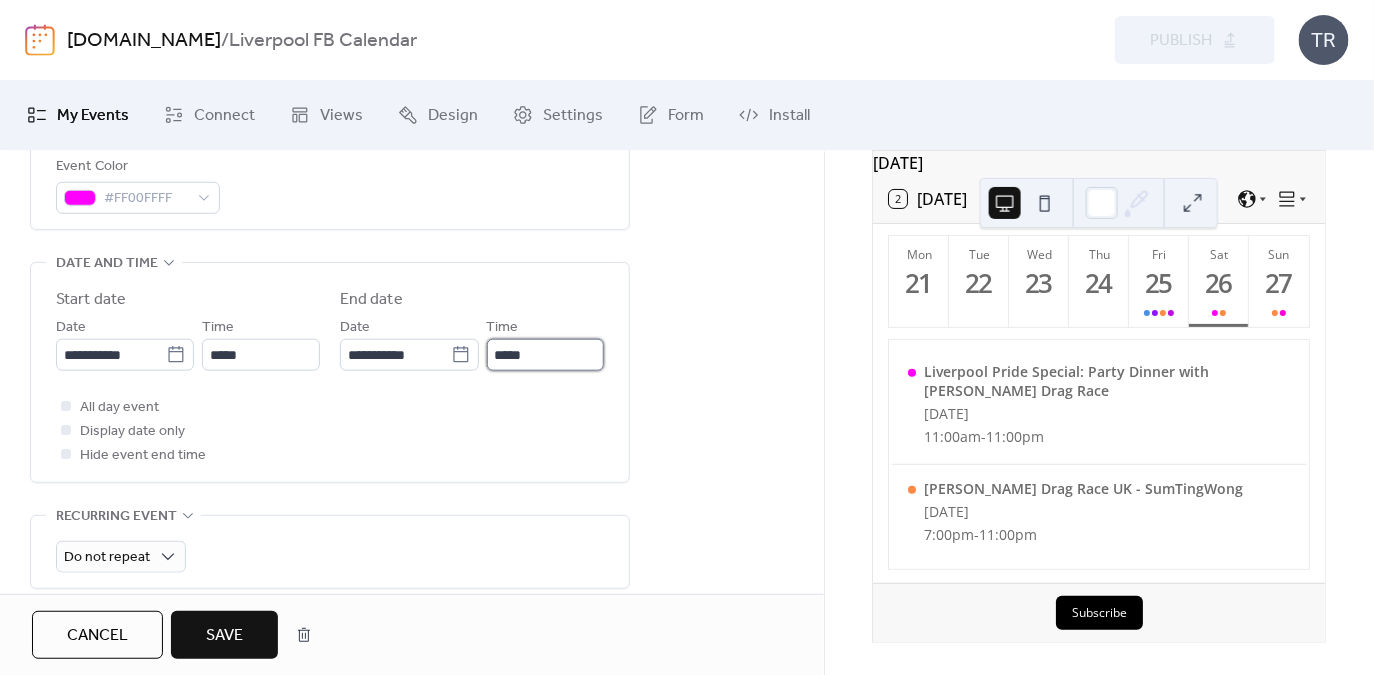 click on "*****" at bounding box center [545, 355] 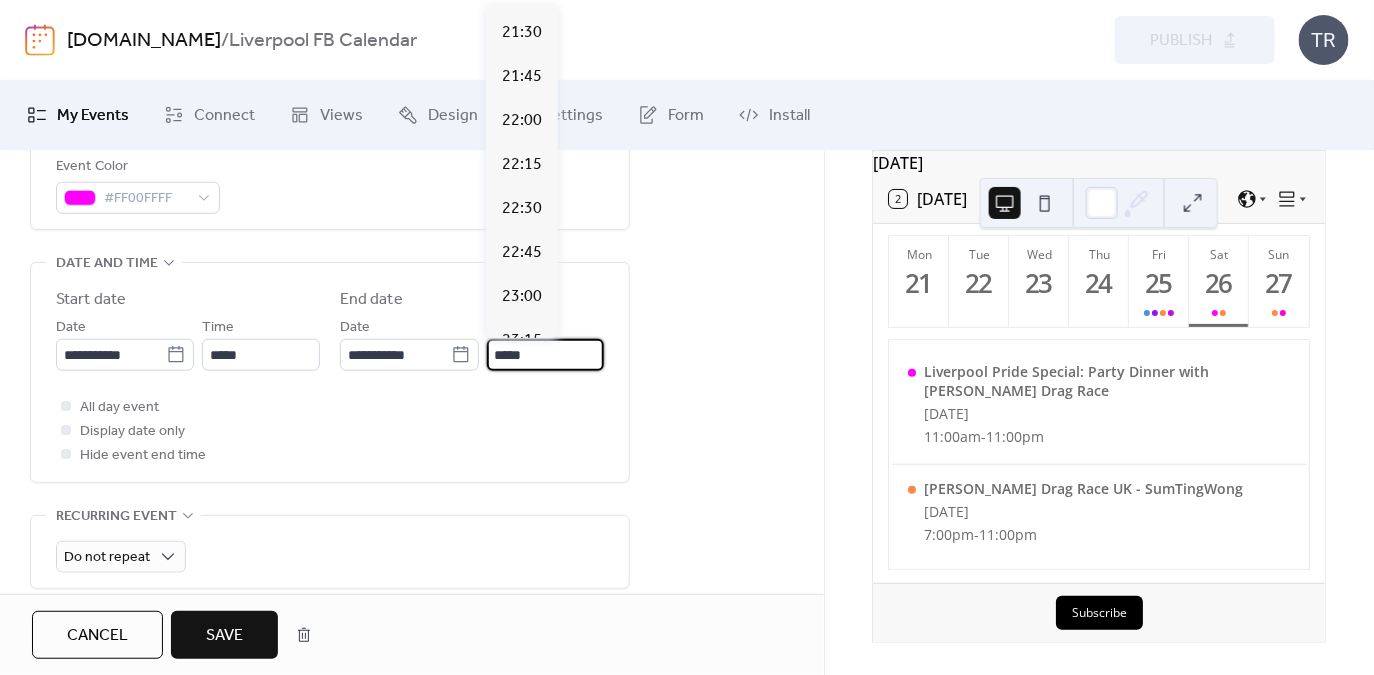 scroll, scrollTop: 3787, scrollLeft: 0, axis: vertical 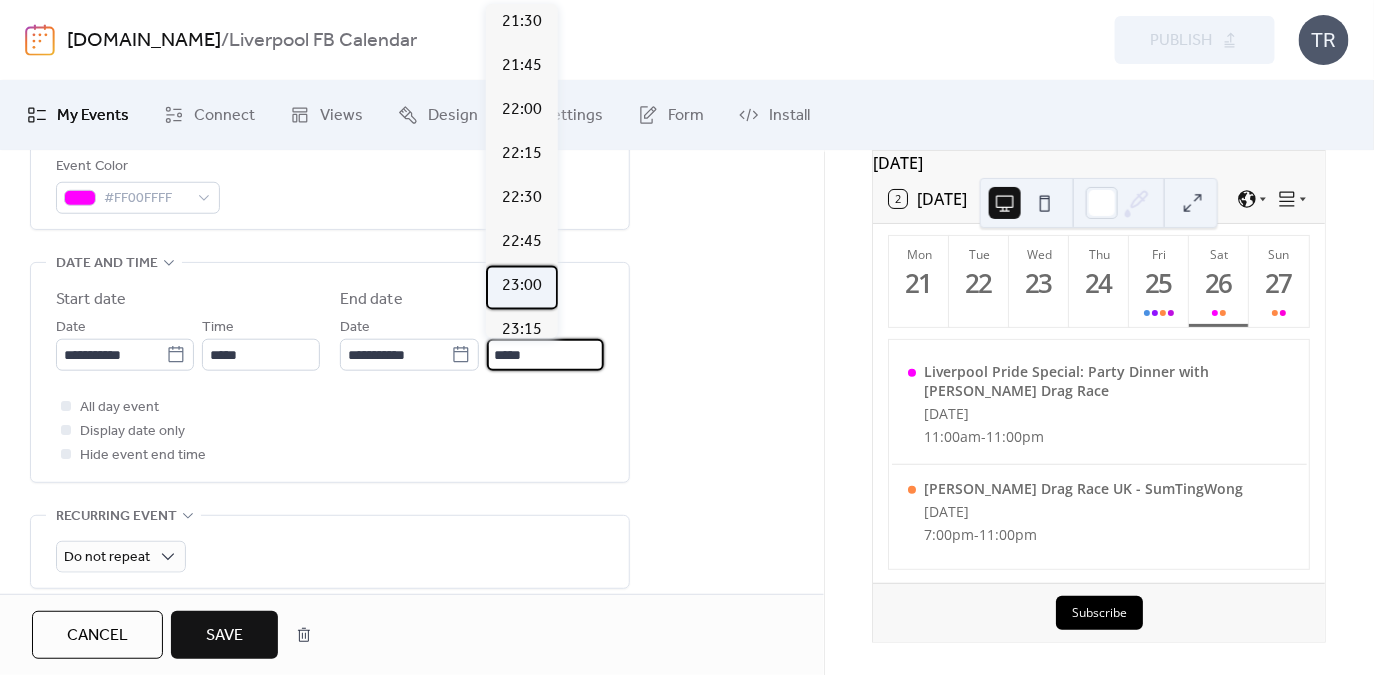 click on "23:00" at bounding box center (522, 286) 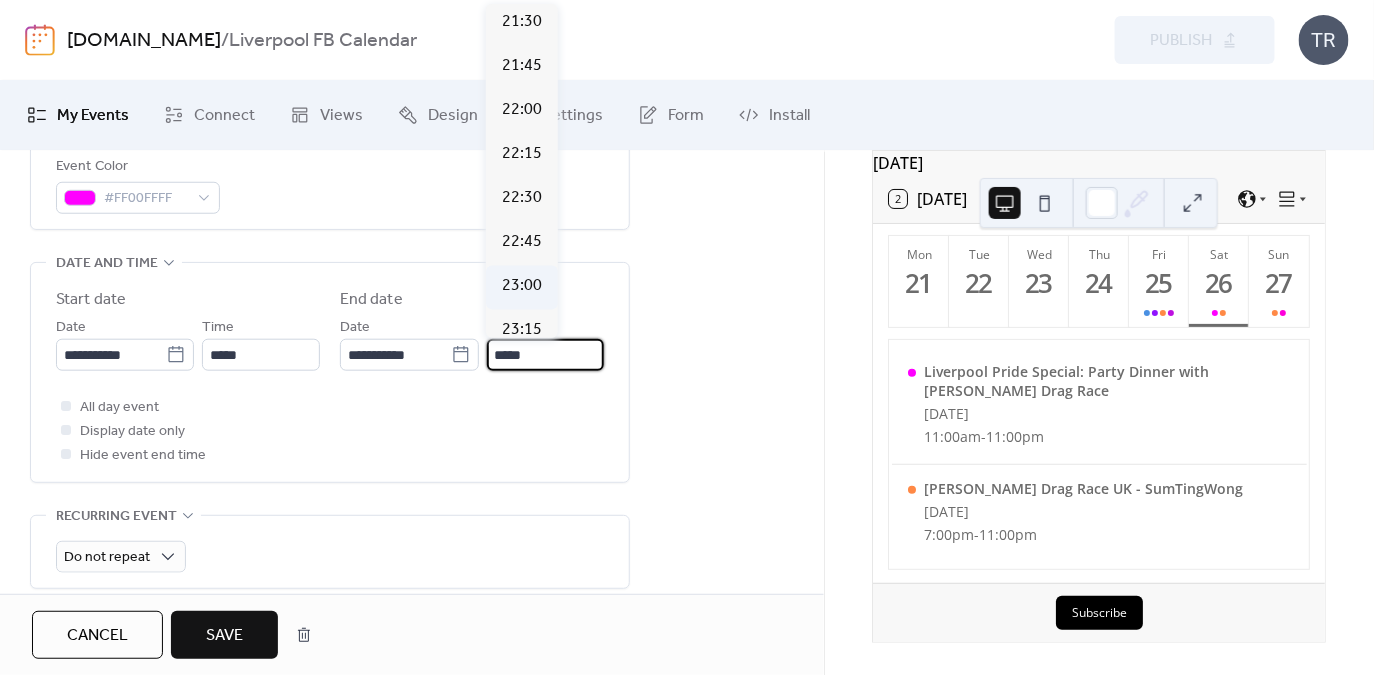 type on "*****" 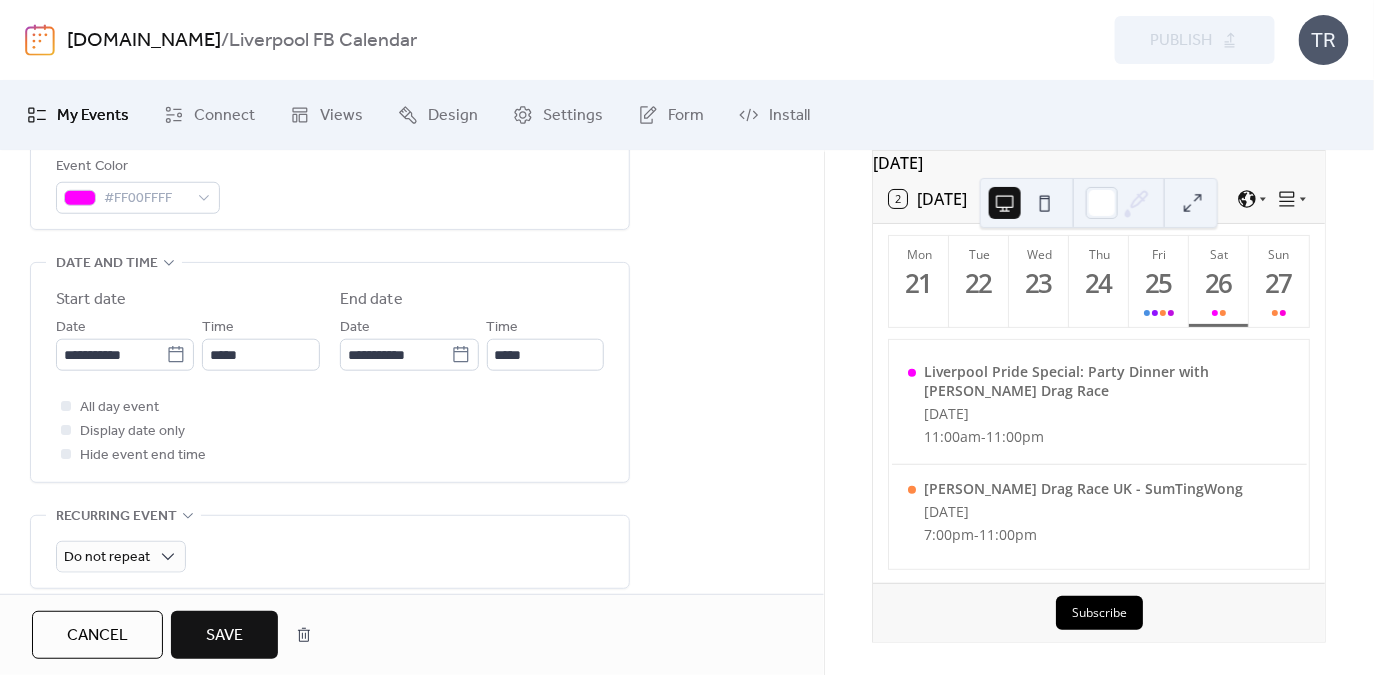 click on "Save" at bounding box center [224, 635] 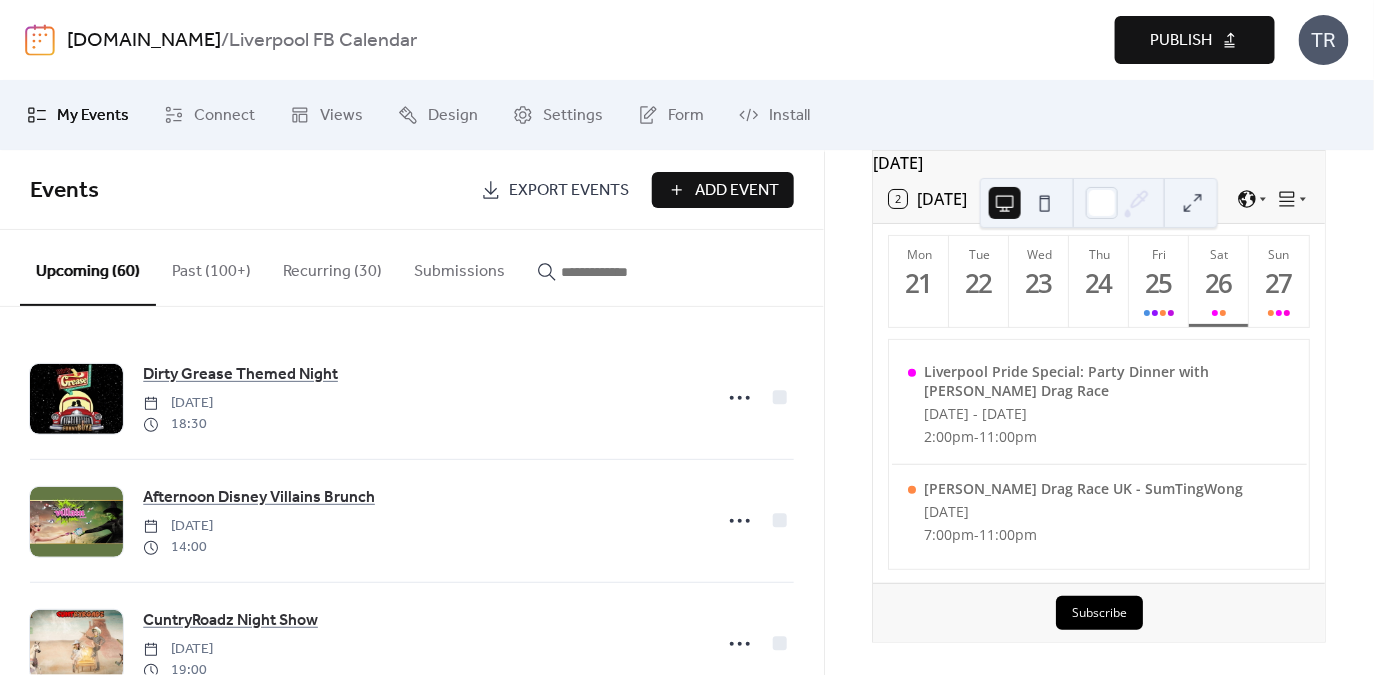 click on "Publish" at bounding box center (1181, 41) 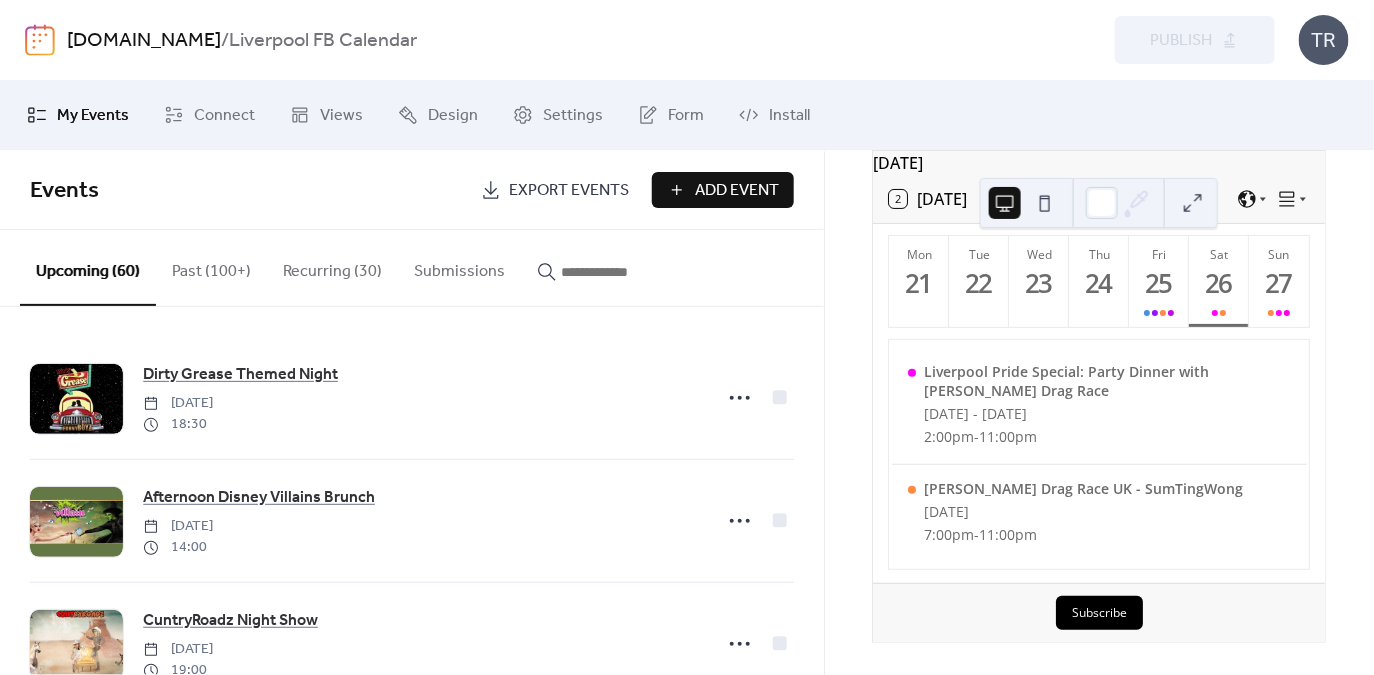 click at bounding box center [611, 272] 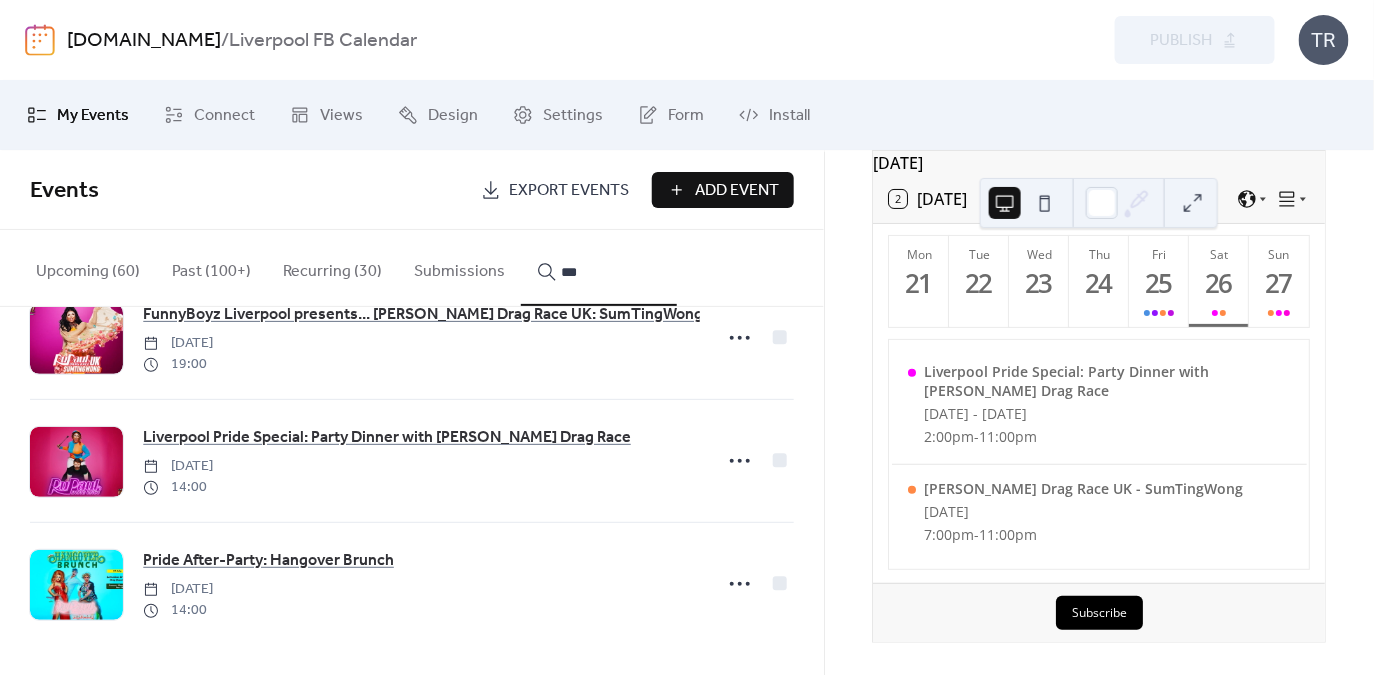scroll, scrollTop: 60, scrollLeft: 0, axis: vertical 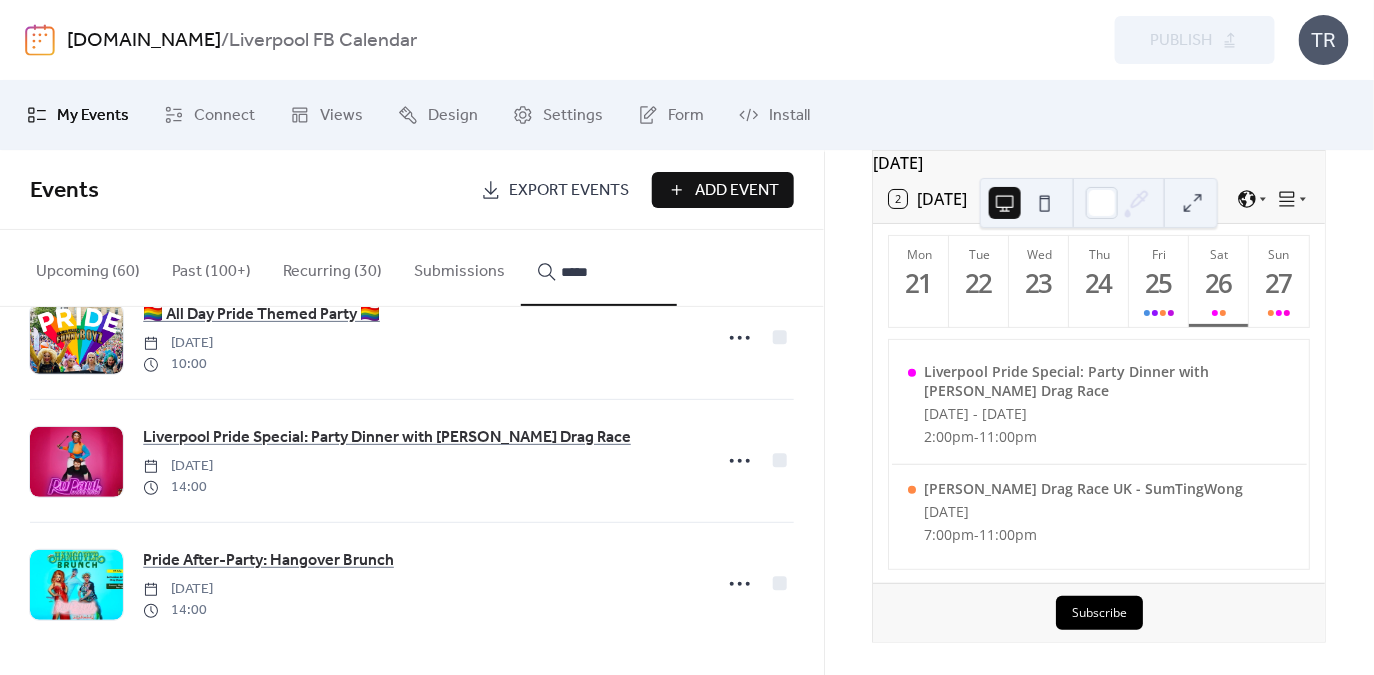 type on "*****" 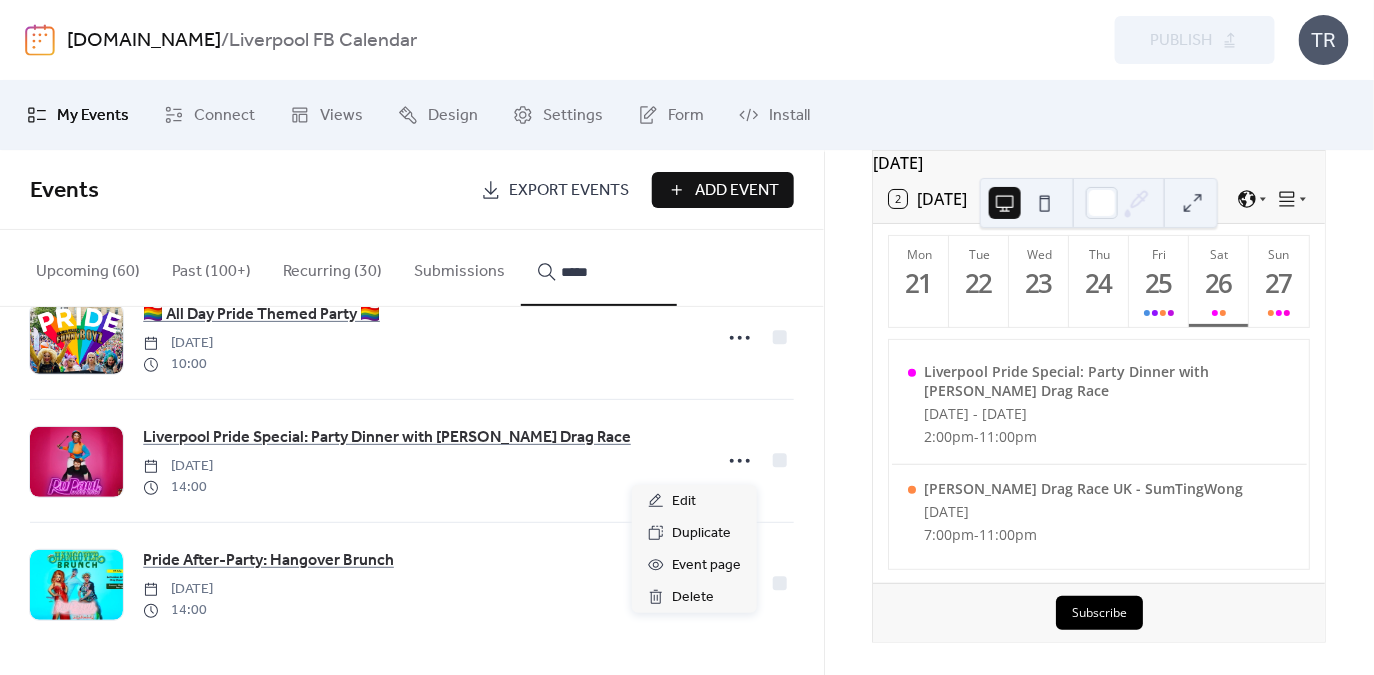 click 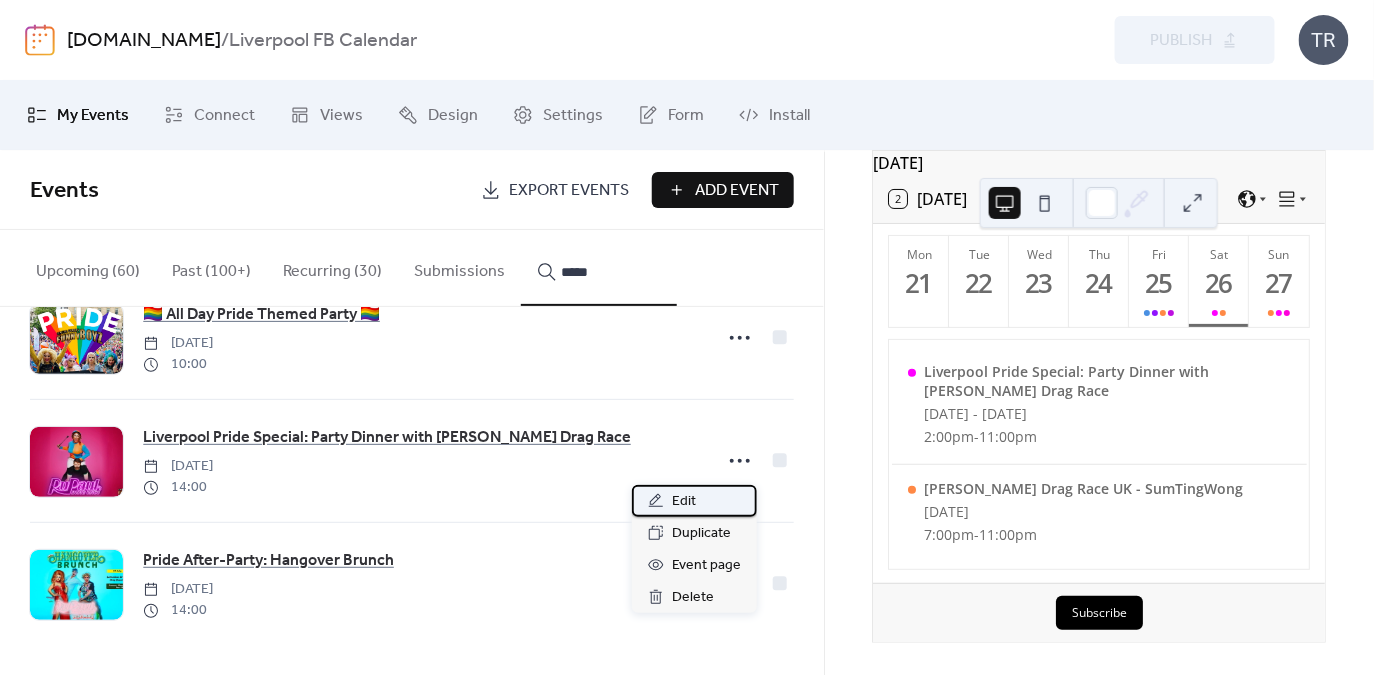 click on "Edit" at bounding box center [694, 501] 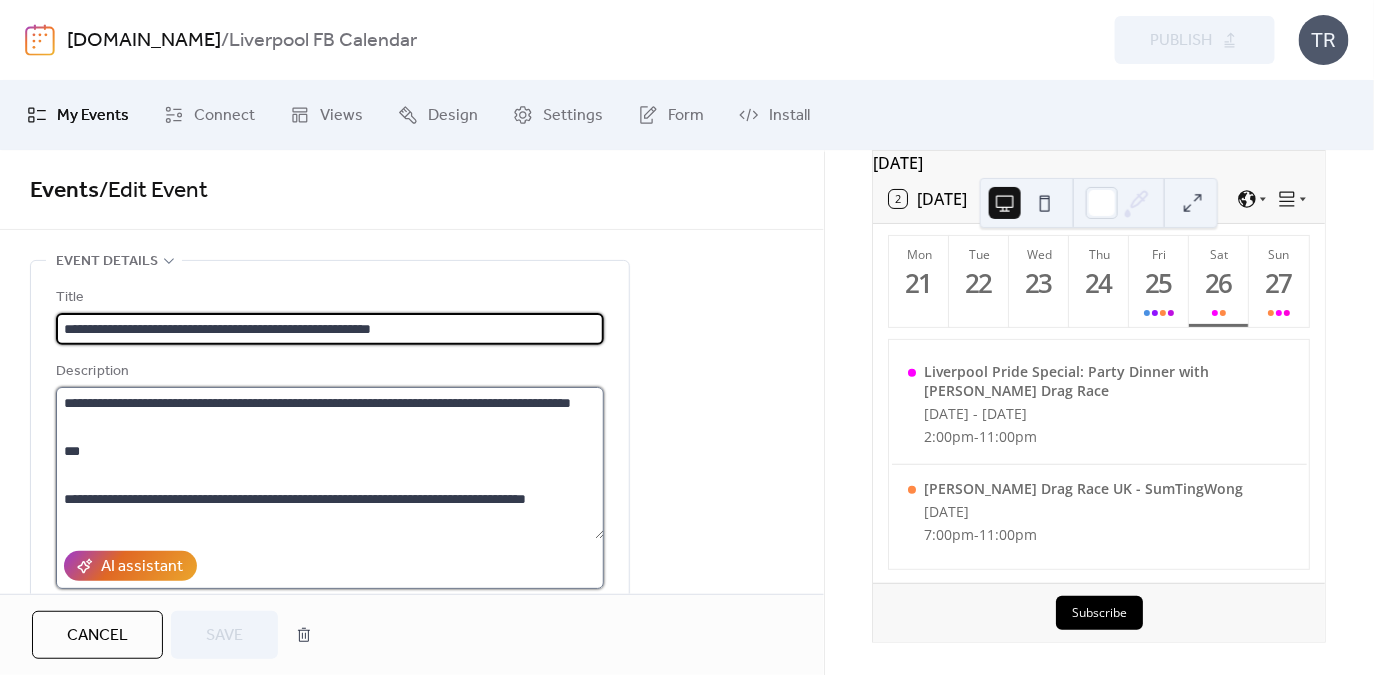 click on "**********" at bounding box center (330, 463) 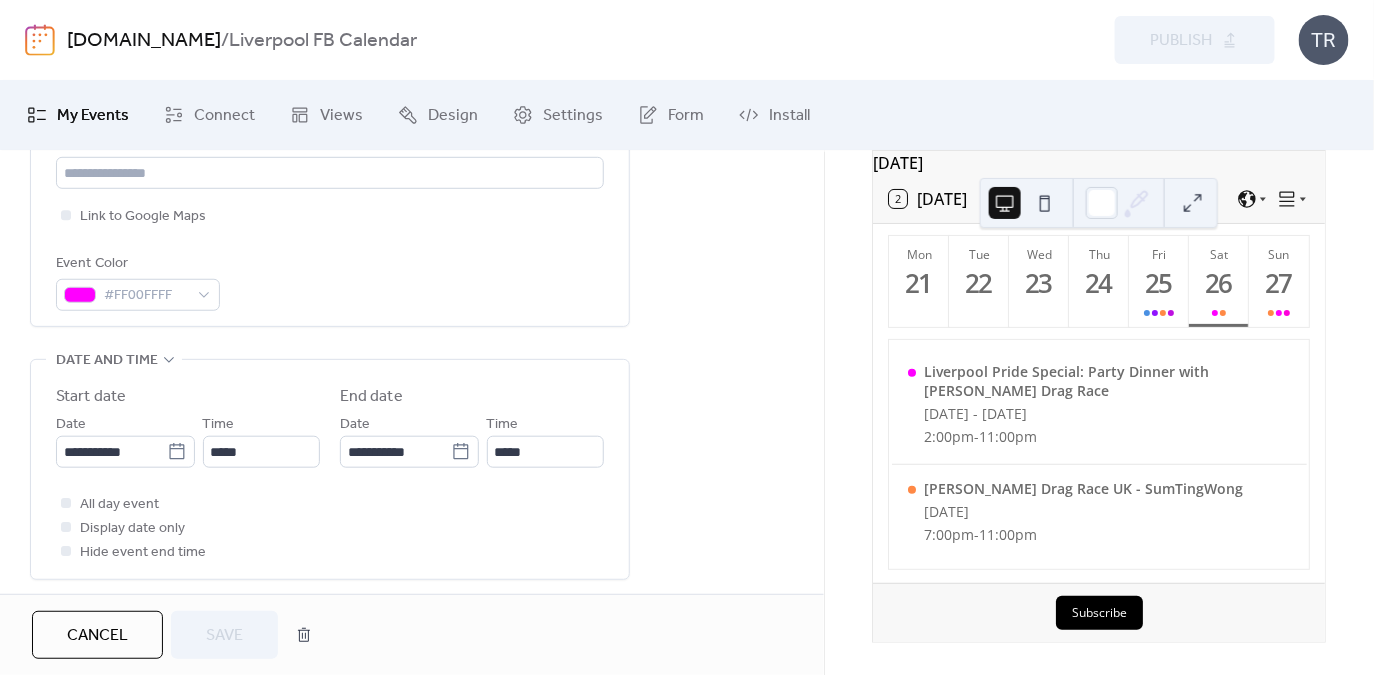 scroll, scrollTop: 500, scrollLeft: 0, axis: vertical 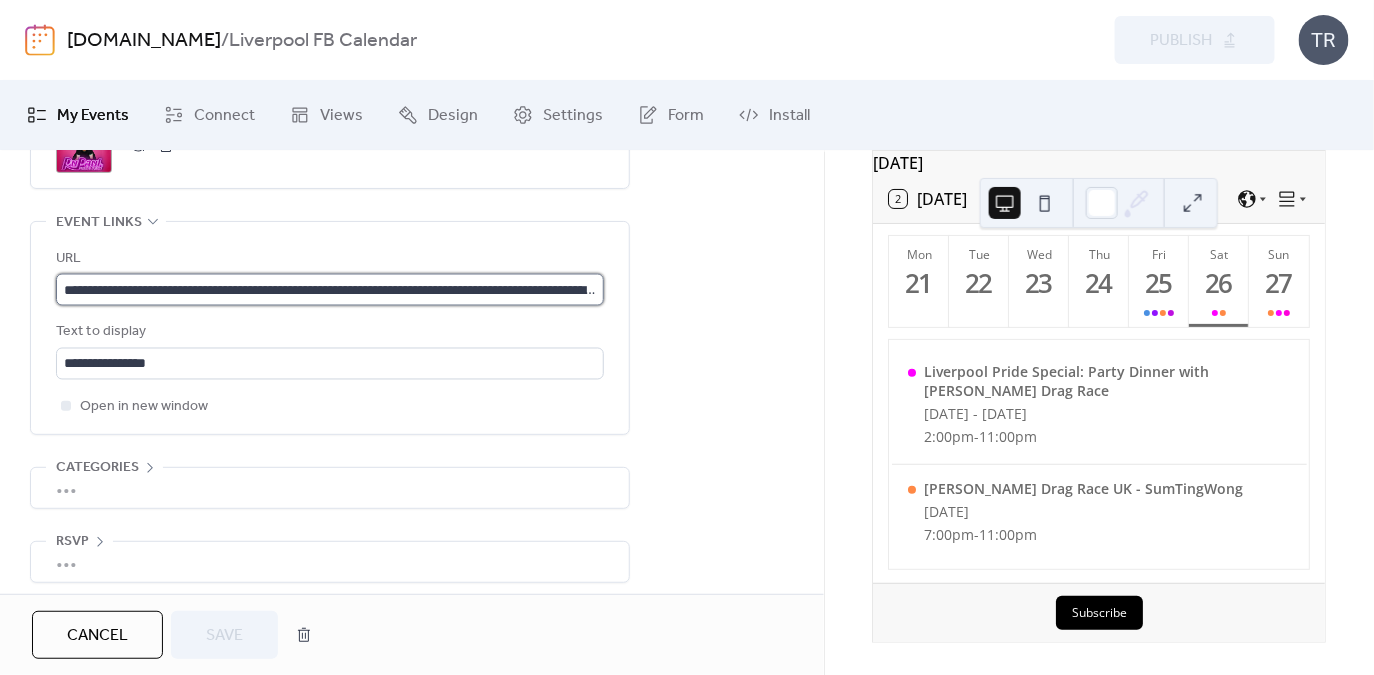 click on "**********" at bounding box center (330, 290) 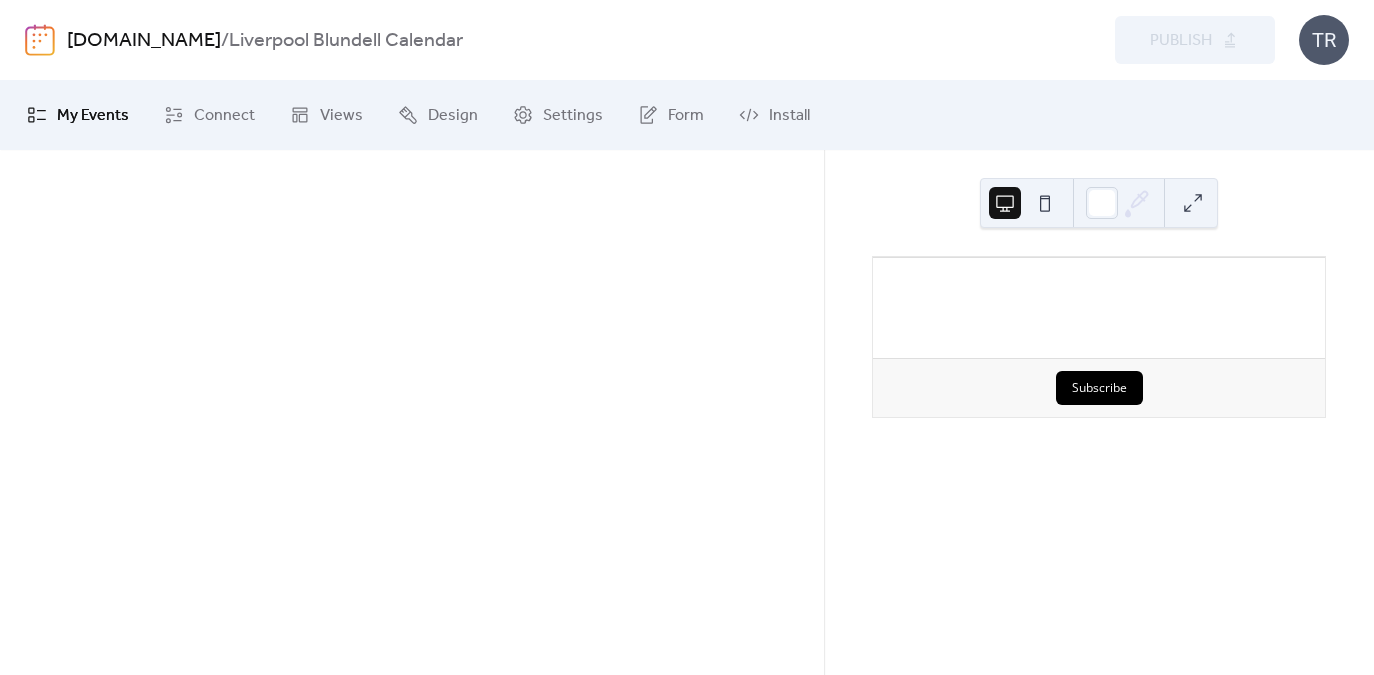 scroll, scrollTop: 0, scrollLeft: 0, axis: both 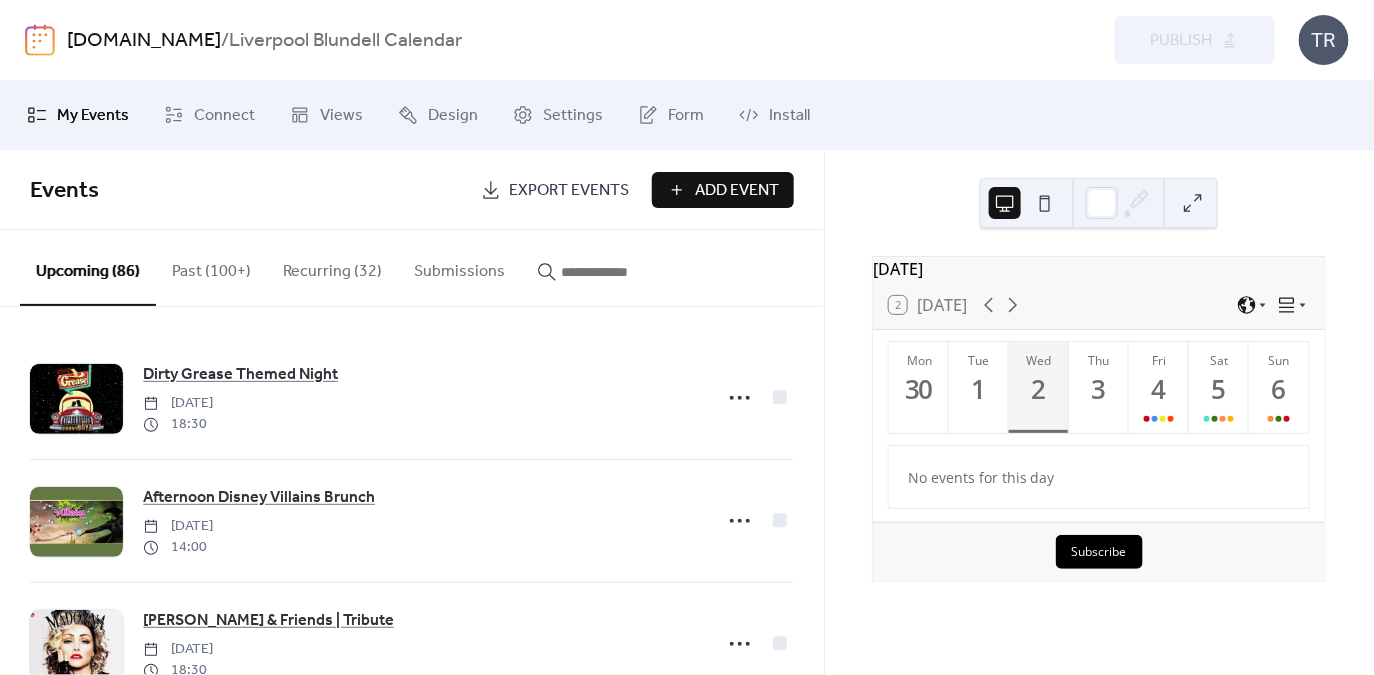 click at bounding box center (611, 272) 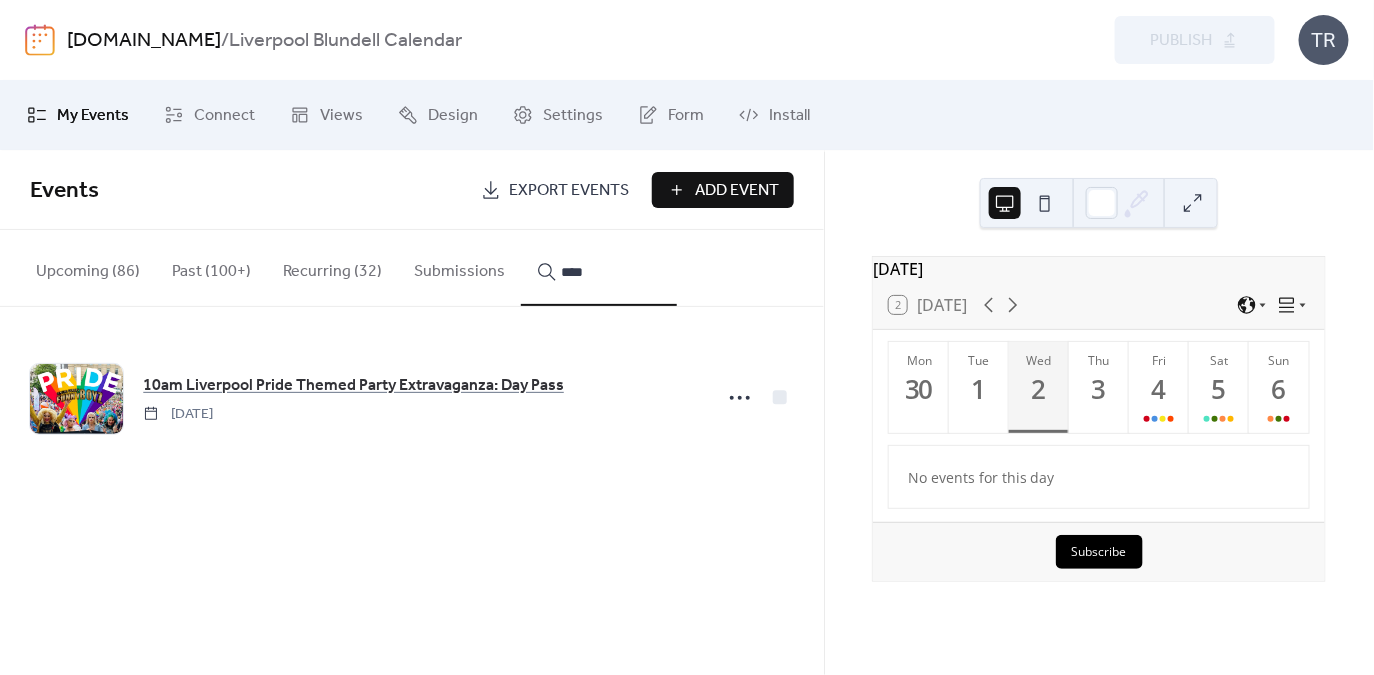 type on "*****" 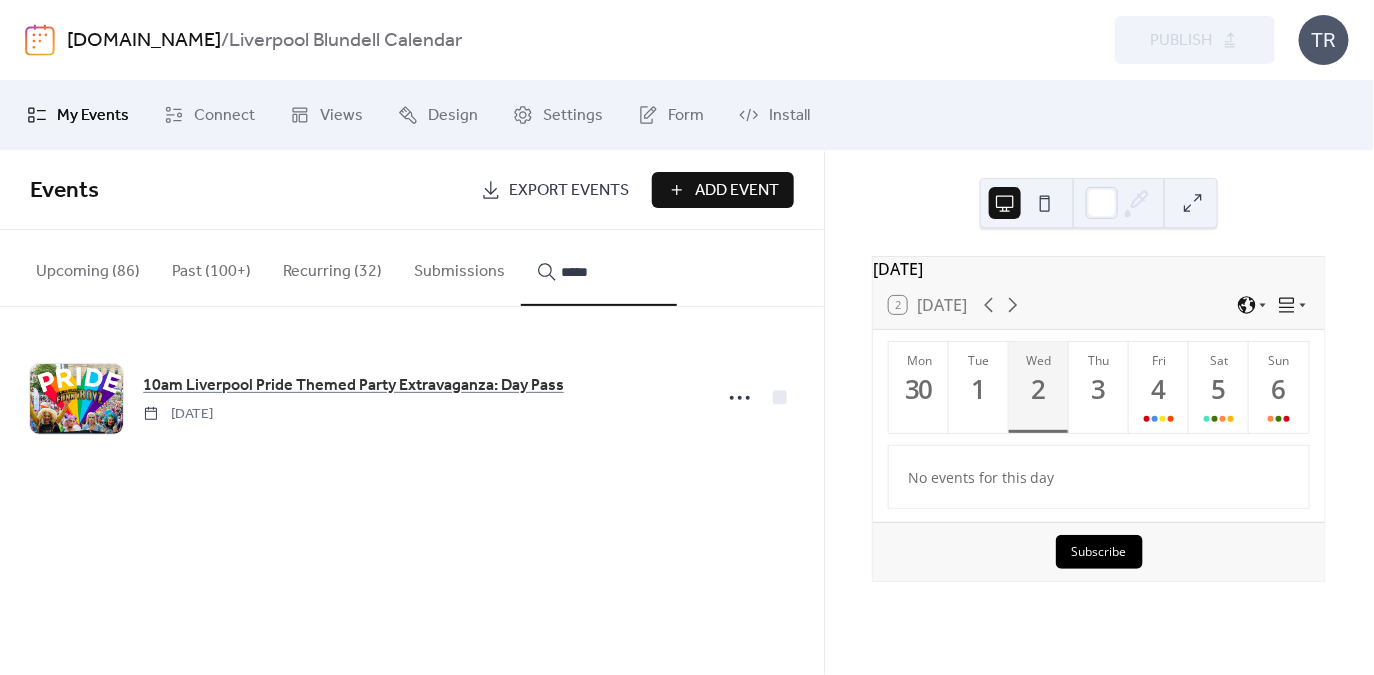 drag, startPoint x: 562, startPoint y: 269, endPoint x: 518, endPoint y: 269, distance: 44 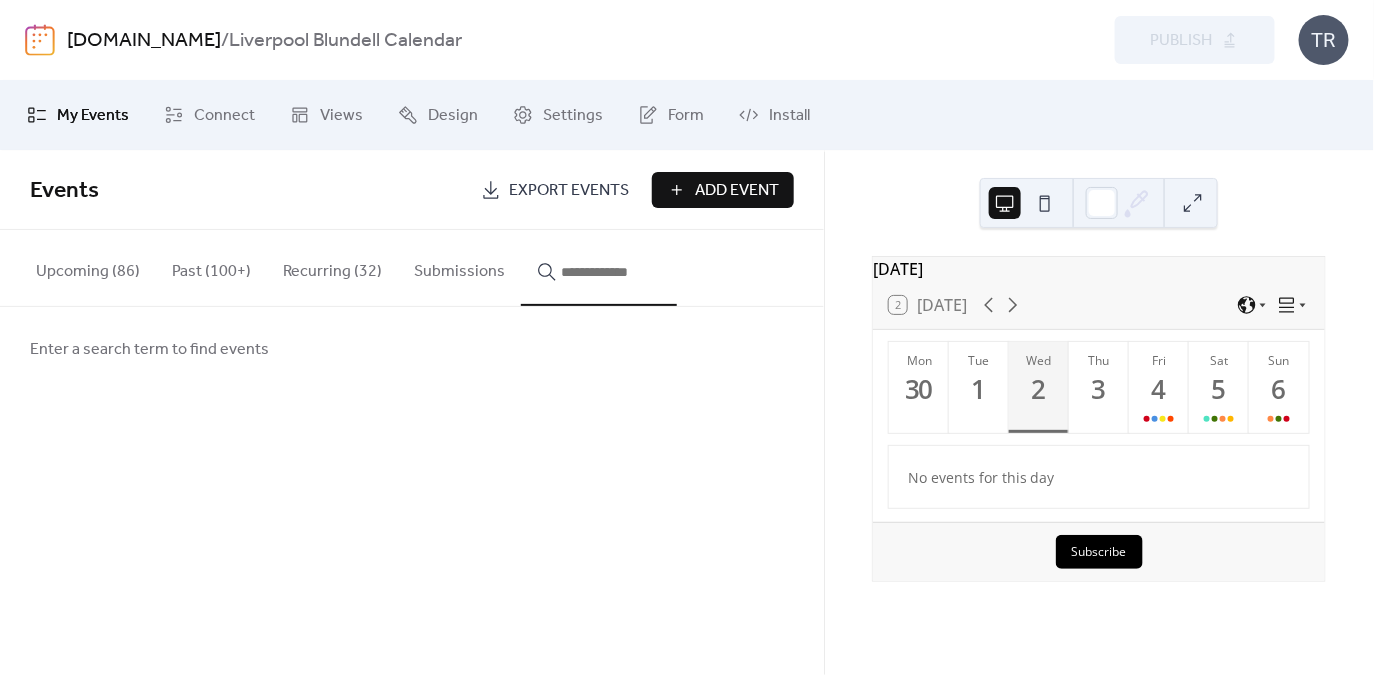 click on "Add Event" at bounding box center [723, 190] 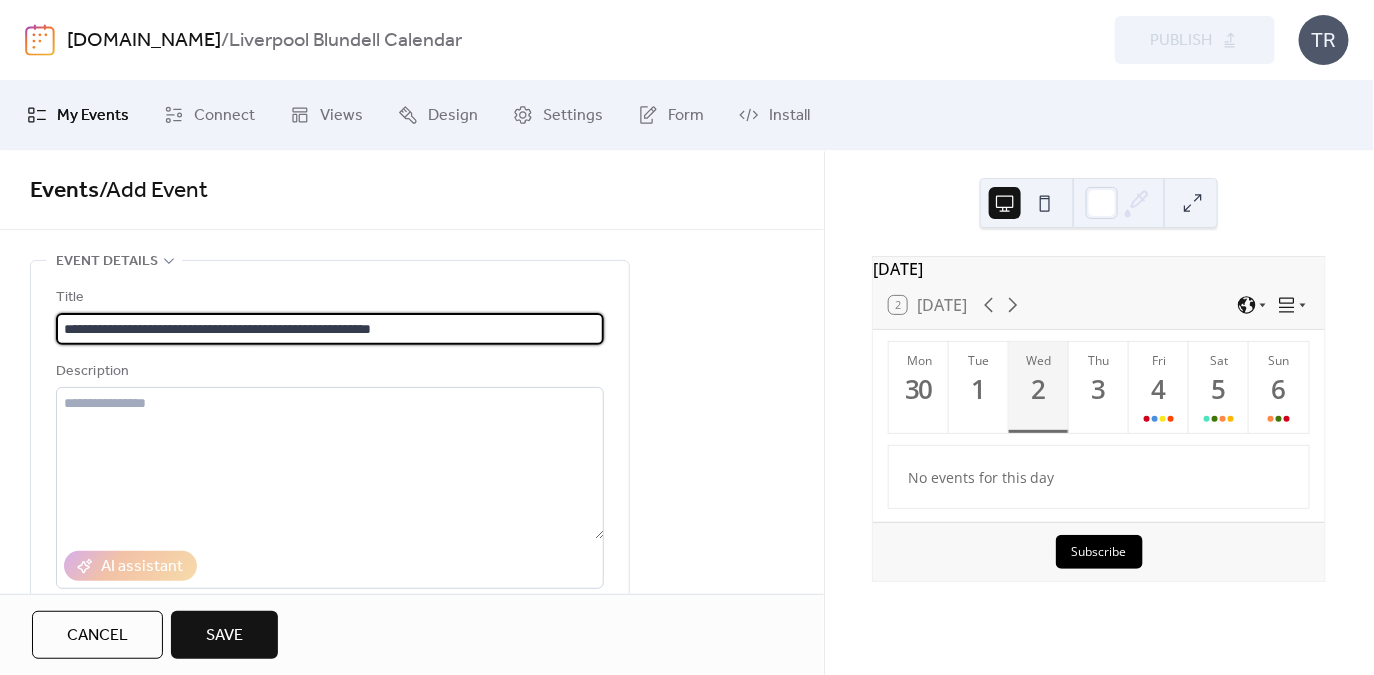 type on "**********" 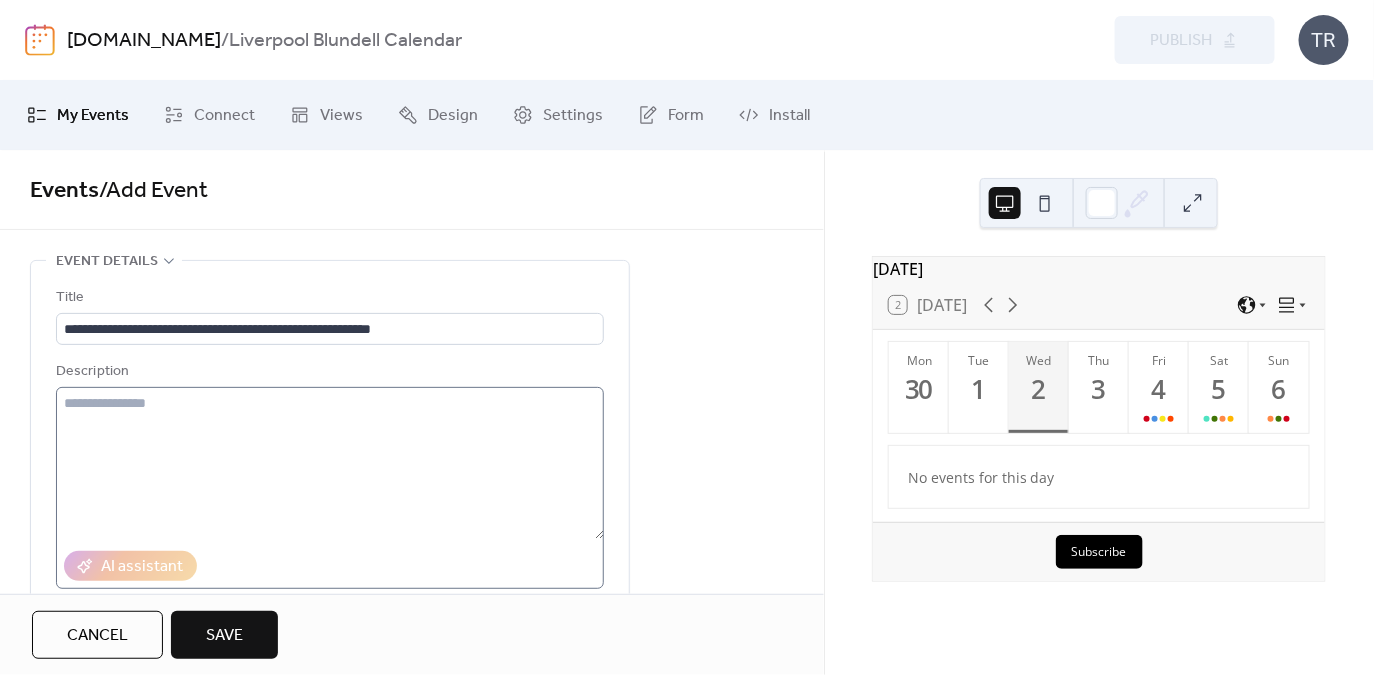 click at bounding box center [330, 488] 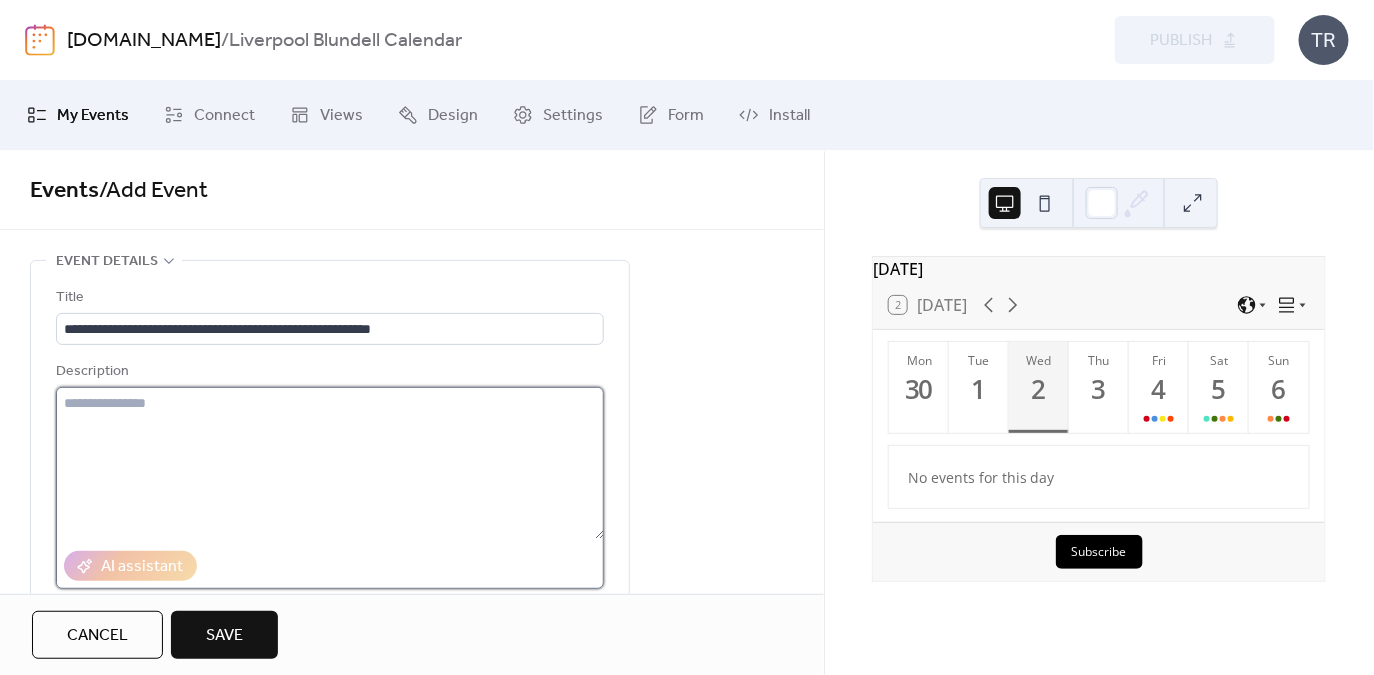 click at bounding box center (330, 463) 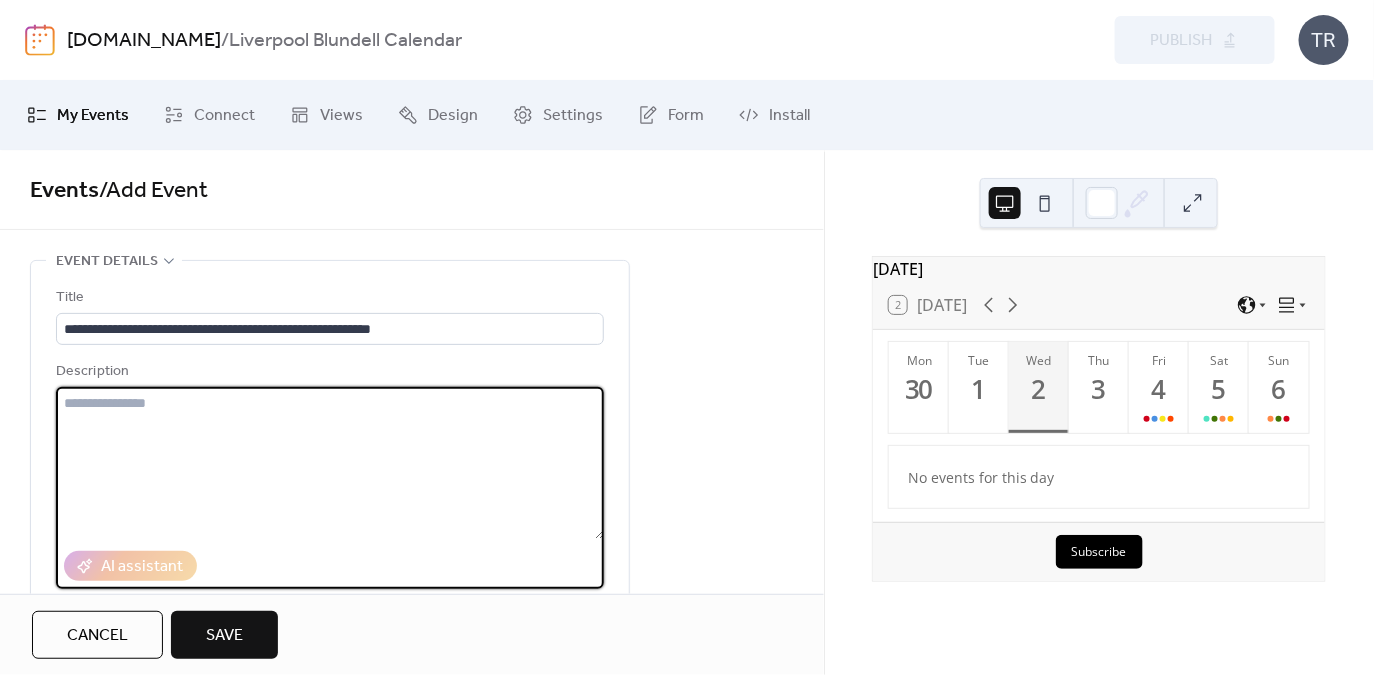 paste on "**********" 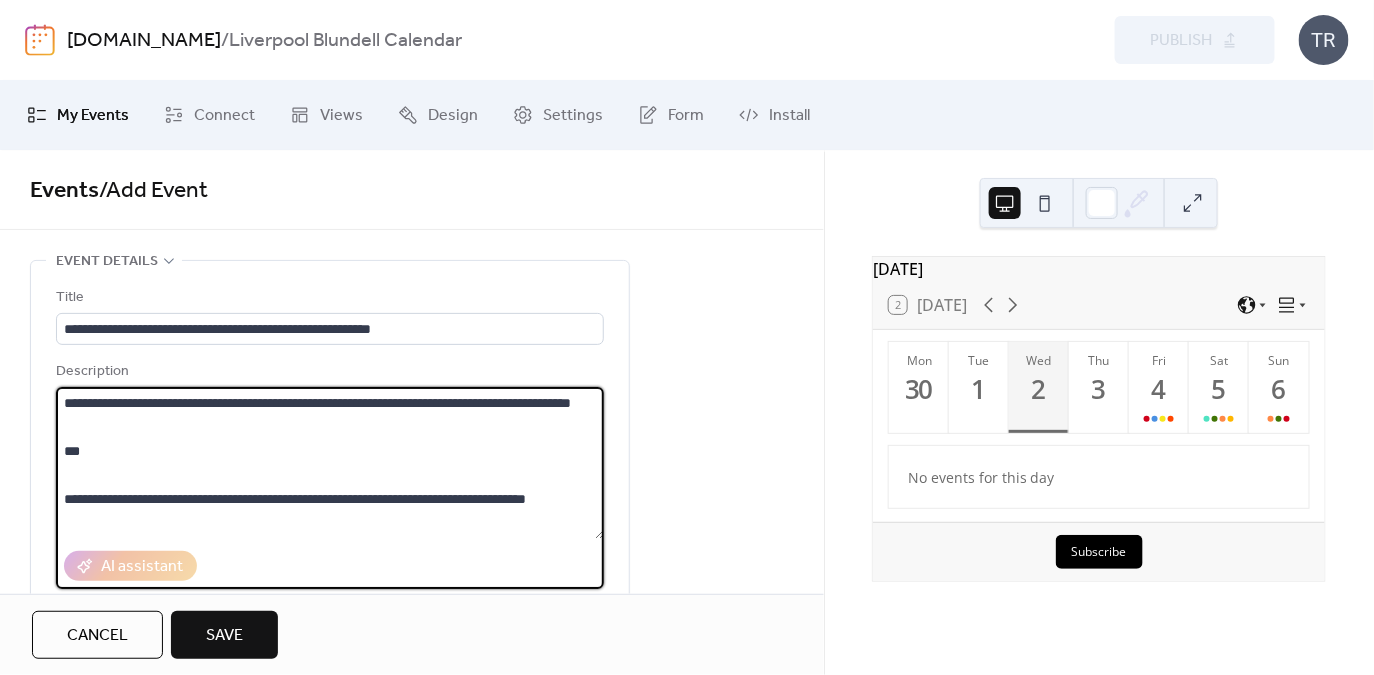 scroll, scrollTop: 356, scrollLeft: 0, axis: vertical 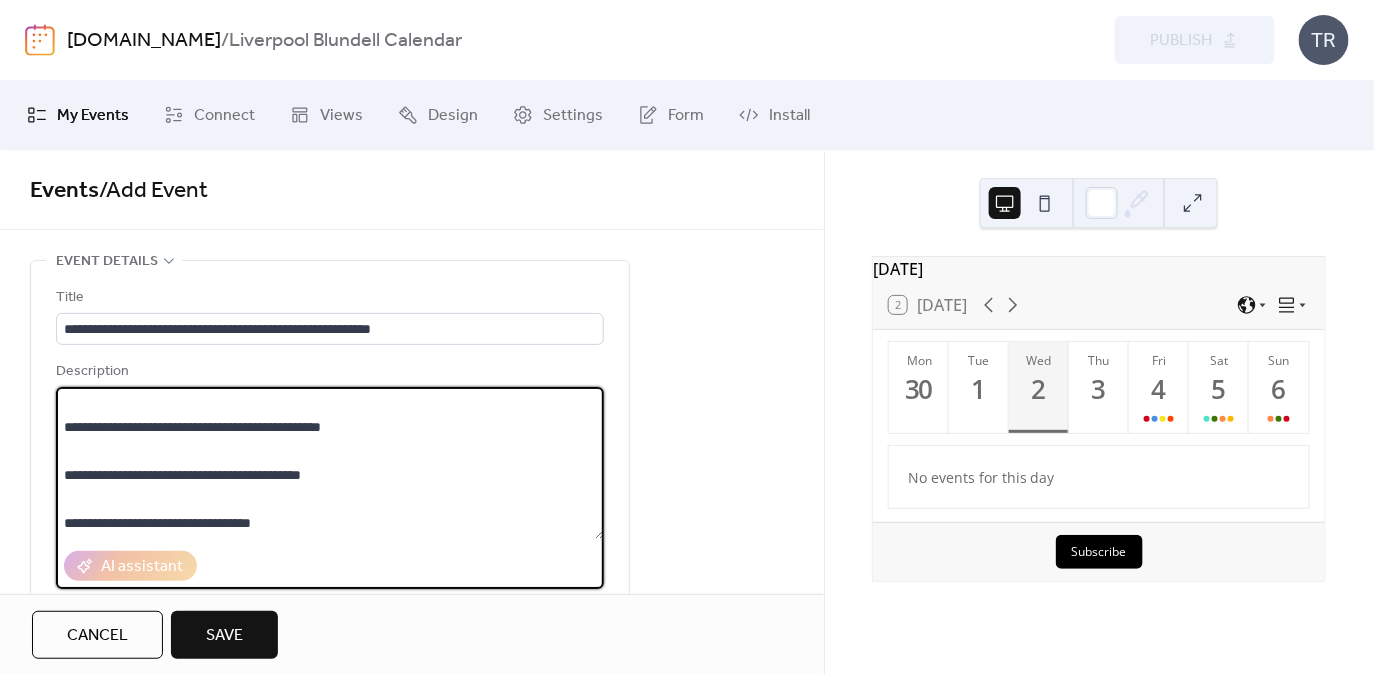 type on "**********" 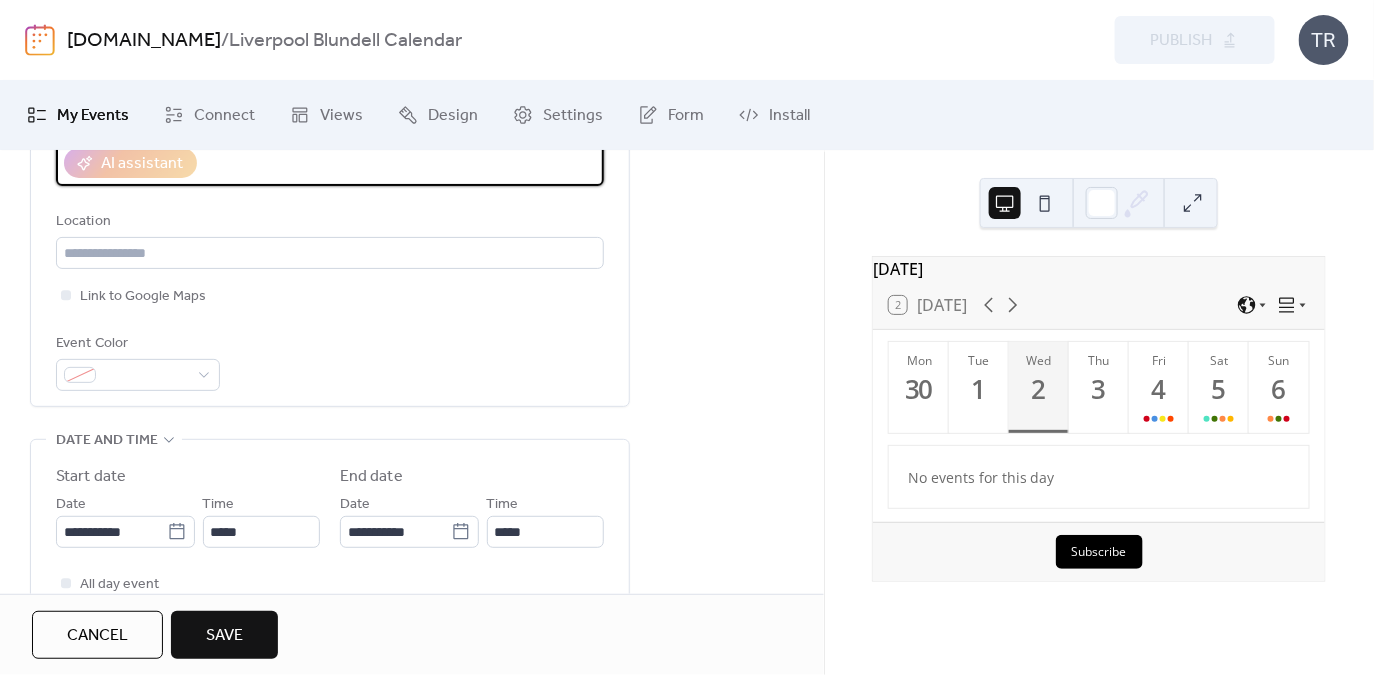 scroll, scrollTop: 460, scrollLeft: 0, axis: vertical 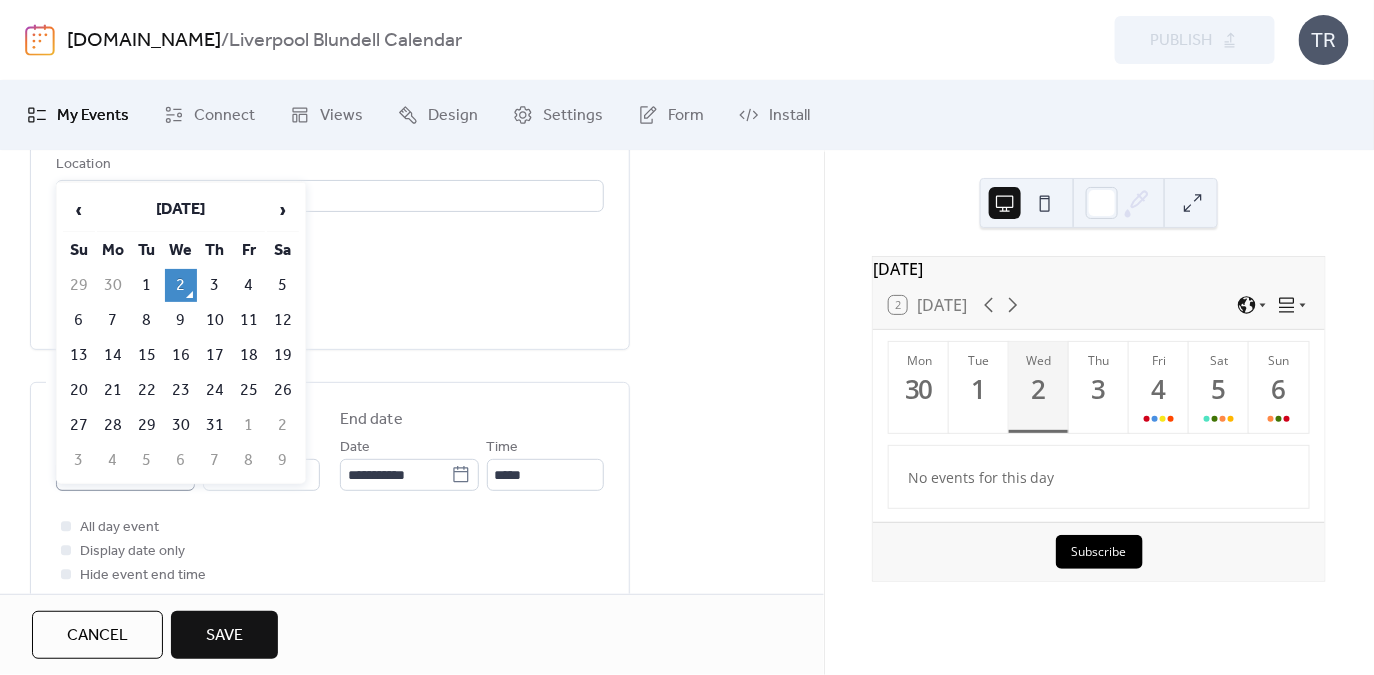 click on "**********" at bounding box center (687, 337) 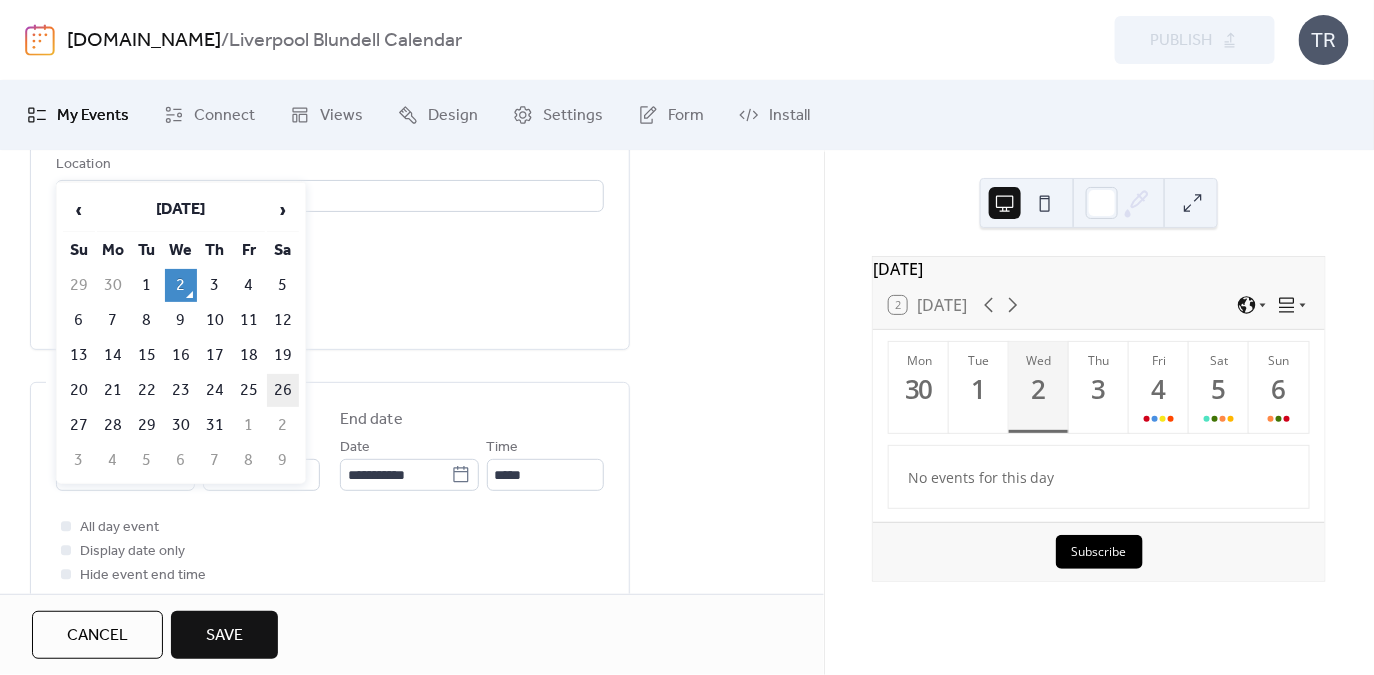 click on "26" at bounding box center [283, 390] 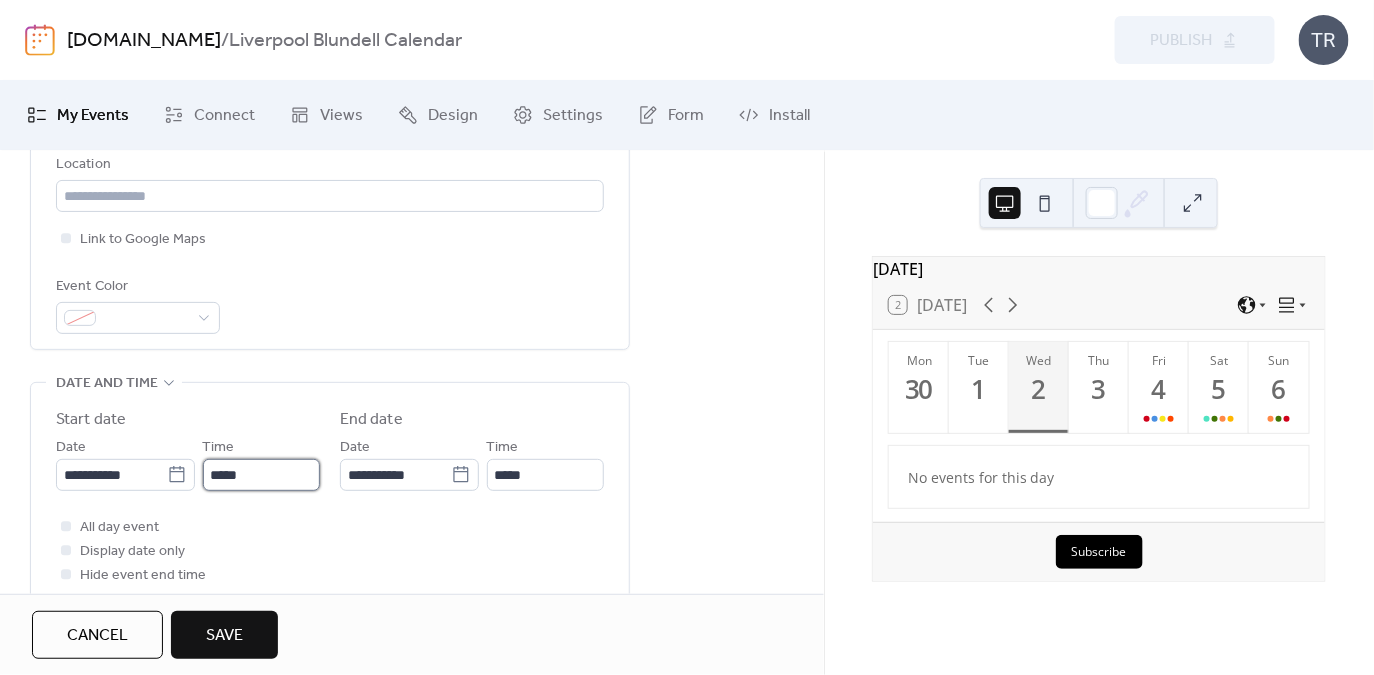 click on "*****" at bounding box center (261, 475) 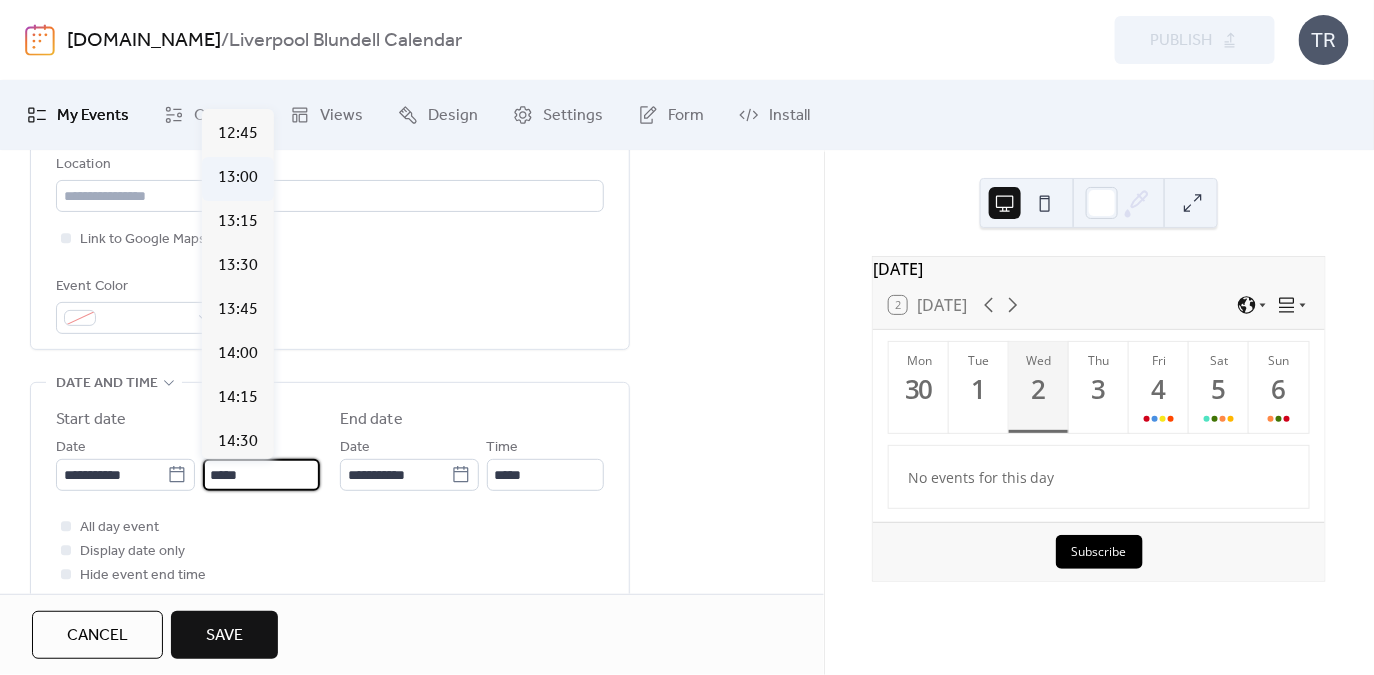 scroll, scrollTop: 2369, scrollLeft: 0, axis: vertical 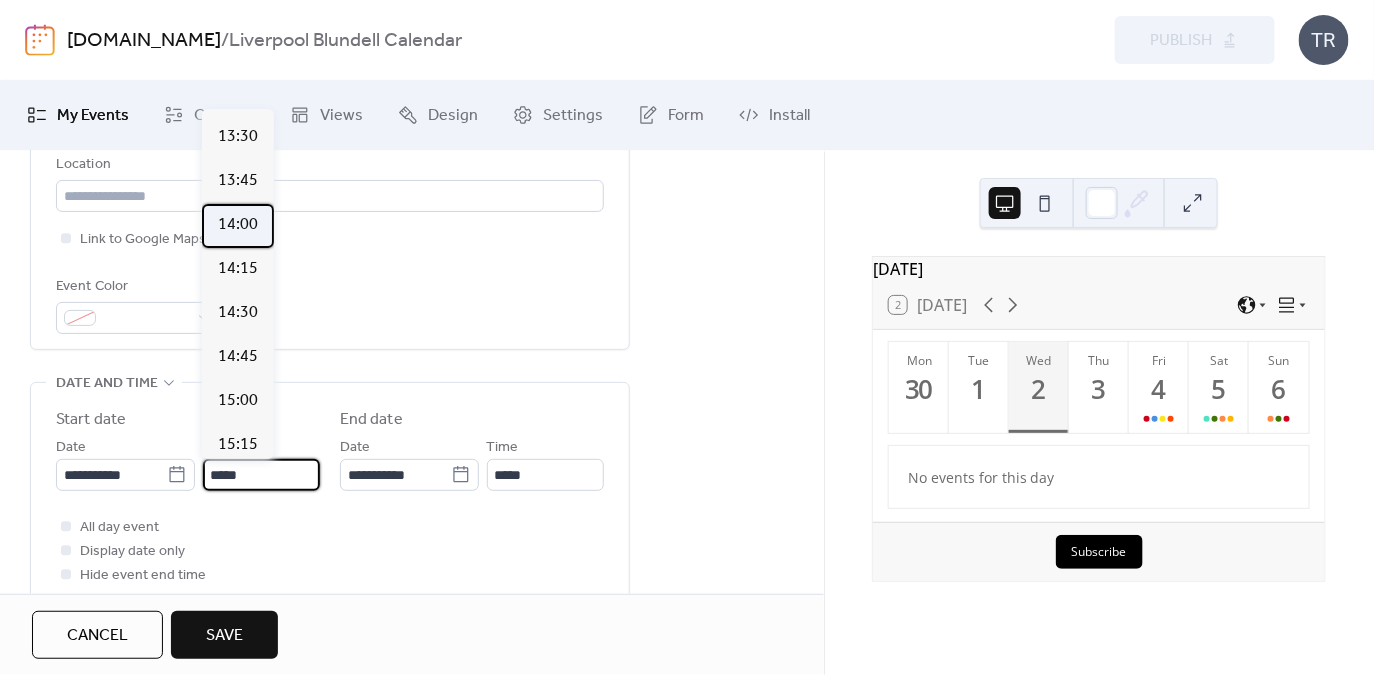 click on "14:00" at bounding box center (238, 225) 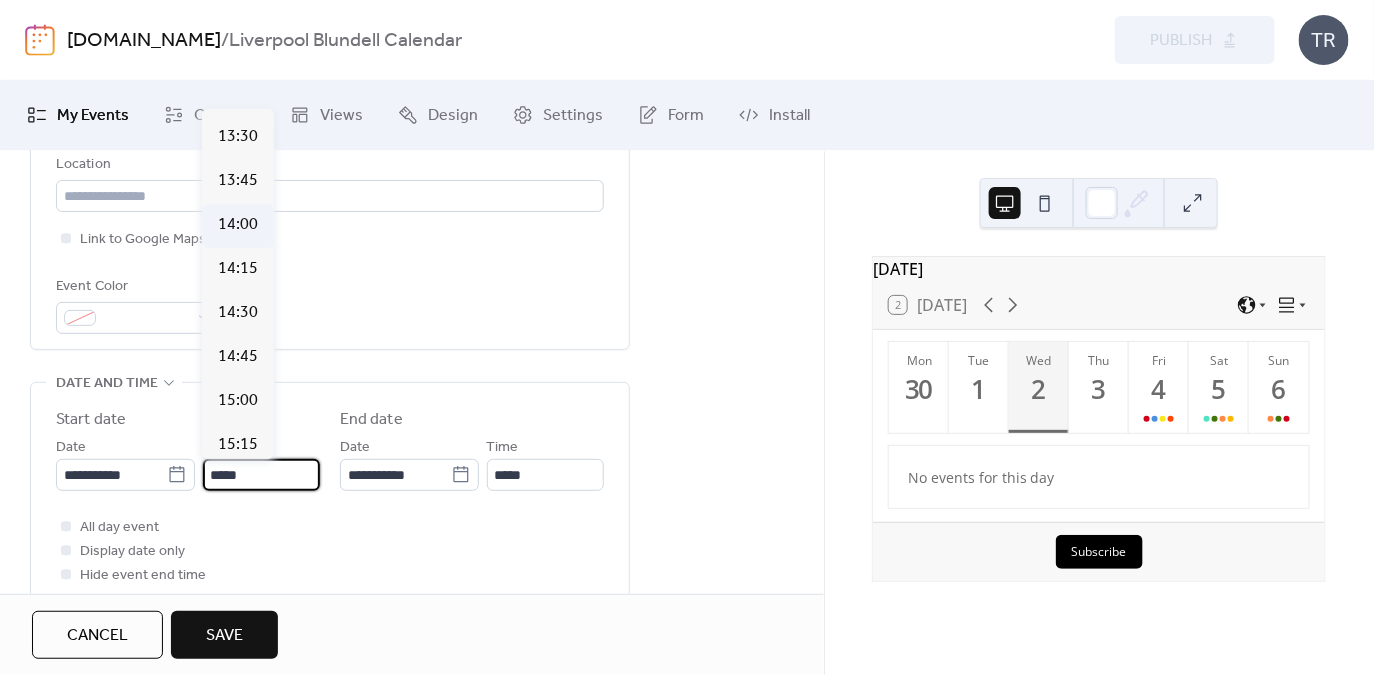 type on "*****" 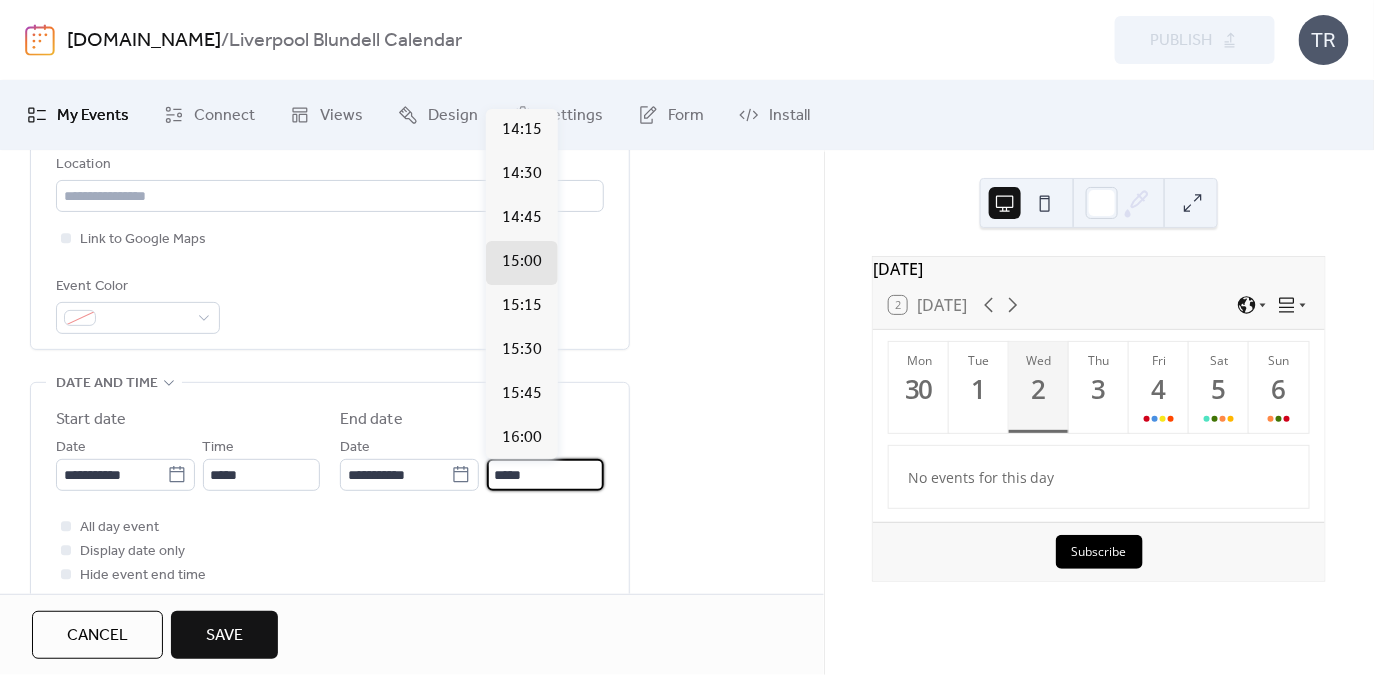 click on "*****" at bounding box center (545, 475) 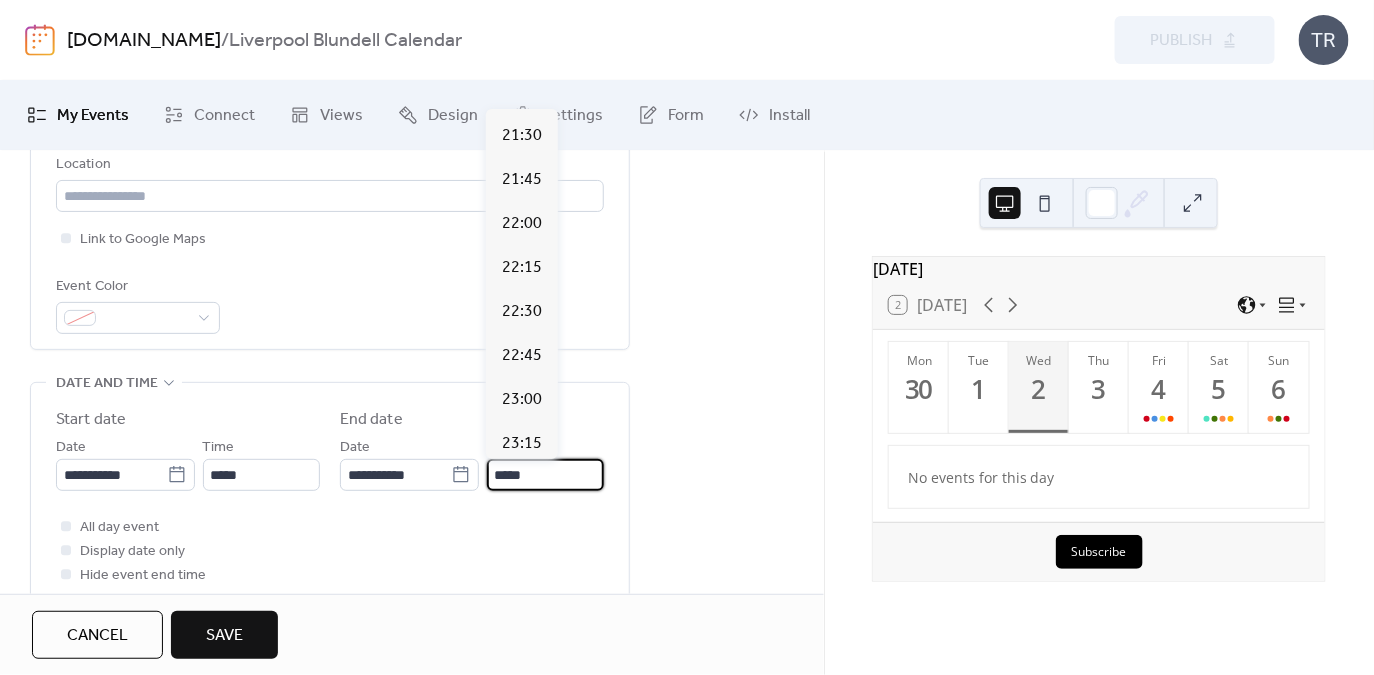 scroll, scrollTop: 1270, scrollLeft: 0, axis: vertical 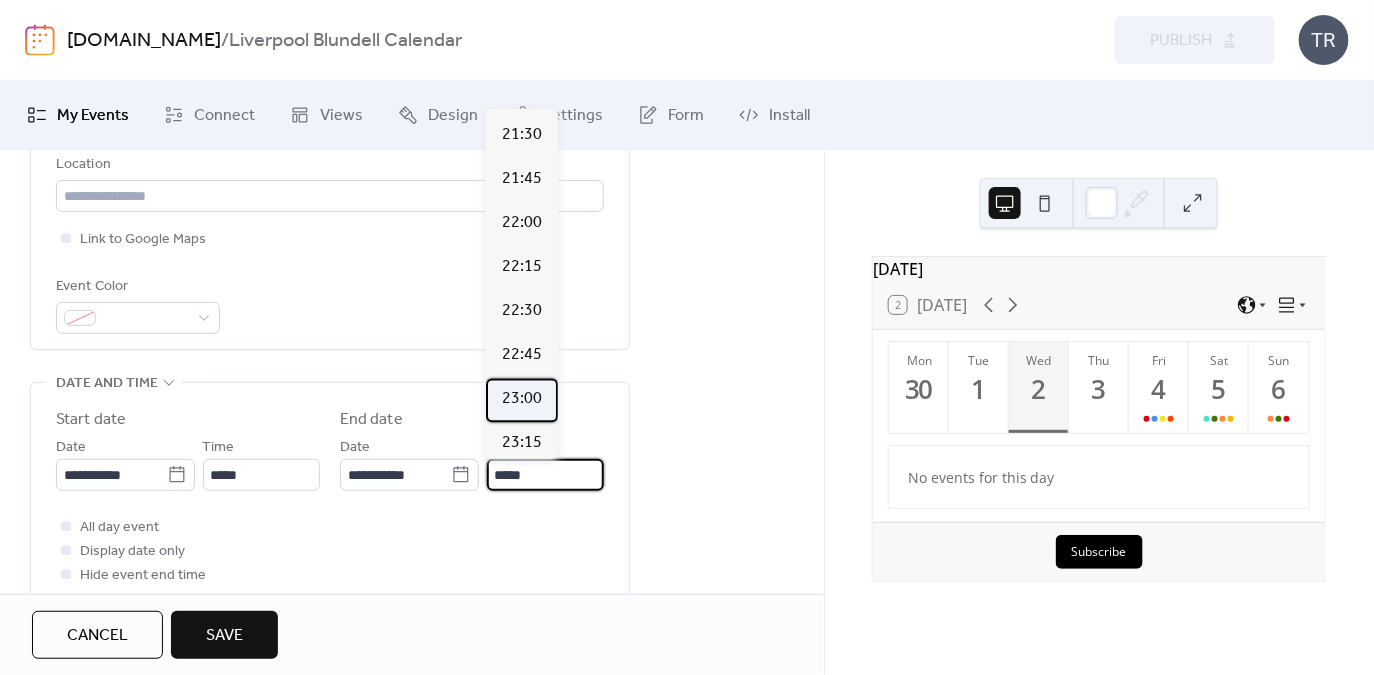 click on "23:00" at bounding box center (522, 400) 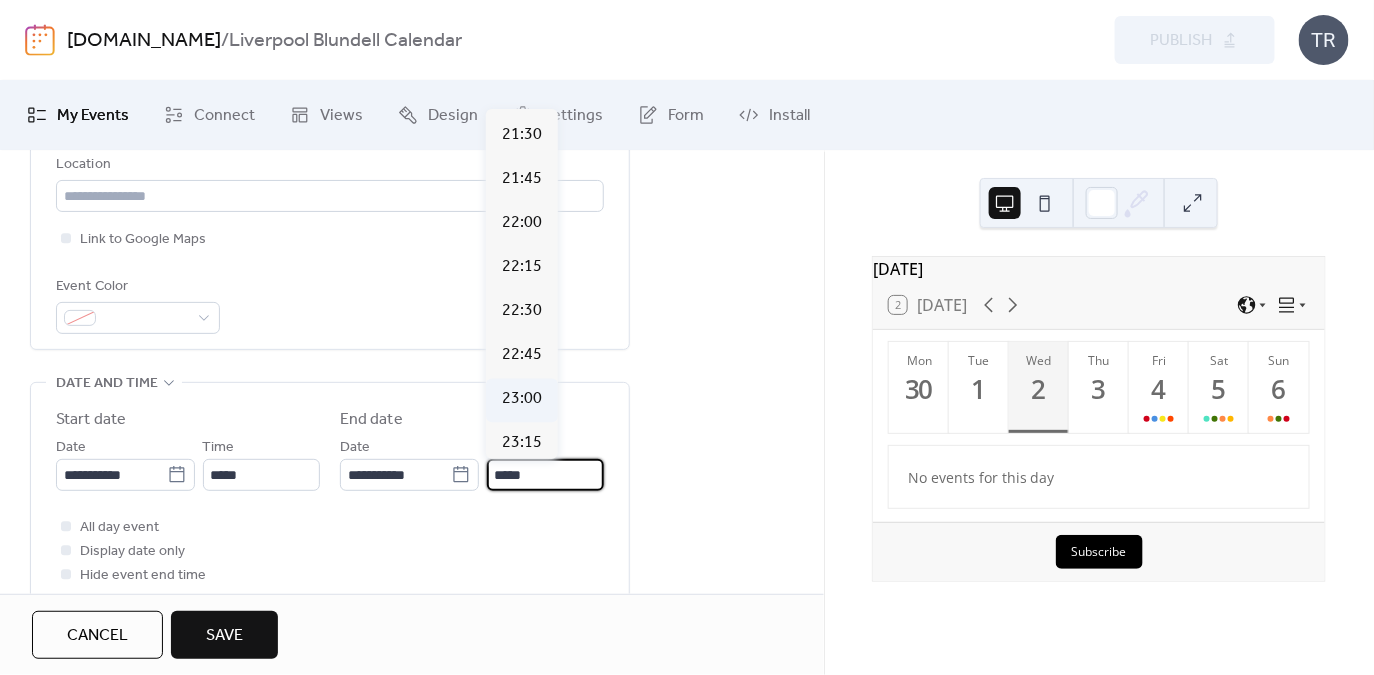 type on "*****" 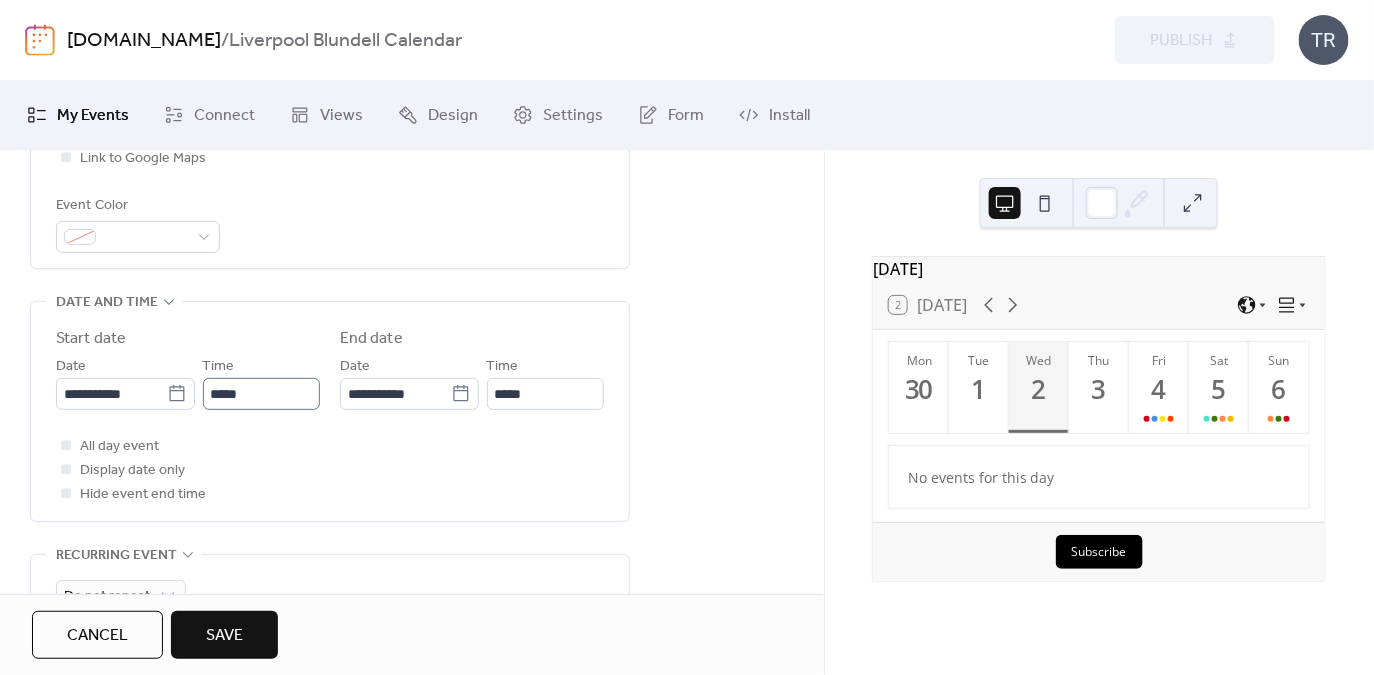 scroll, scrollTop: 565, scrollLeft: 0, axis: vertical 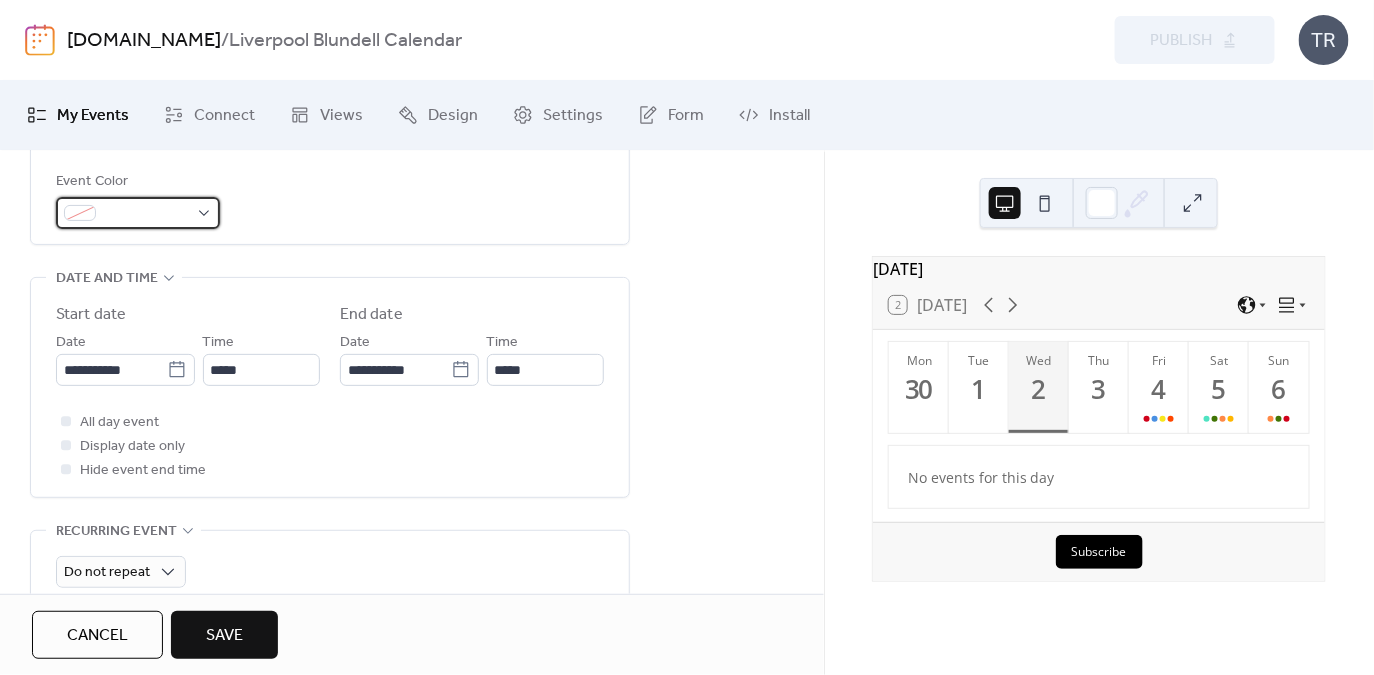 click at bounding box center [138, 213] 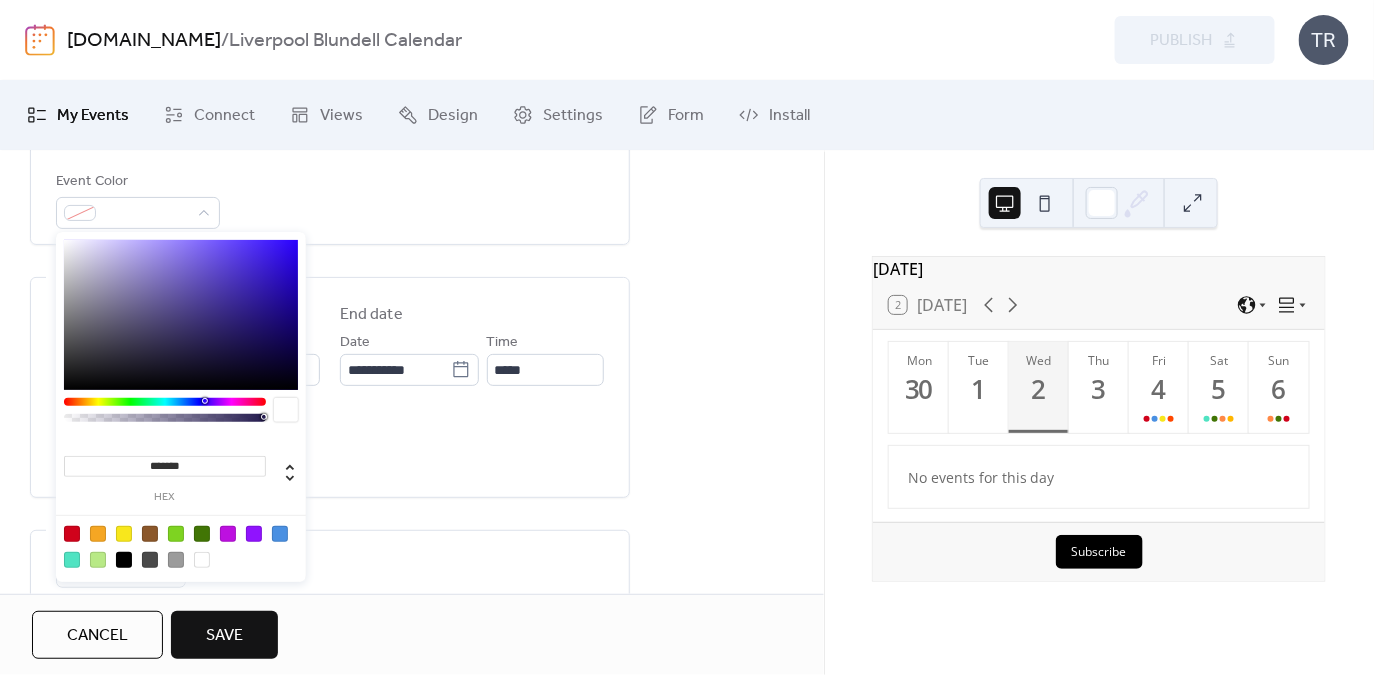 click at bounding box center [228, 534] 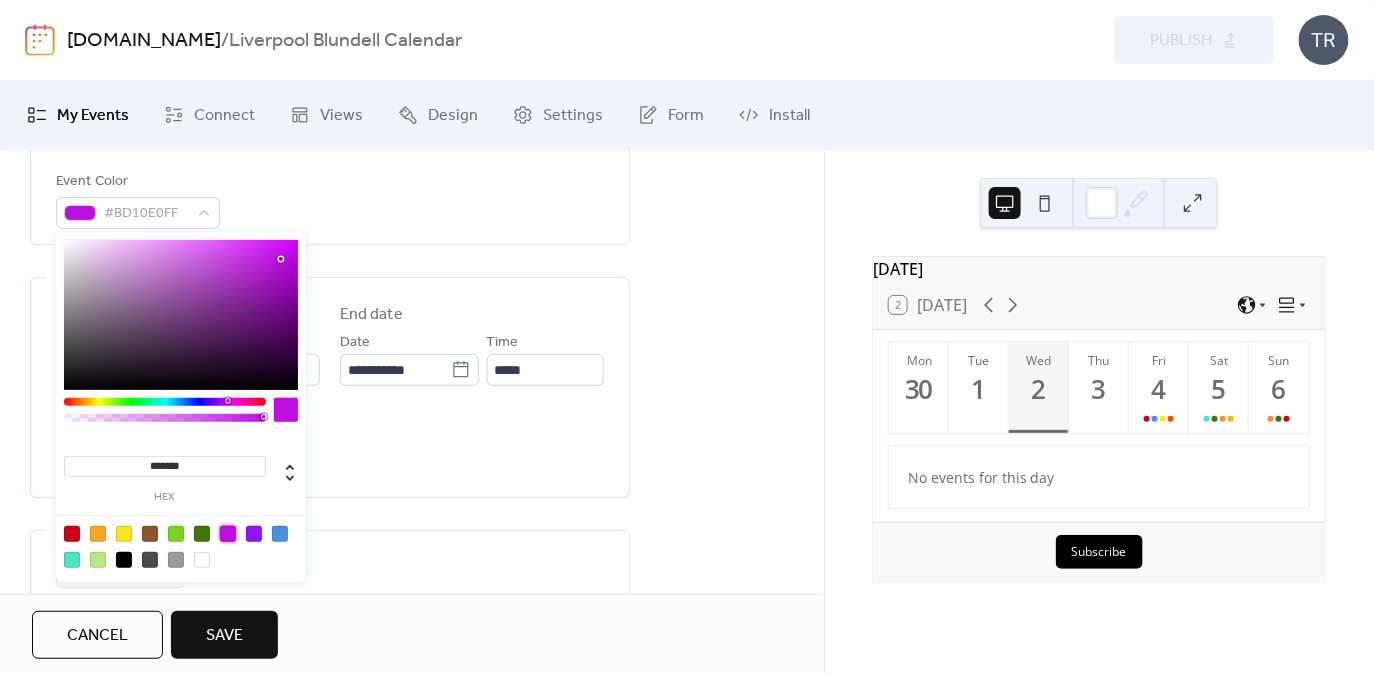 click on "**********" at bounding box center [330, 411] 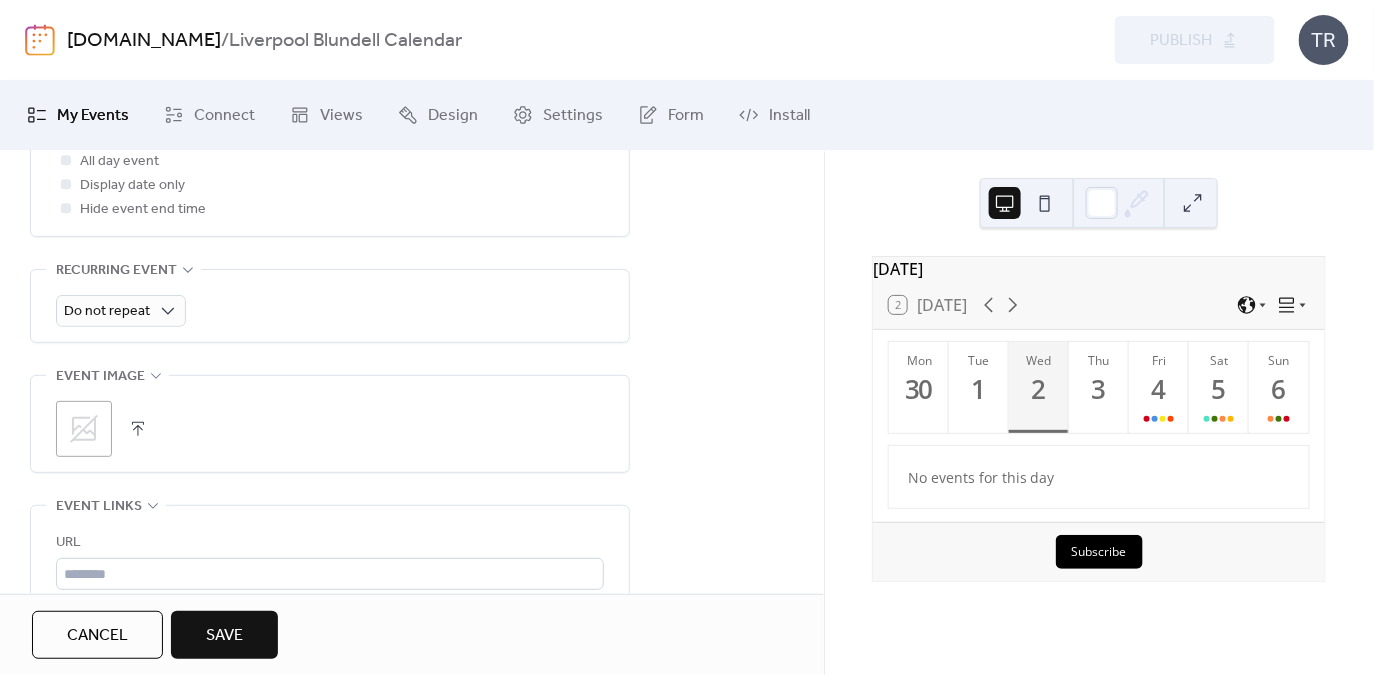 scroll, scrollTop: 833, scrollLeft: 0, axis: vertical 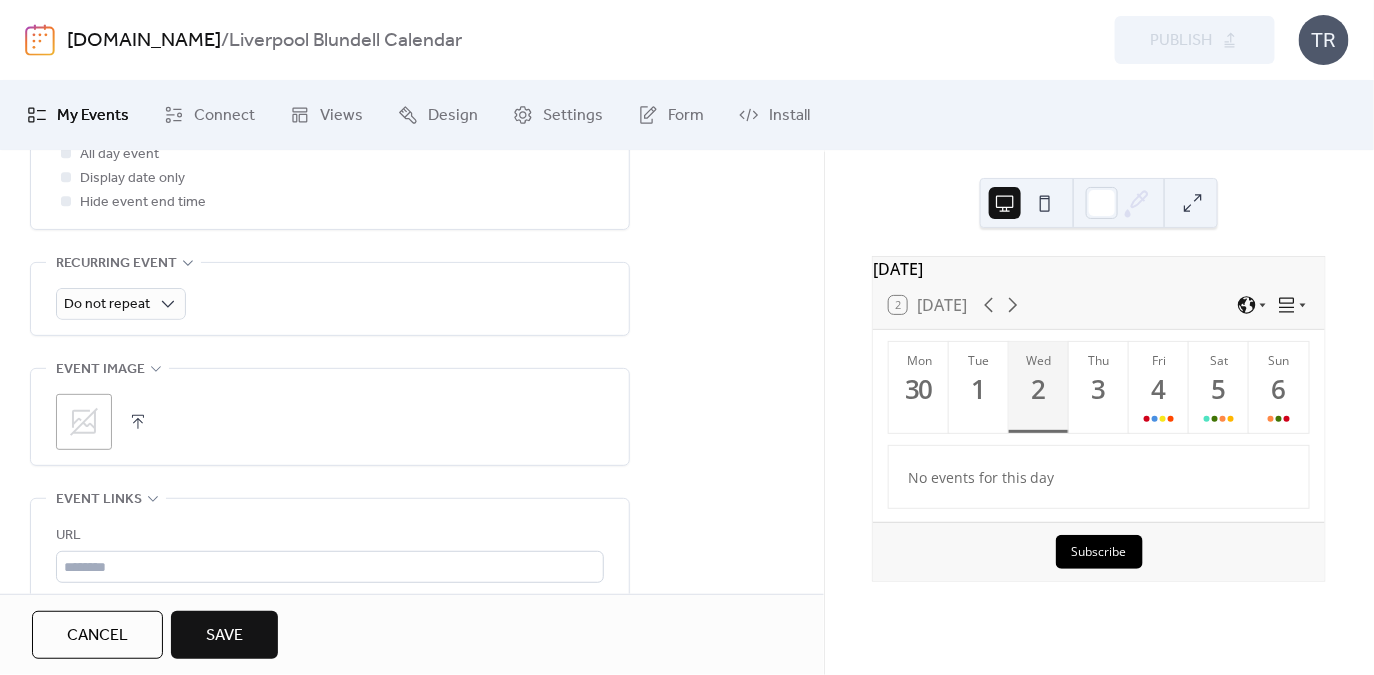 click 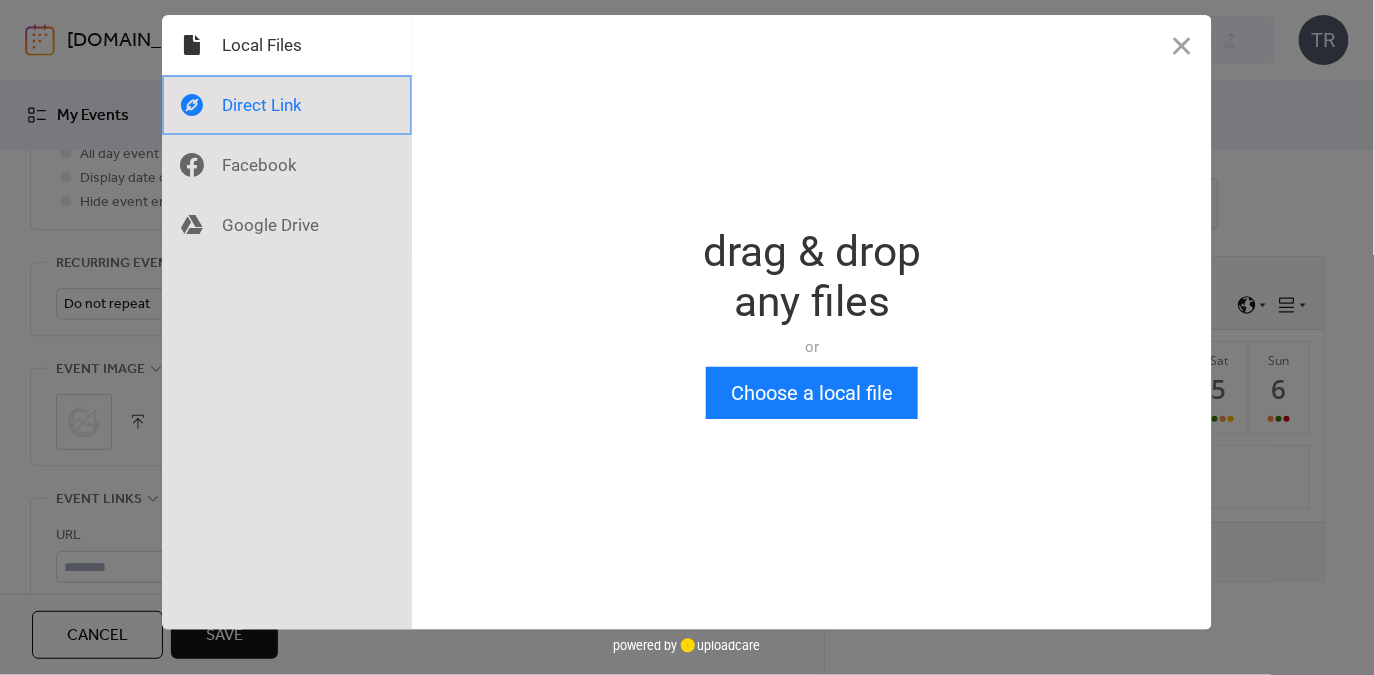 click 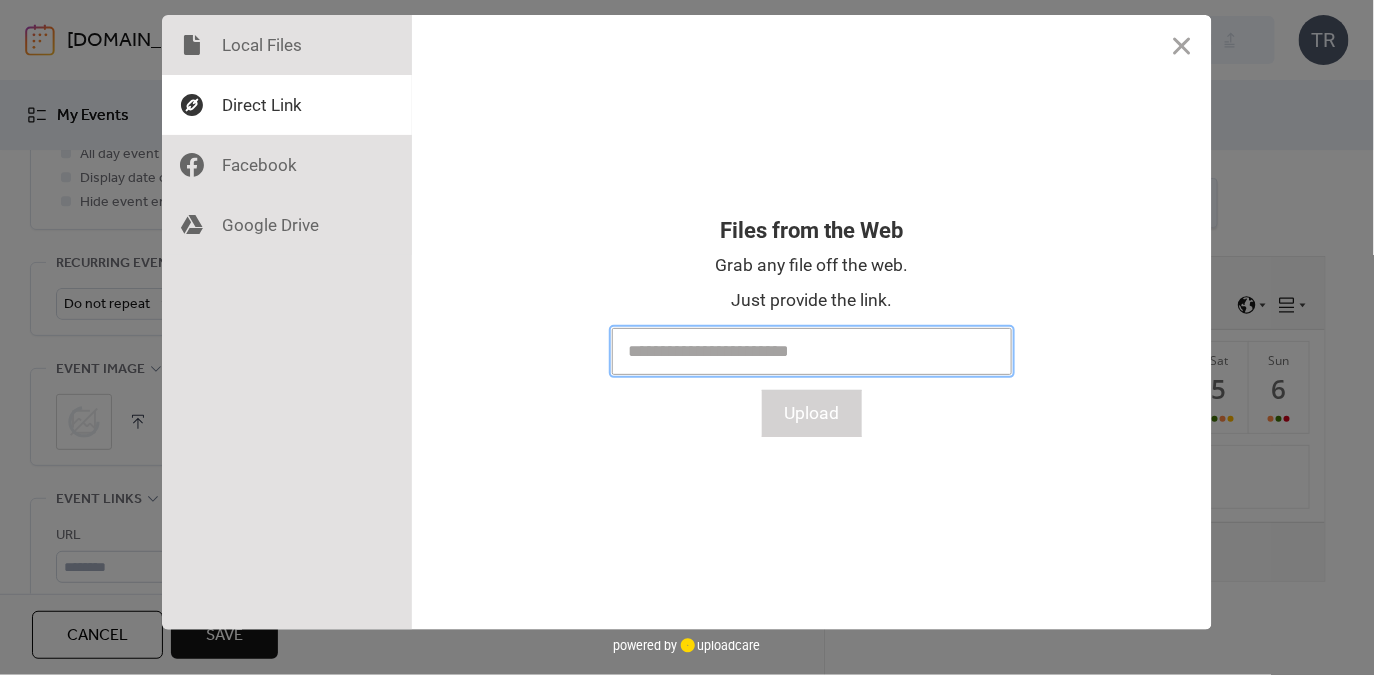 paste on "**********" 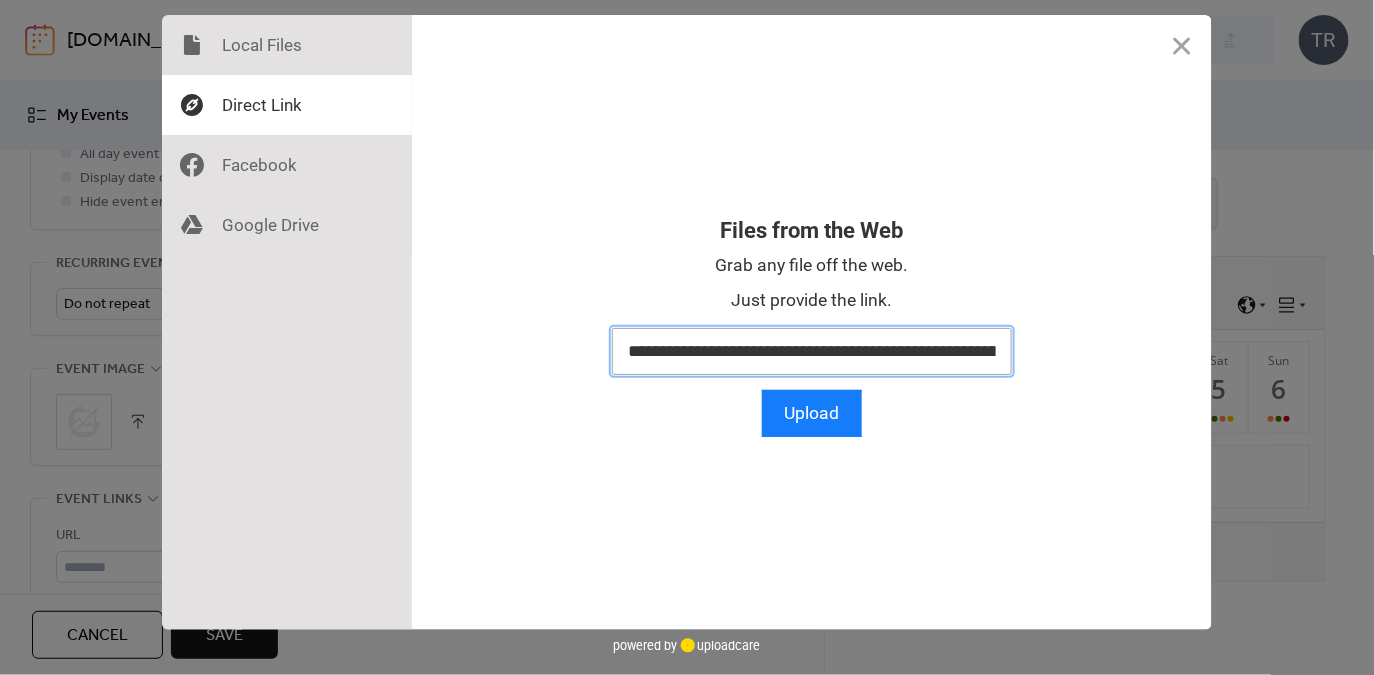 scroll, scrollTop: 0, scrollLeft: 1790, axis: horizontal 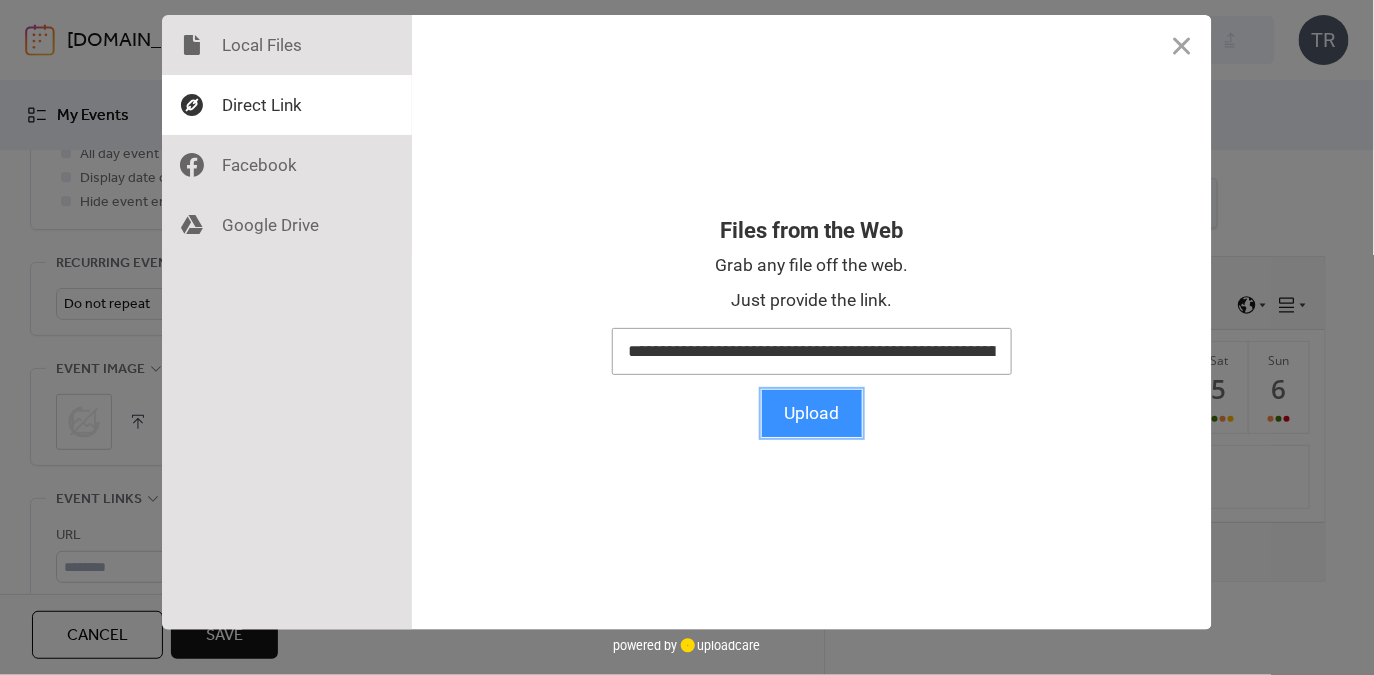 click on "Upload" at bounding box center (812, 413) 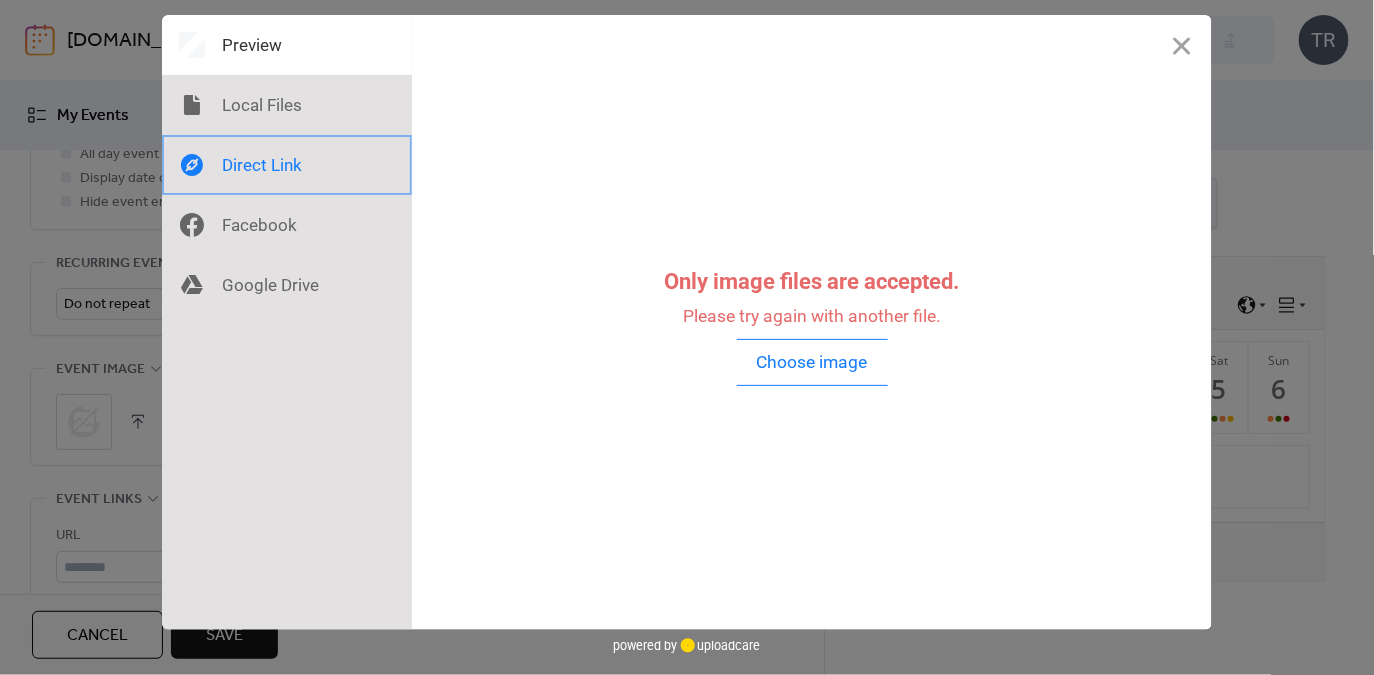 click at bounding box center [287, 165] 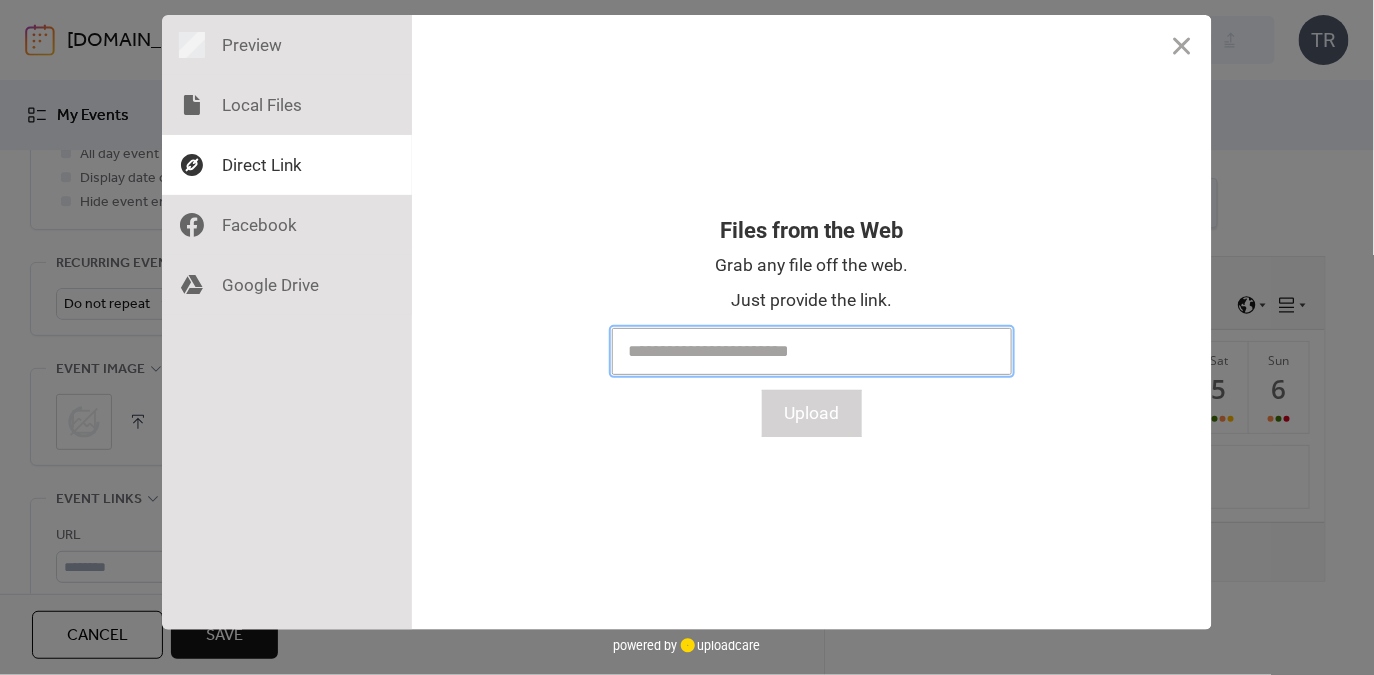 paste on "**********" 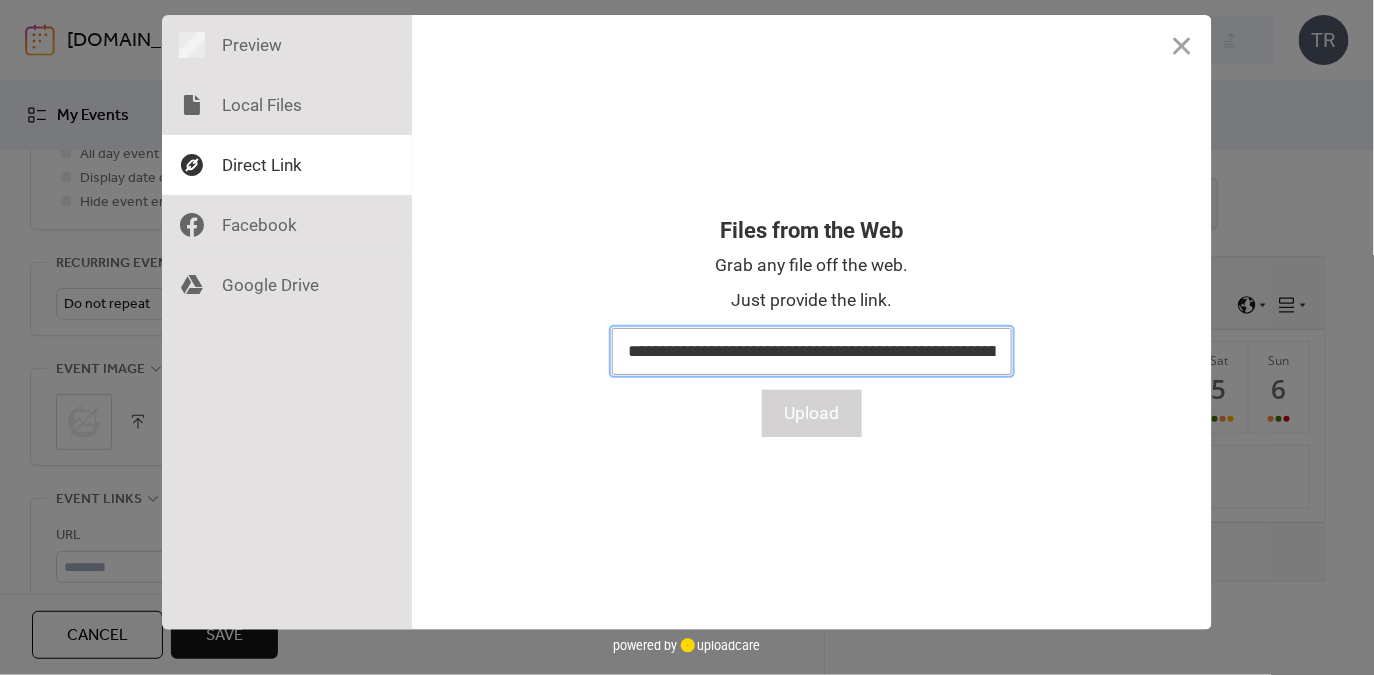 scroll, scrollTop: 0, scrollLeft: 1790, axis: horizontal 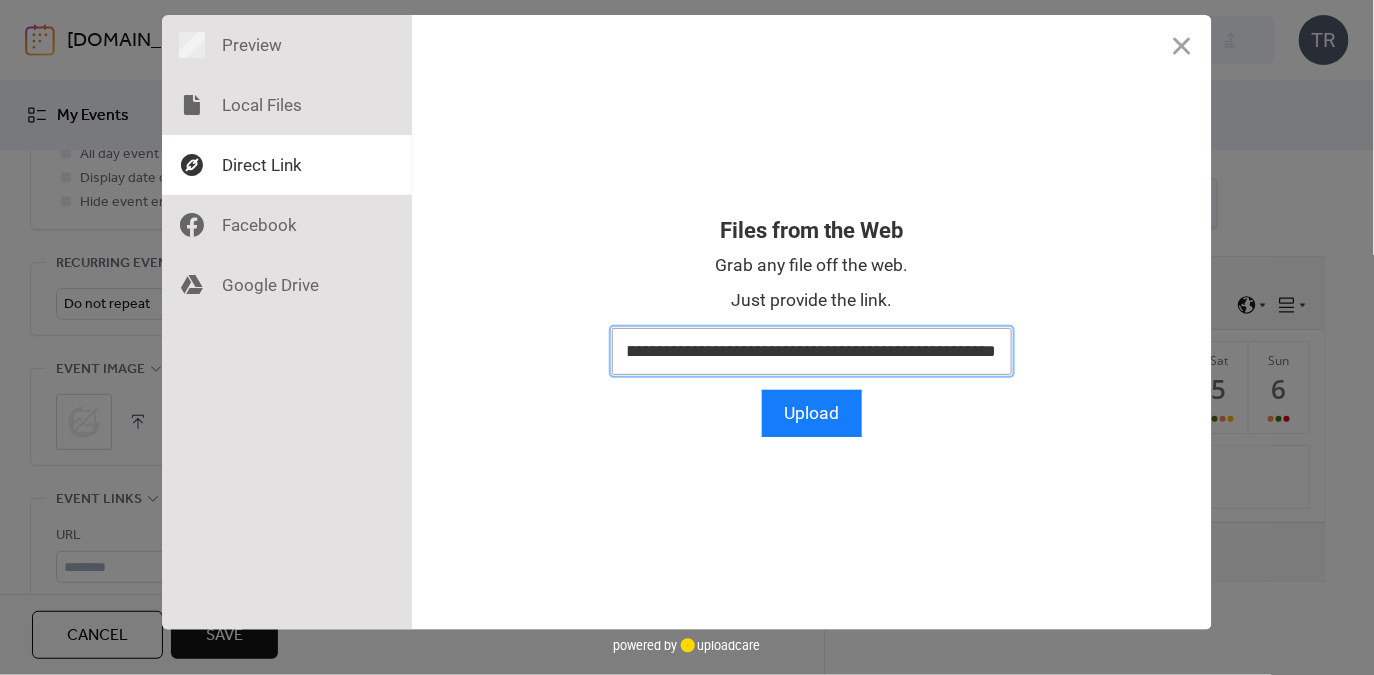type on "**********" 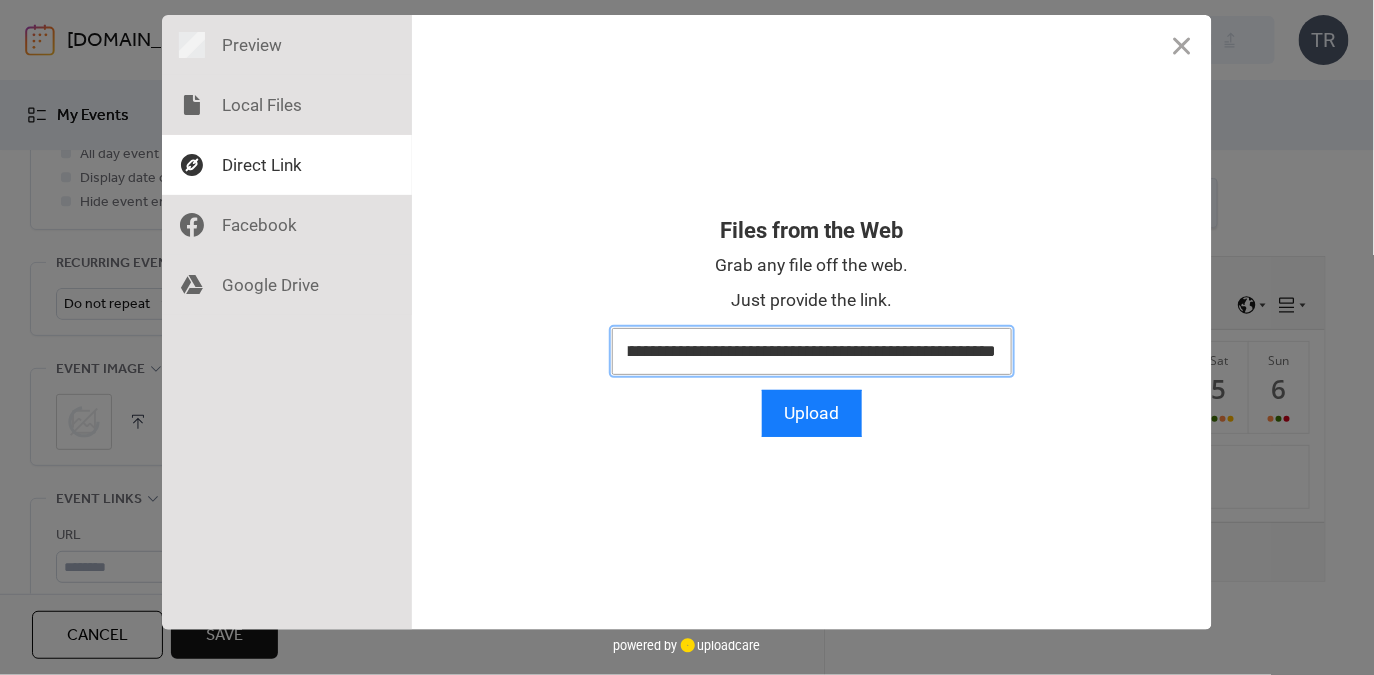 scroll, scrollTop: 0, scrollLeft: 0, axis: both 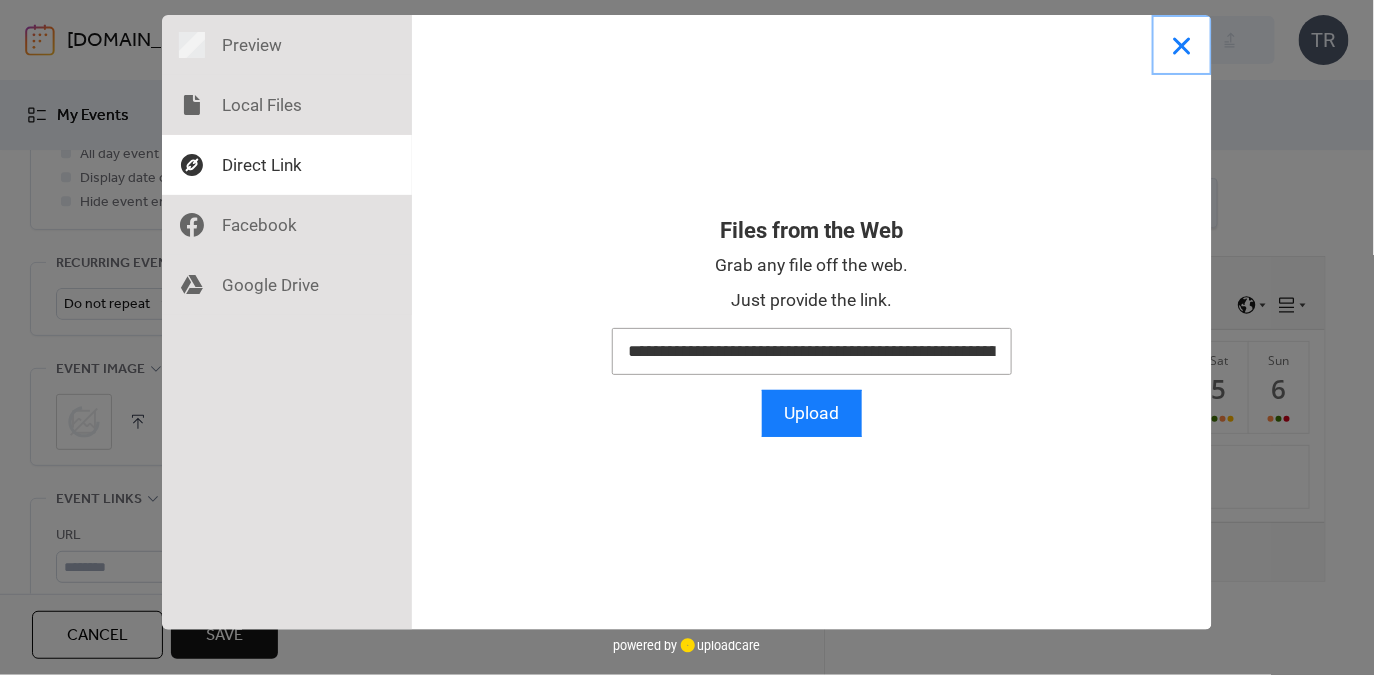 click at bounding box center (1182, 45) 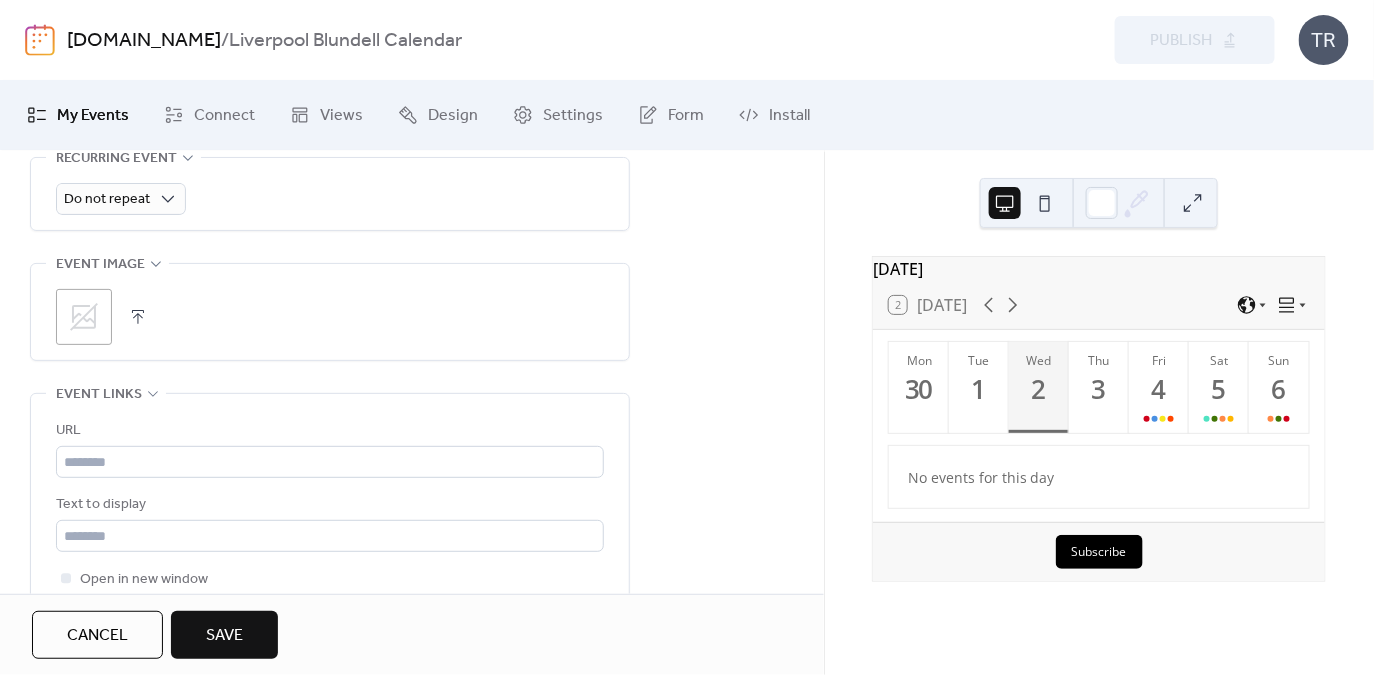 scroll, scrollTop: 970, scrollLeft: 0, axis: vertical 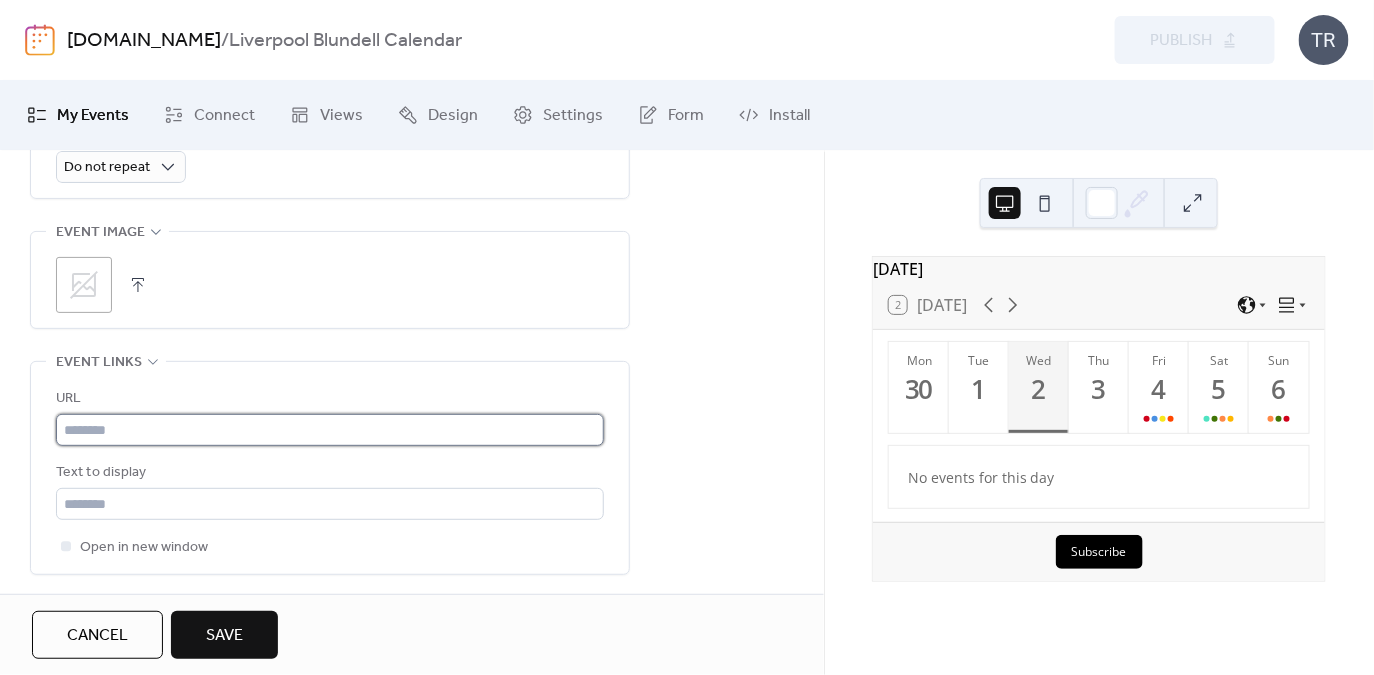click at bounding box center [330, 430] 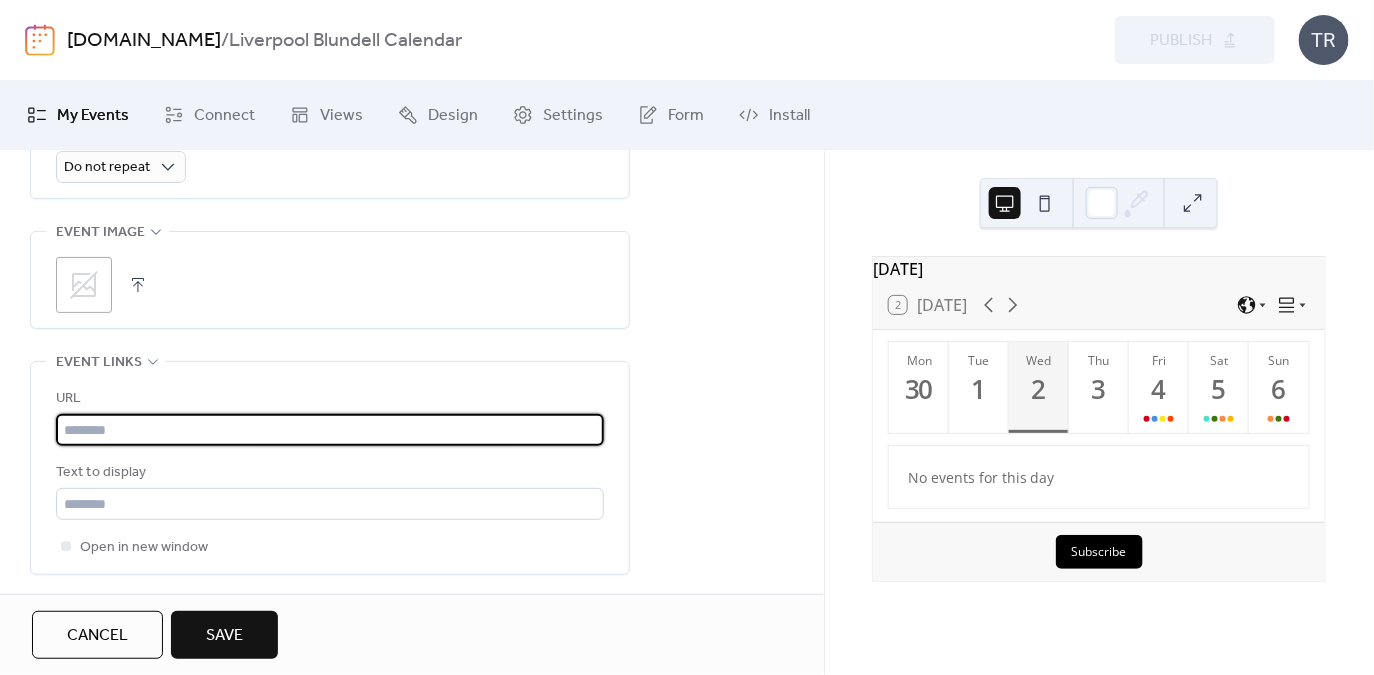 paste on "**********" 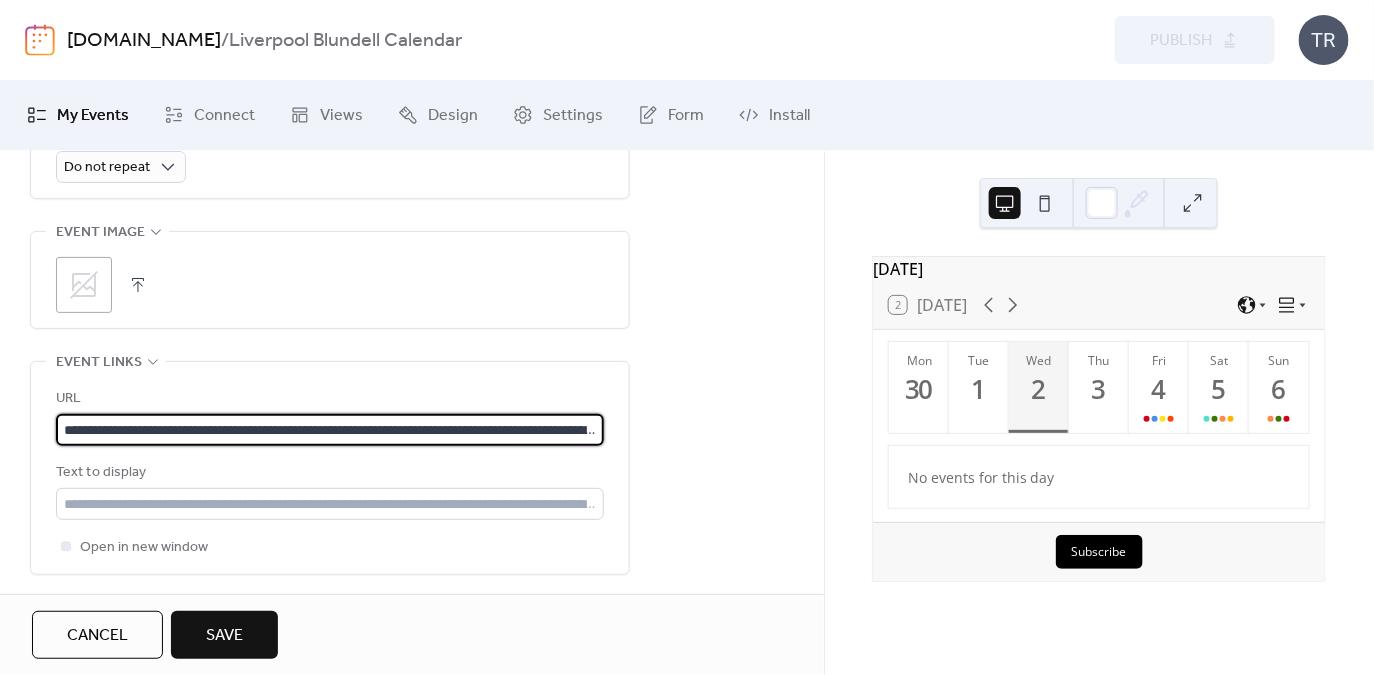 scroll, scrollTop: 0, scrollLeft: 1215, axis: horizontal 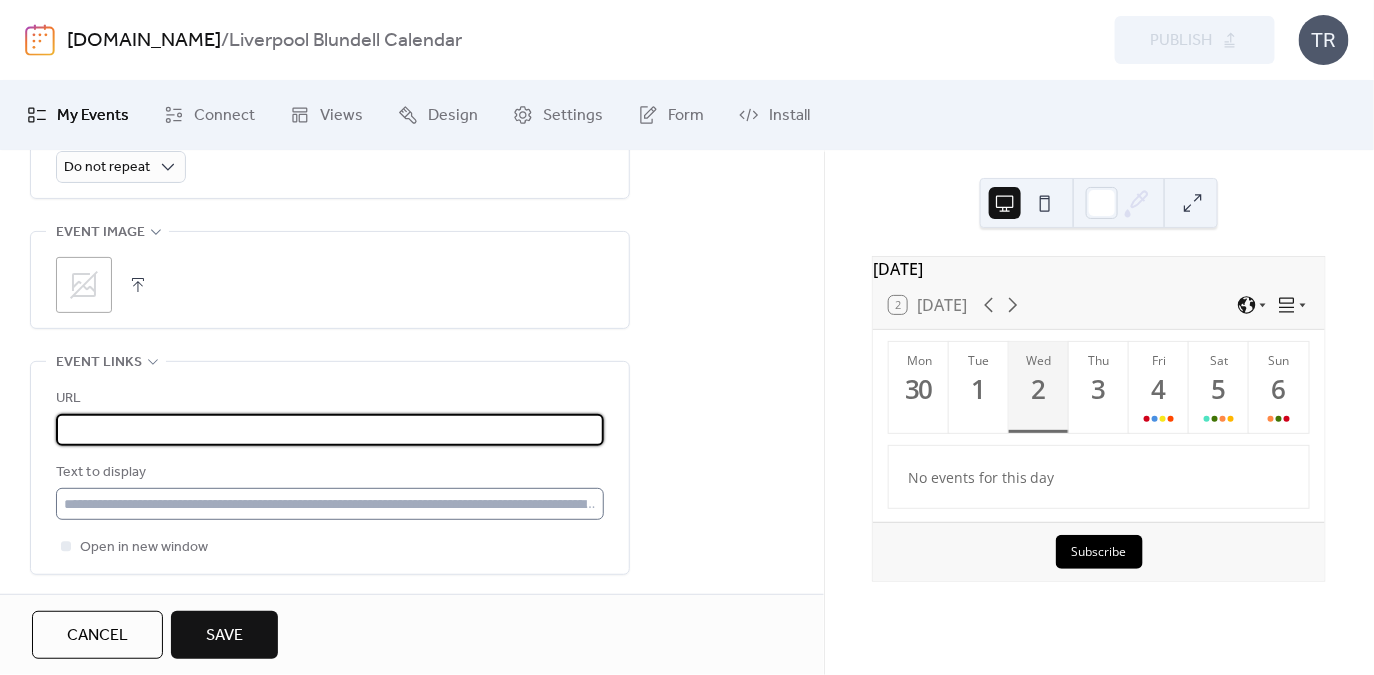 type on "**********" 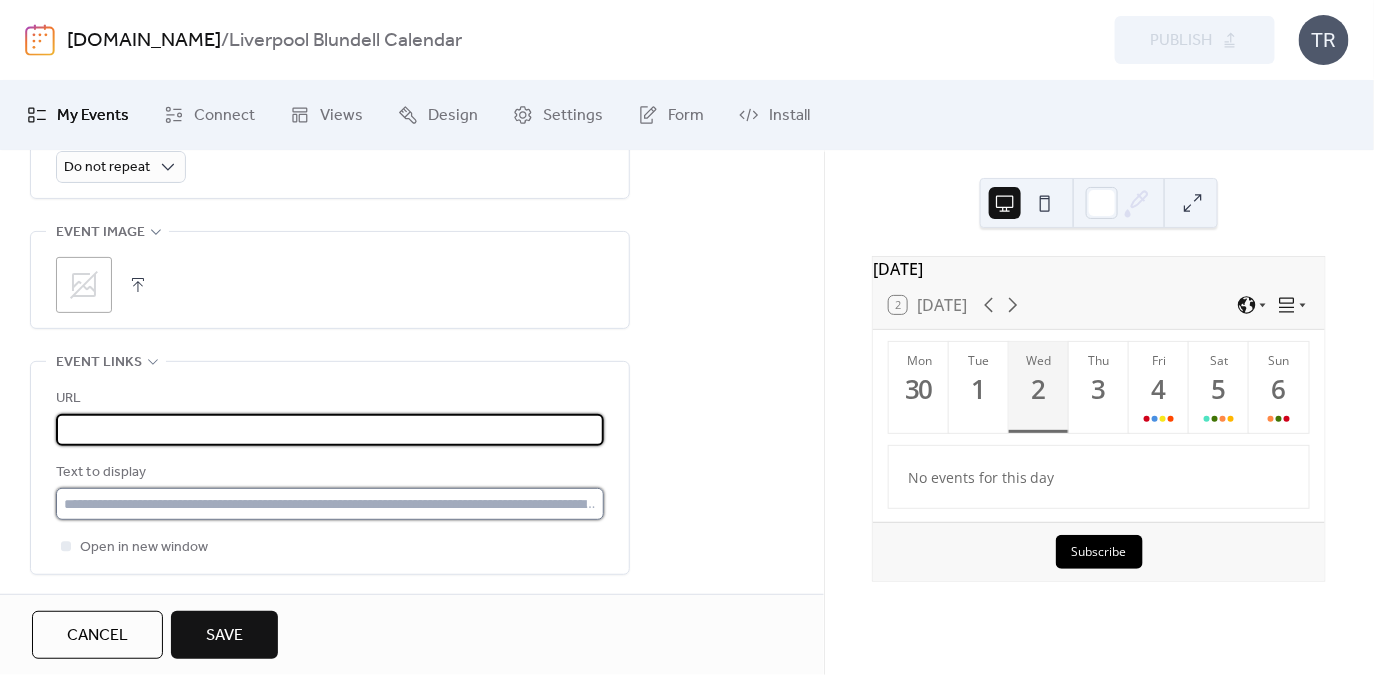 click at bounding box center [330, 504] 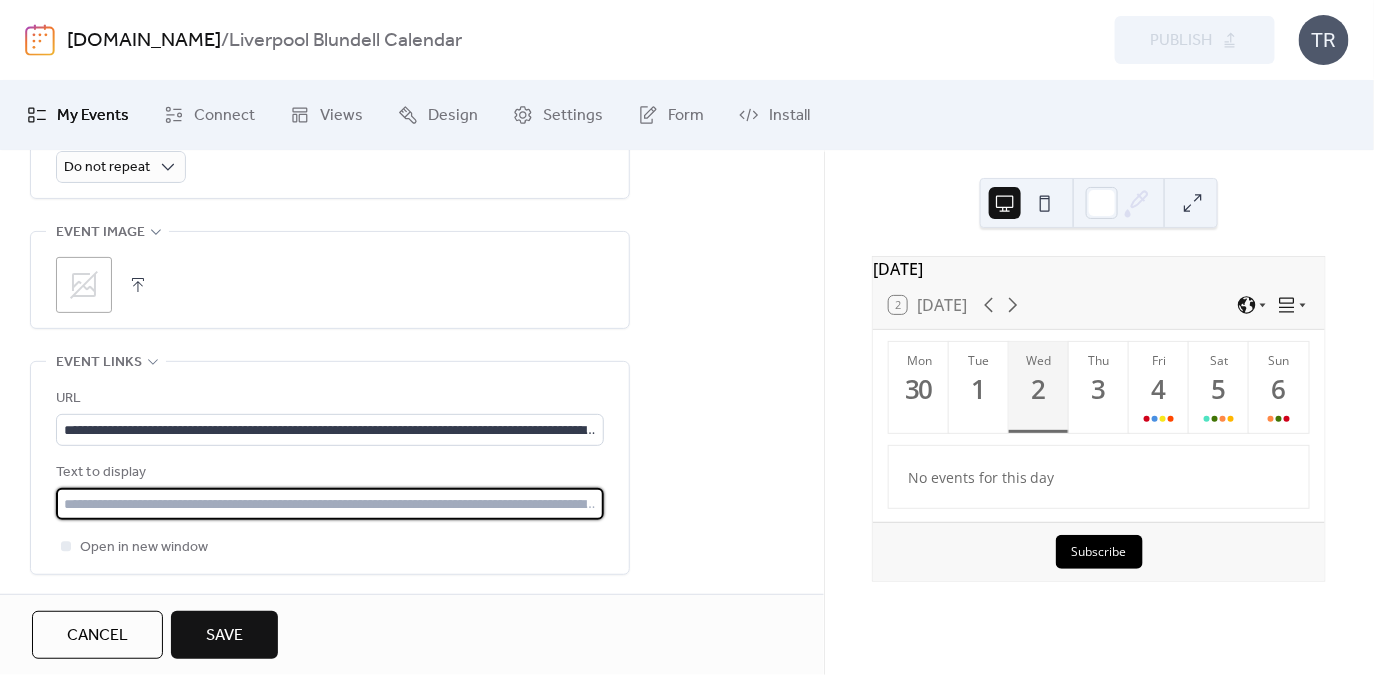 type on "**********" 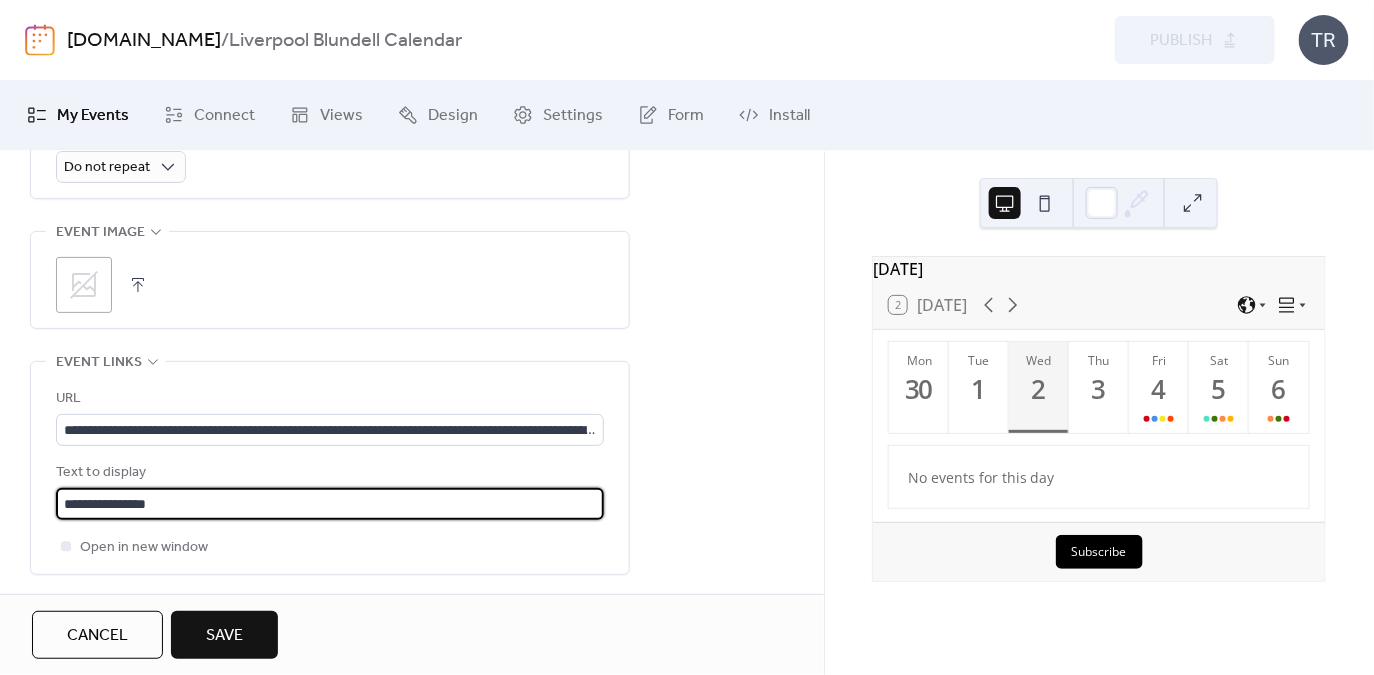 click 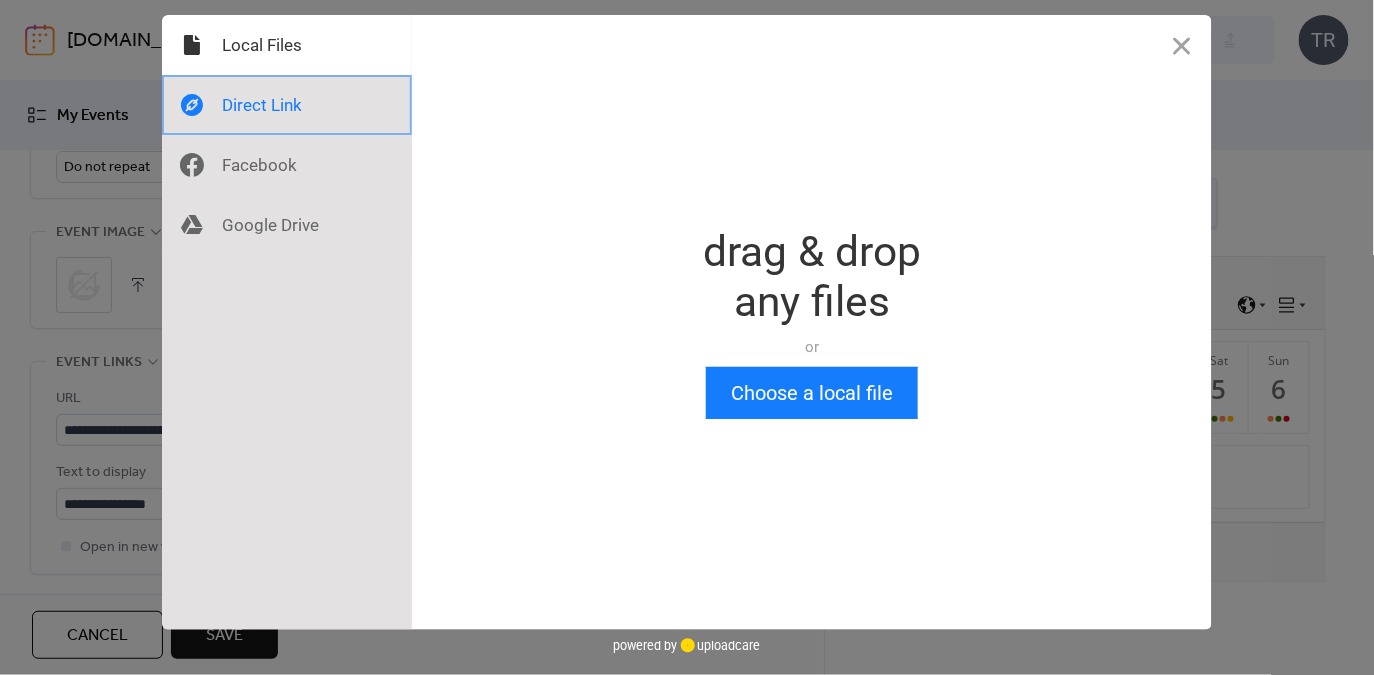 click at bounding box center [287, 105] 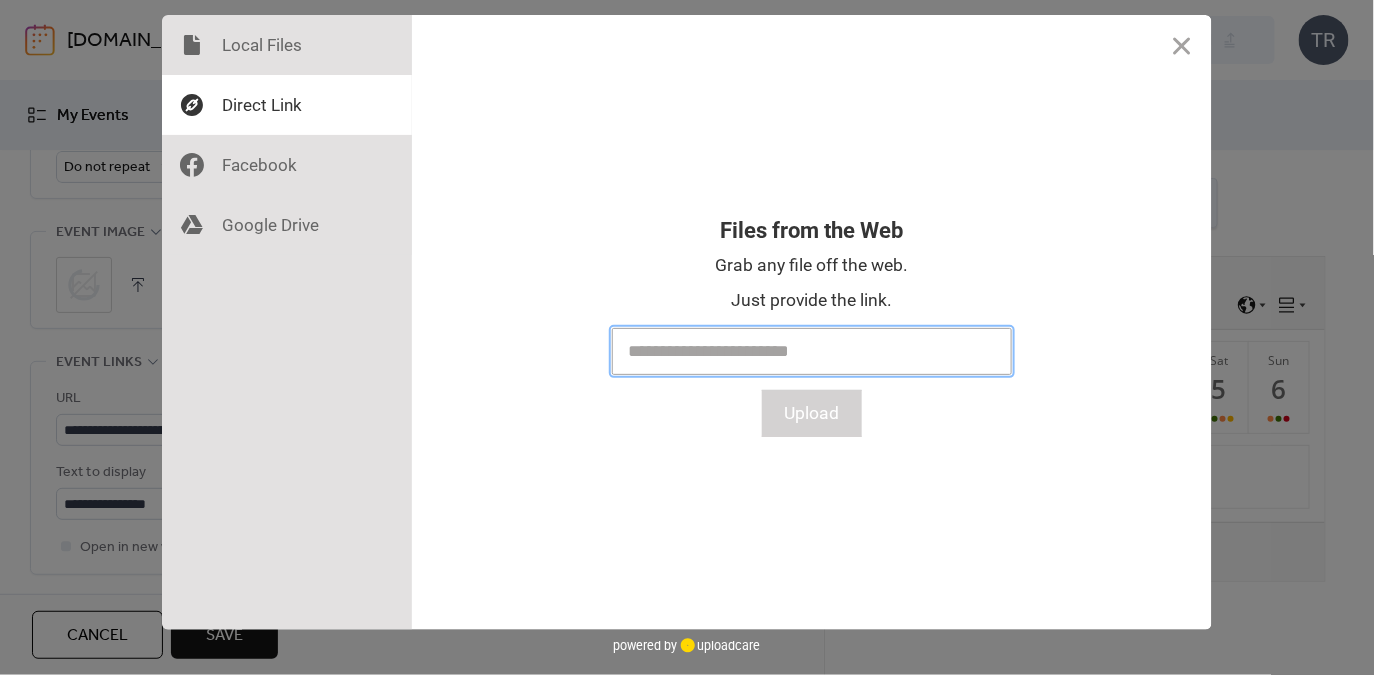 click at bounding box center [812, 351] 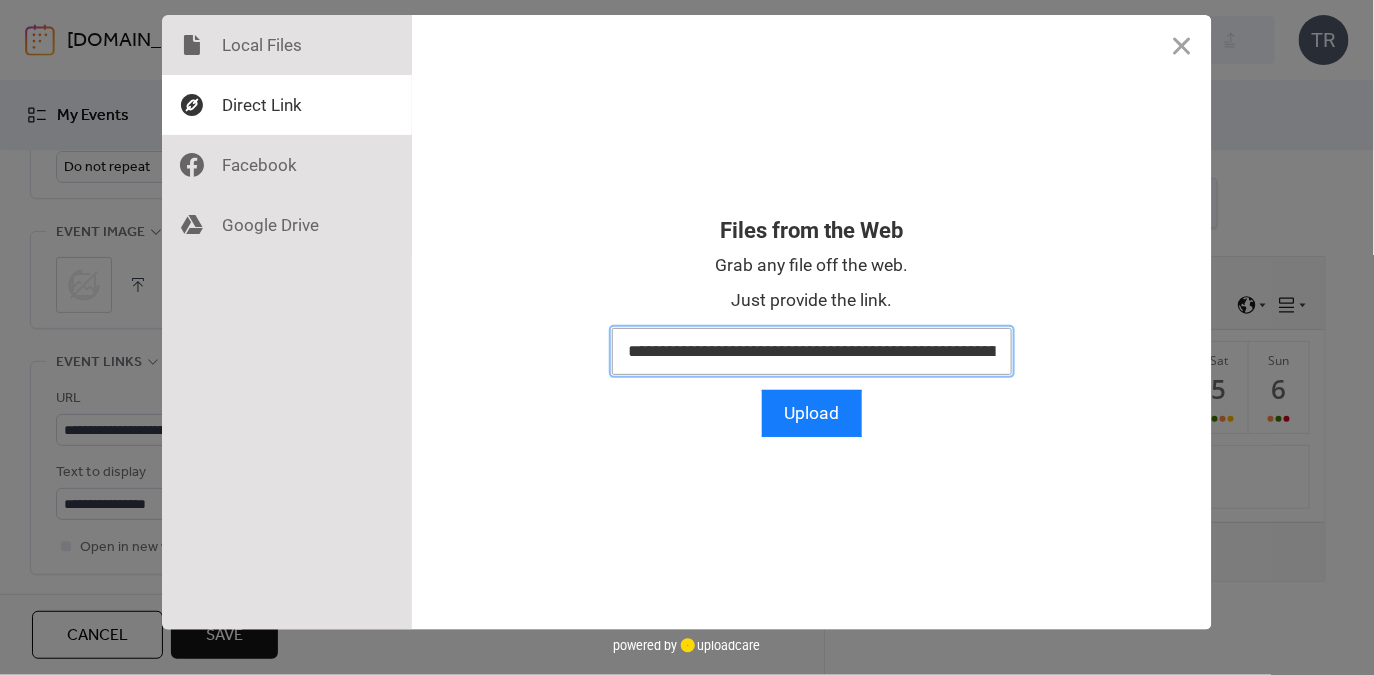 scroll, scrollTop: 0, scrollLeft: 1743, axis: horizontal 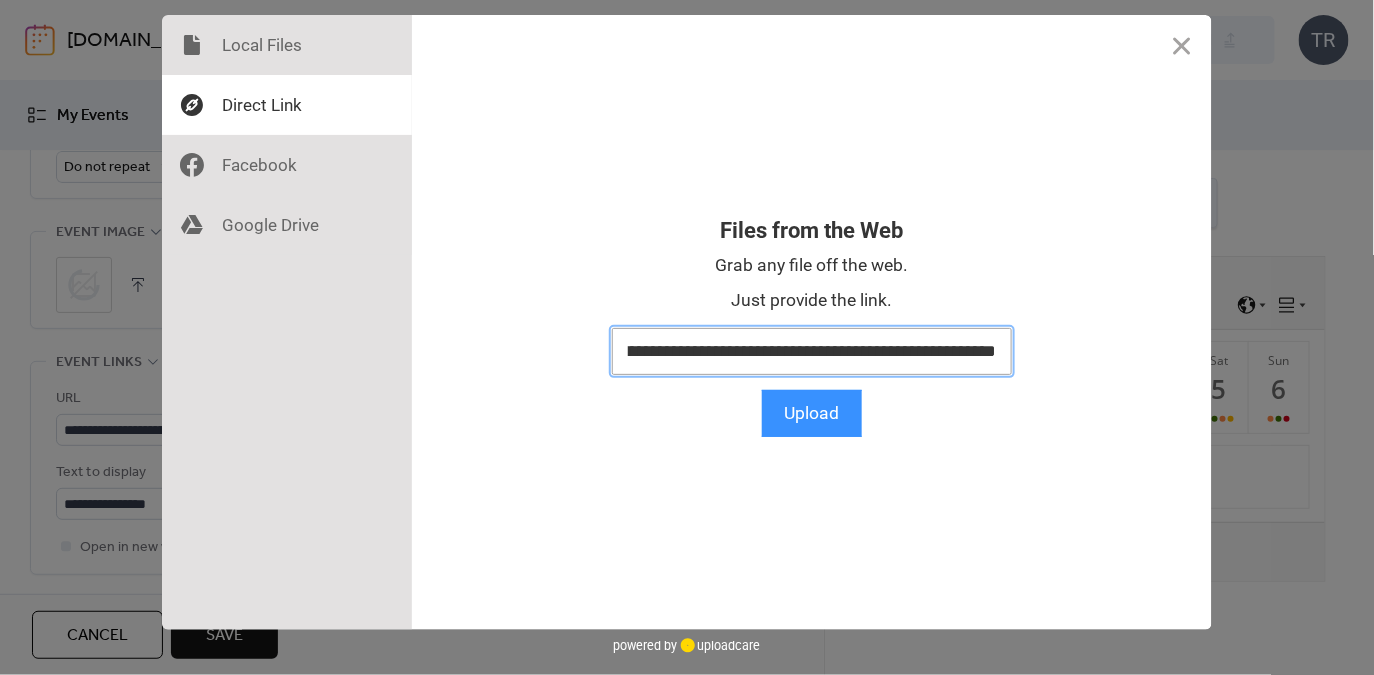 type on "**********" 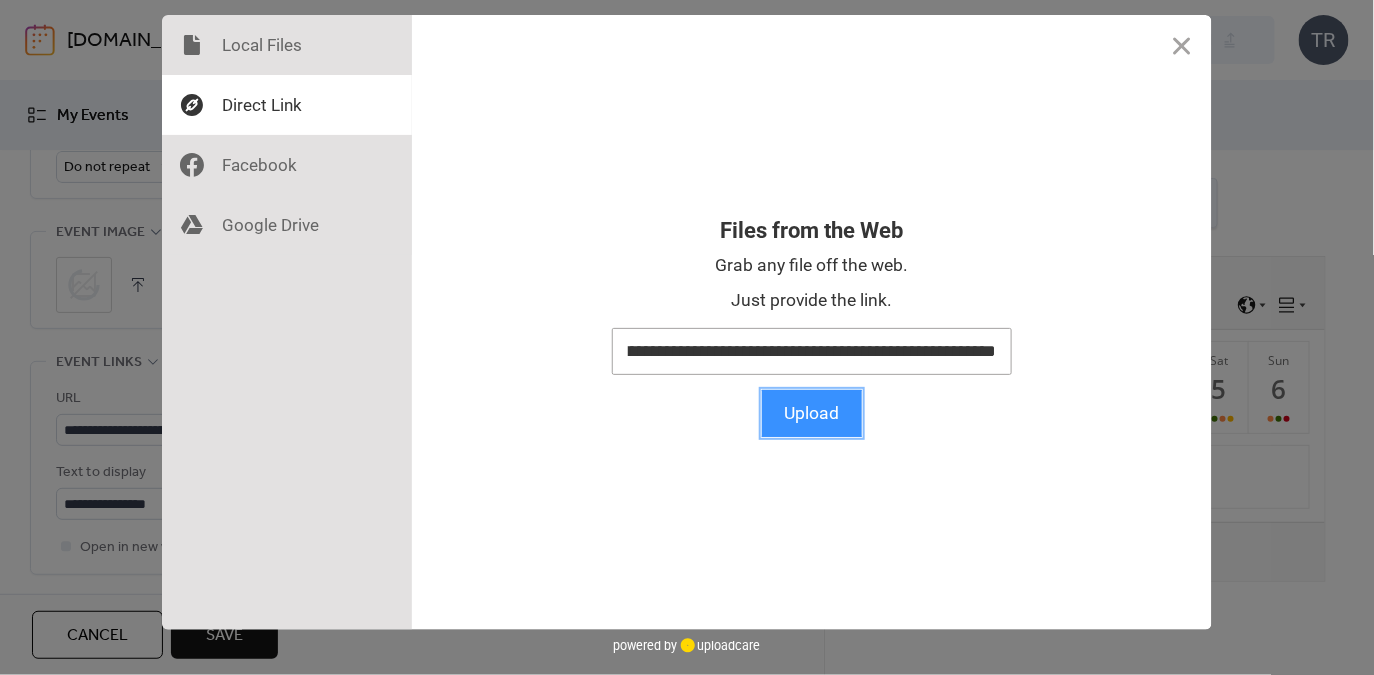 click on "Upload" at bounding box center (812, 413) 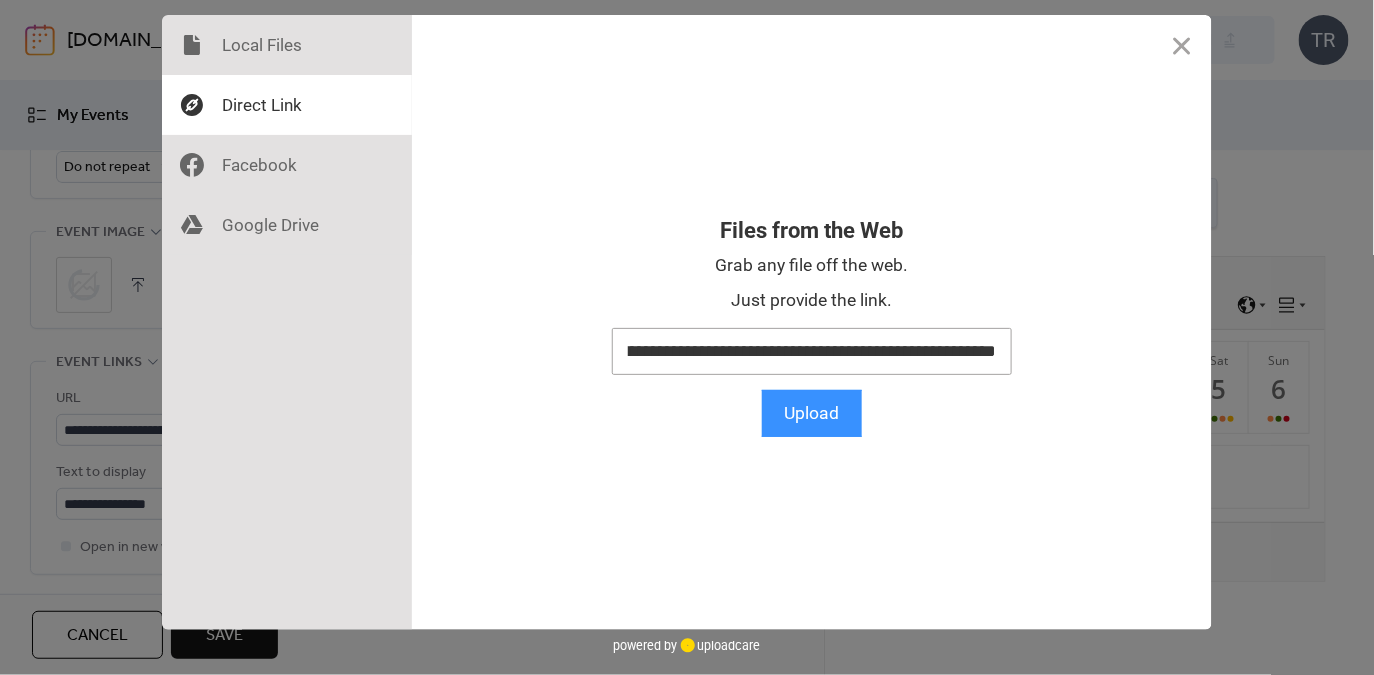 scroll, scrollTop: 0, scrollLeft: 0, axis: both 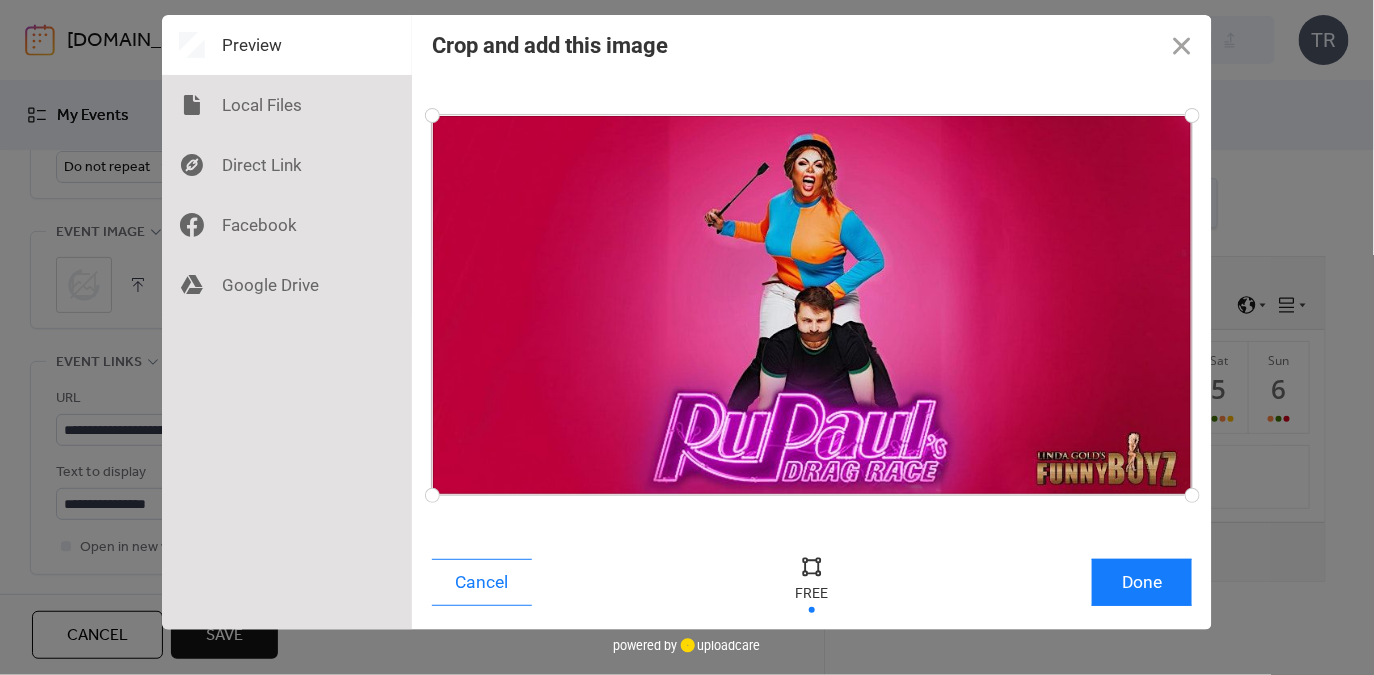click at bounding box center (812, 582) 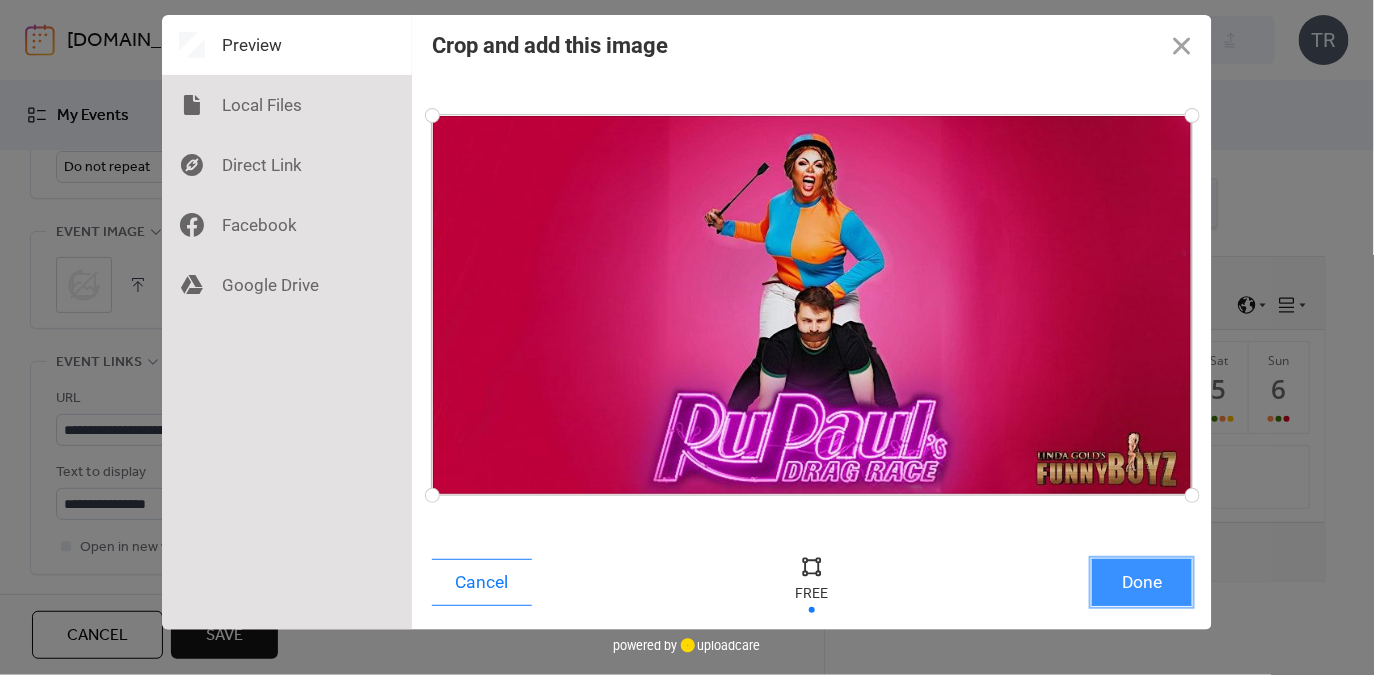 click on "Done" at bounding box center [1142, 582] 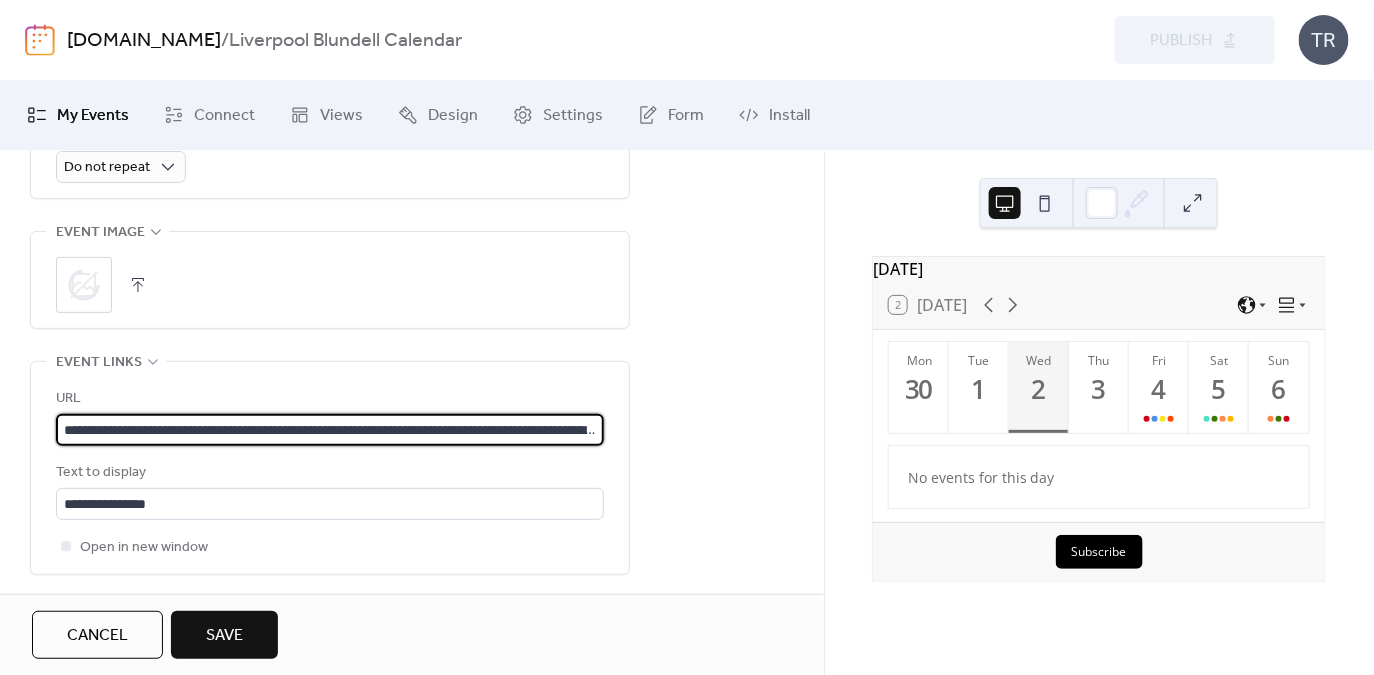 click on "**********" at bounding box center [330, 416] 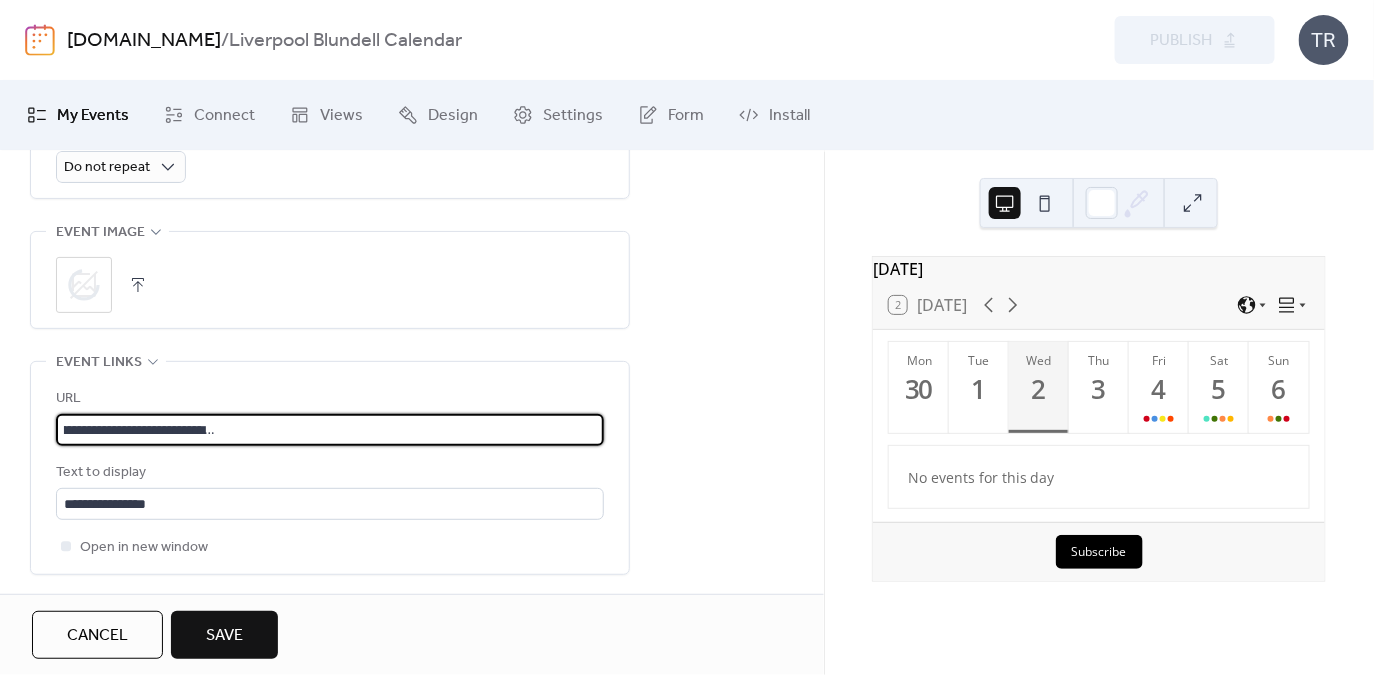 drag, startPoint x: 415, startPoint y: 419, endPoint x: 607, endPoint y: 440, distance: 193.14502 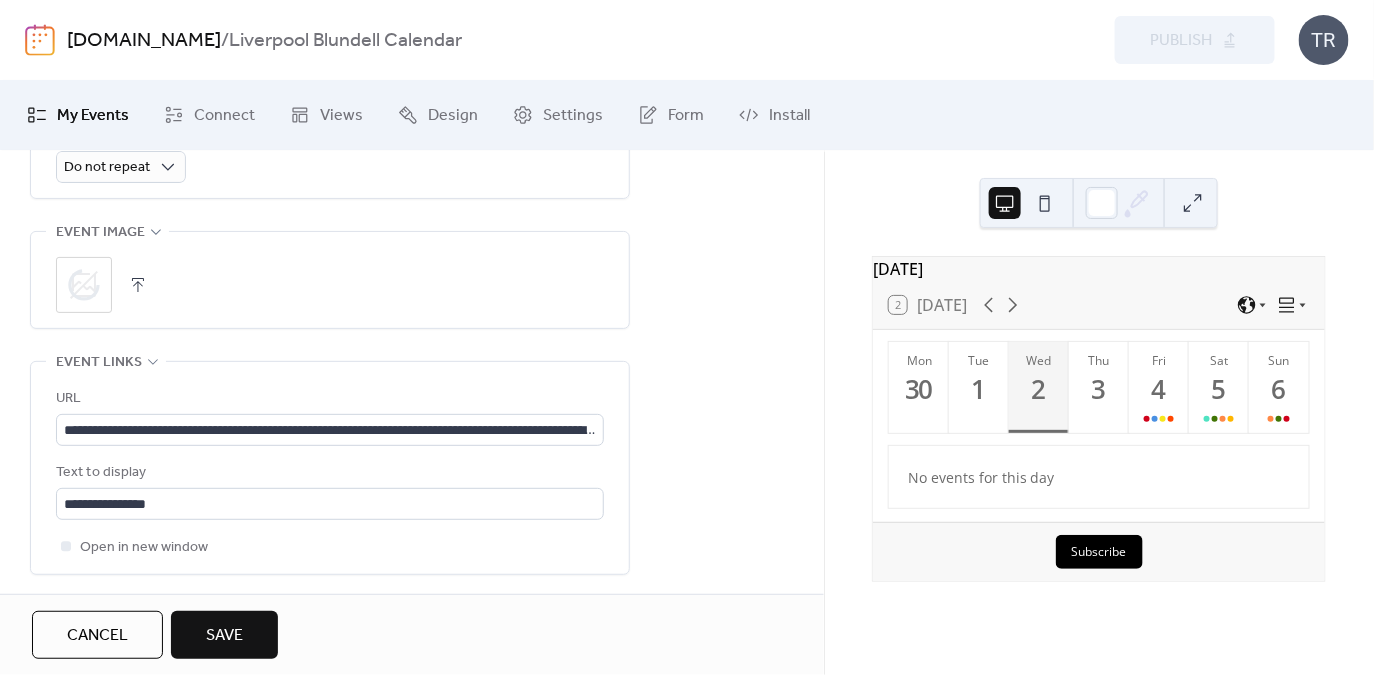 click on "URL" at bounding box center [328, 399] 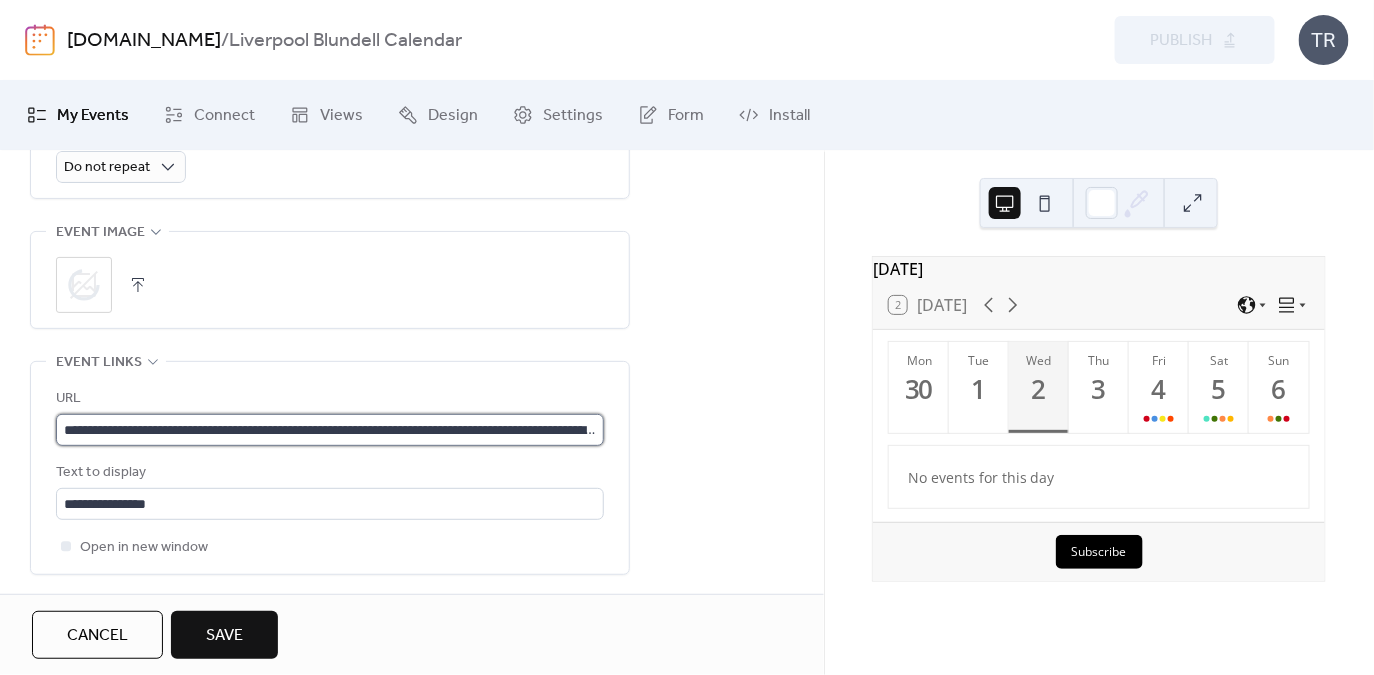 scroll, scrollTop: 0, scrollLeft: 0, axis: both 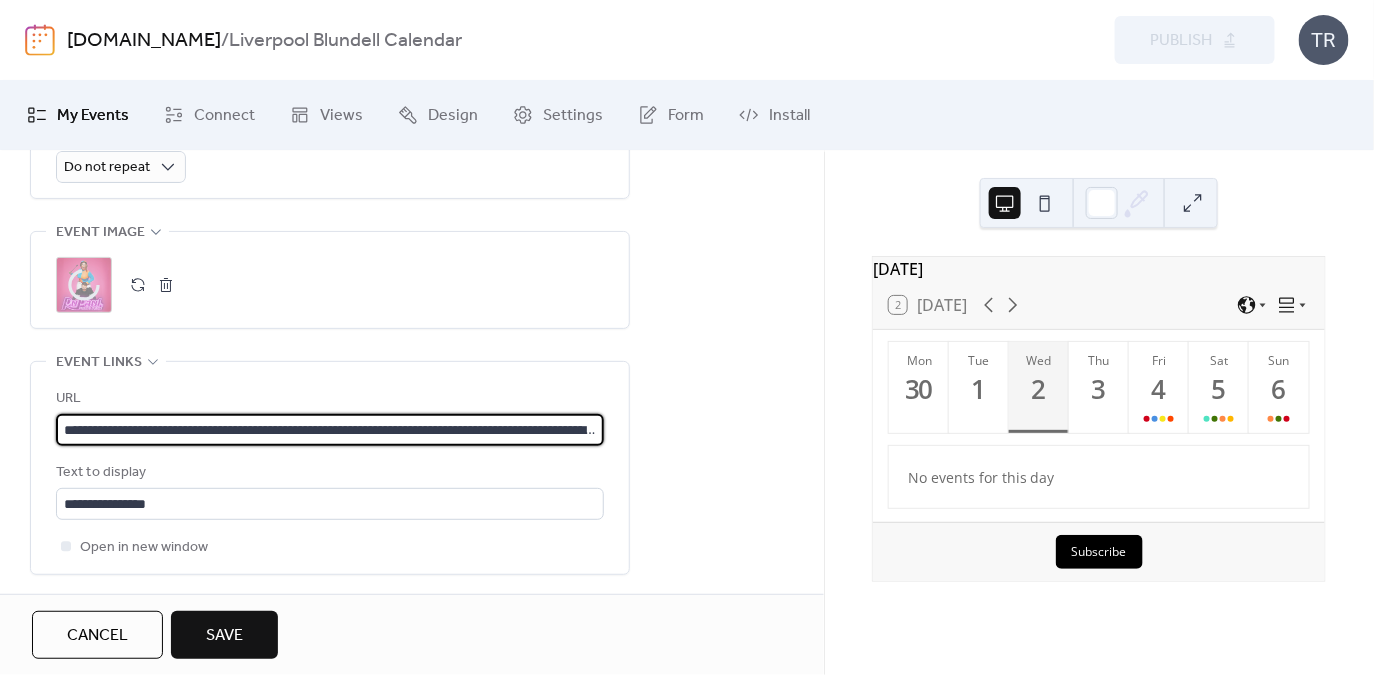 drag, startPoint x: 328, startPoint y: 437, endPoint x: 559, endPoint y: 429, distance: 231.13849 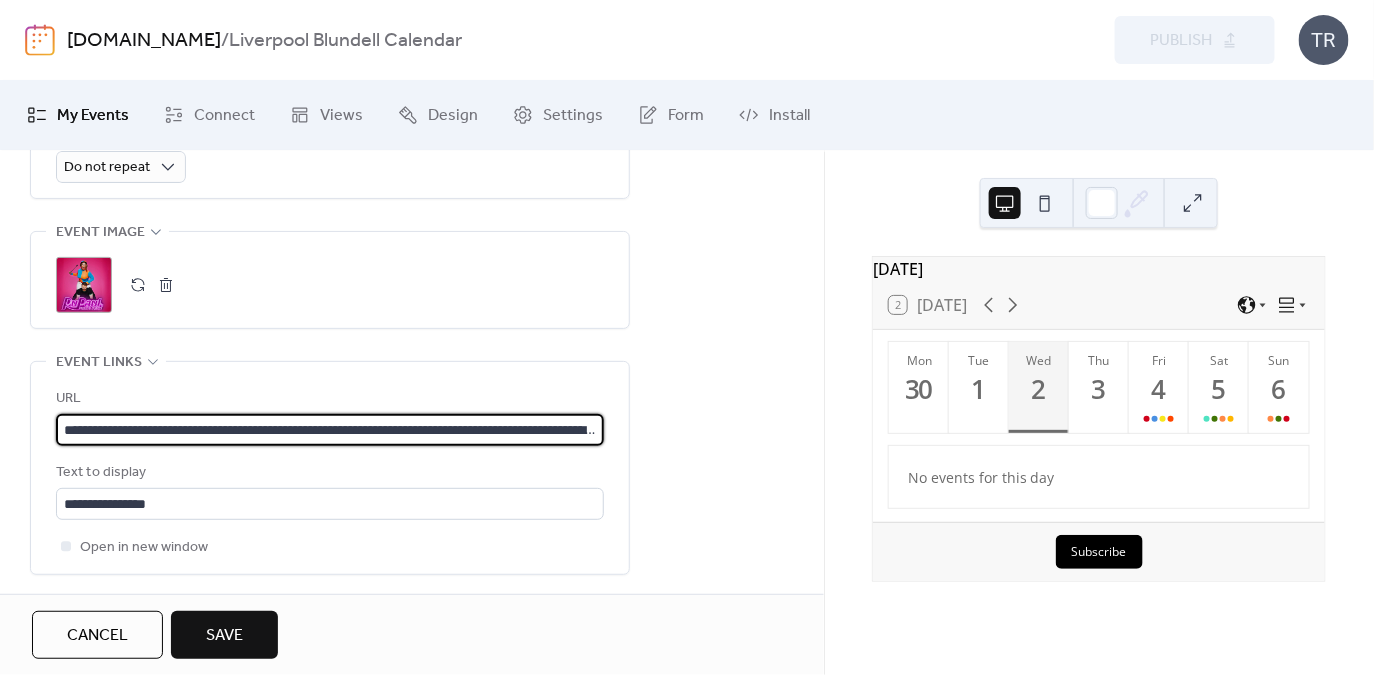 scroll, scrollTop: 0, scrollLeft: 269, axis: horizontal 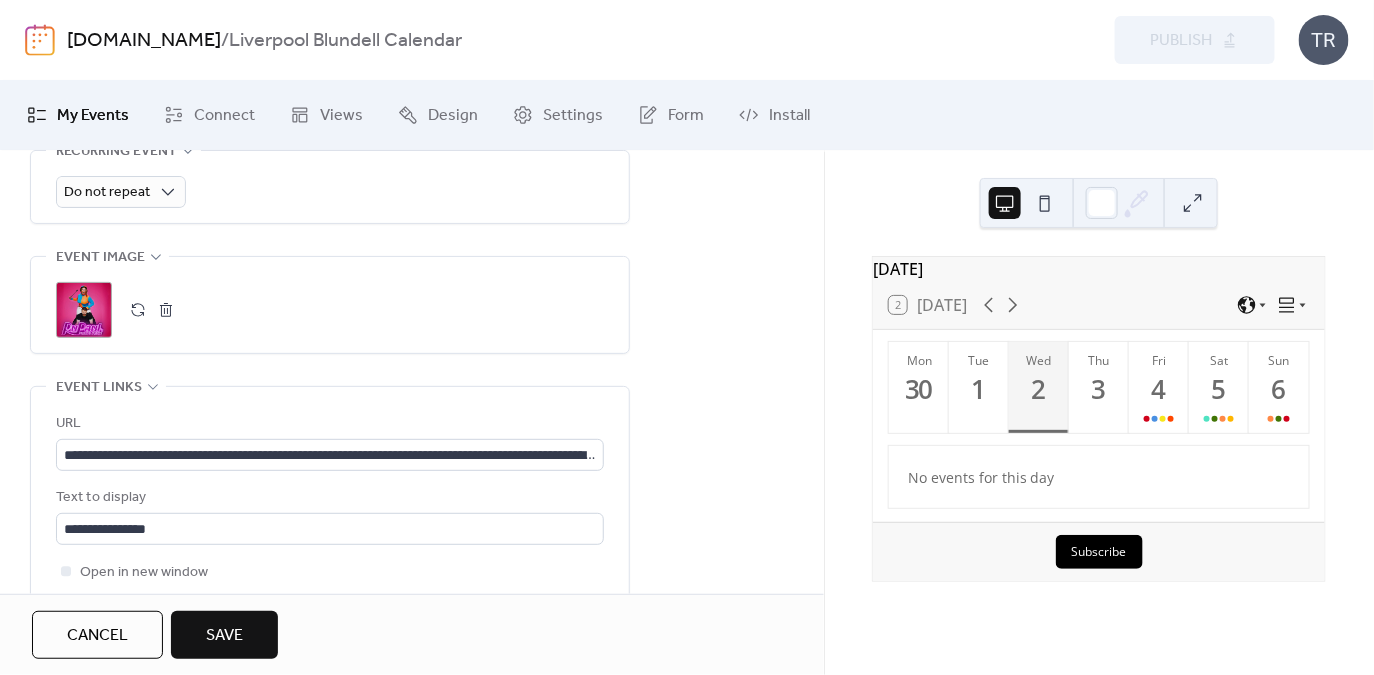 click on "Save" at bounding box center [224, 636] 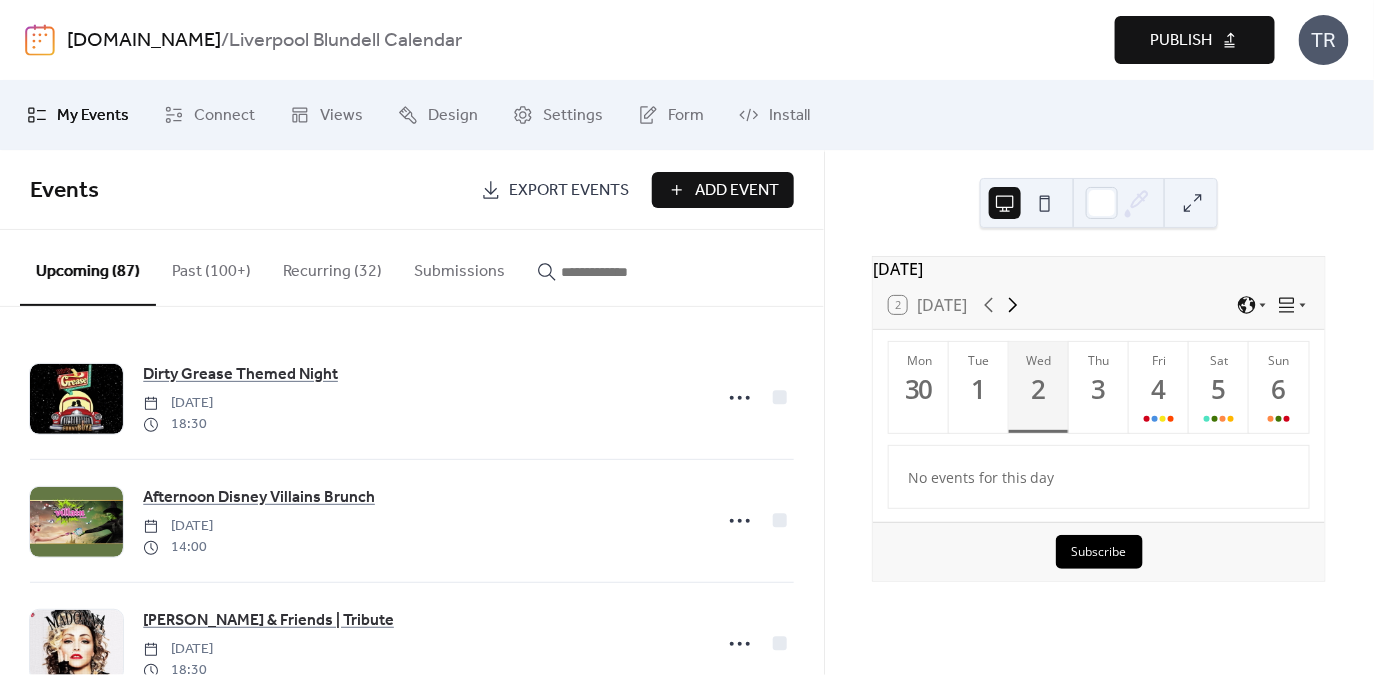 click 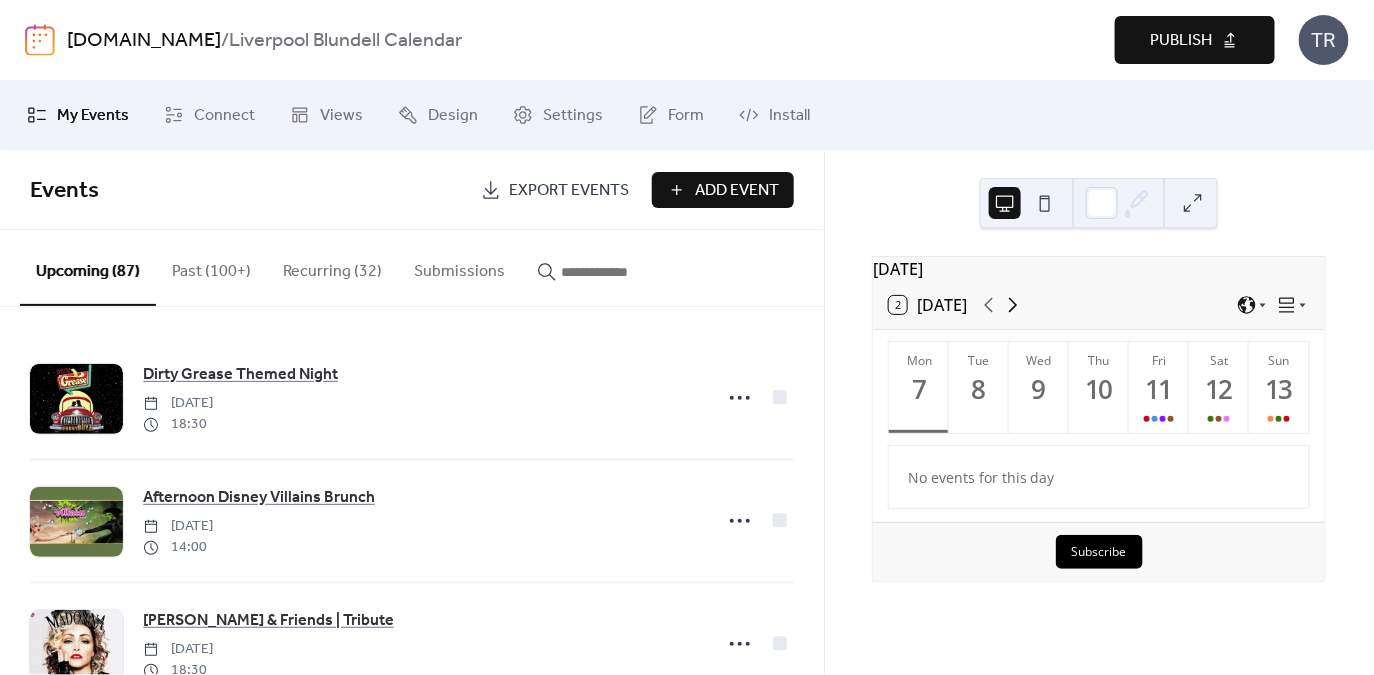 click 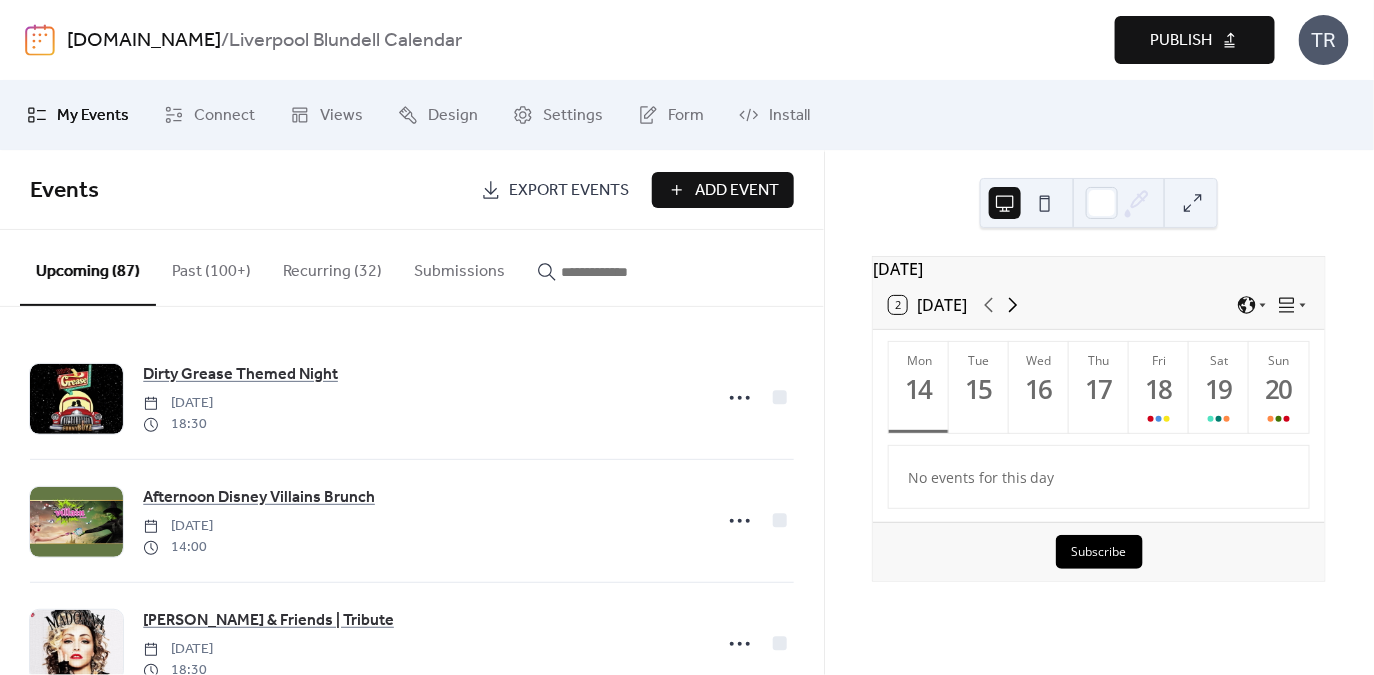 click 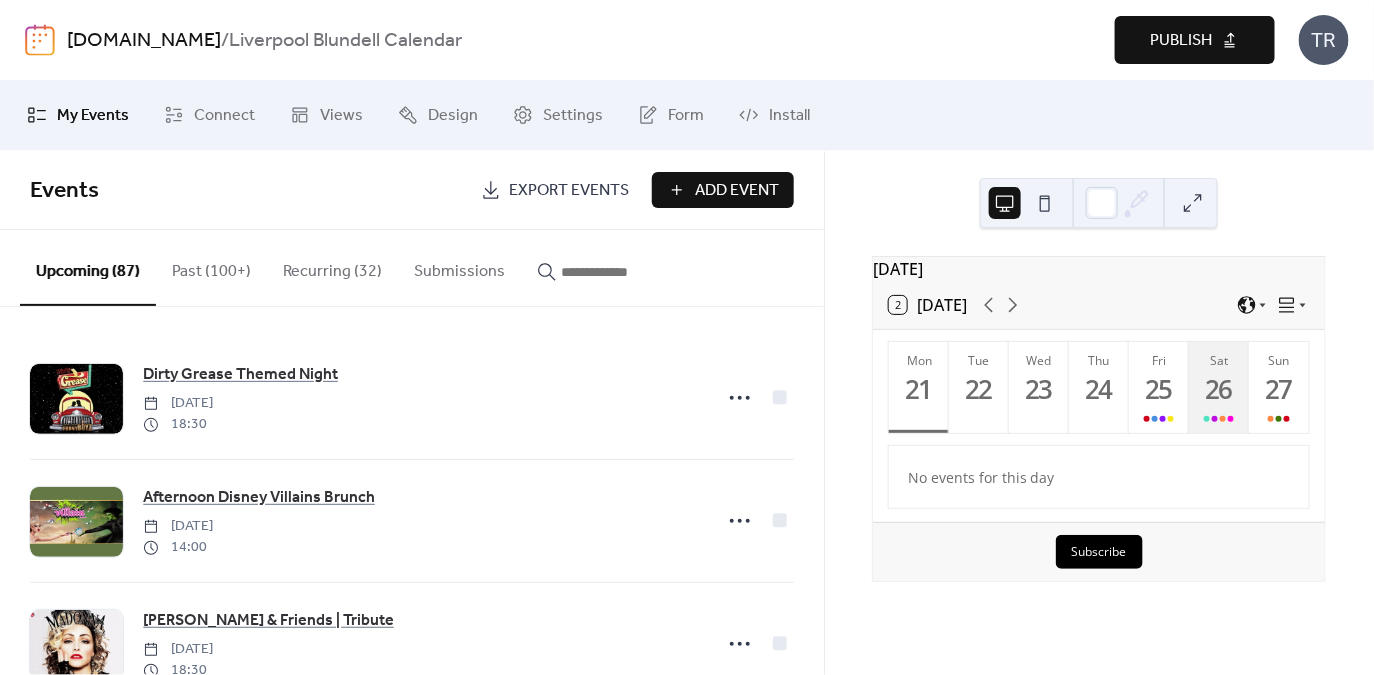 click on "26" at bounding box center [1218, 389] 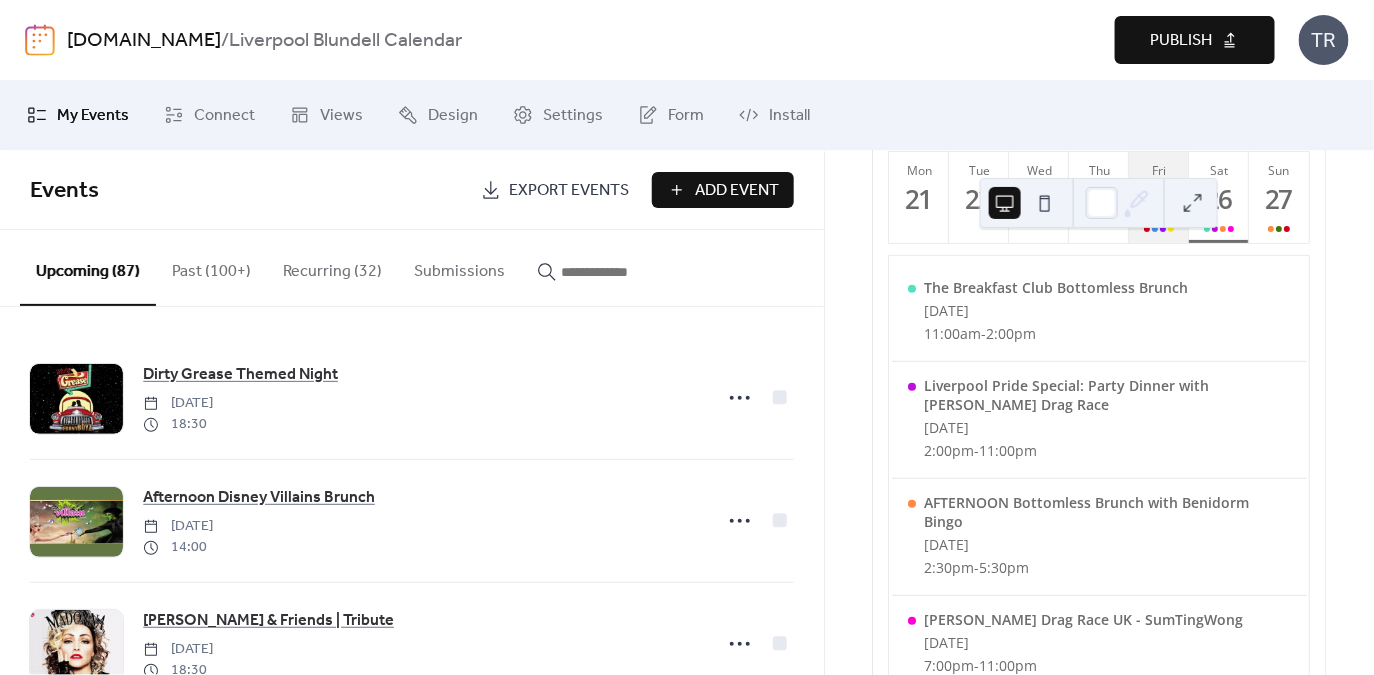 scroll, scrollTop: 194, scrollLeft: 0, axis: vertical 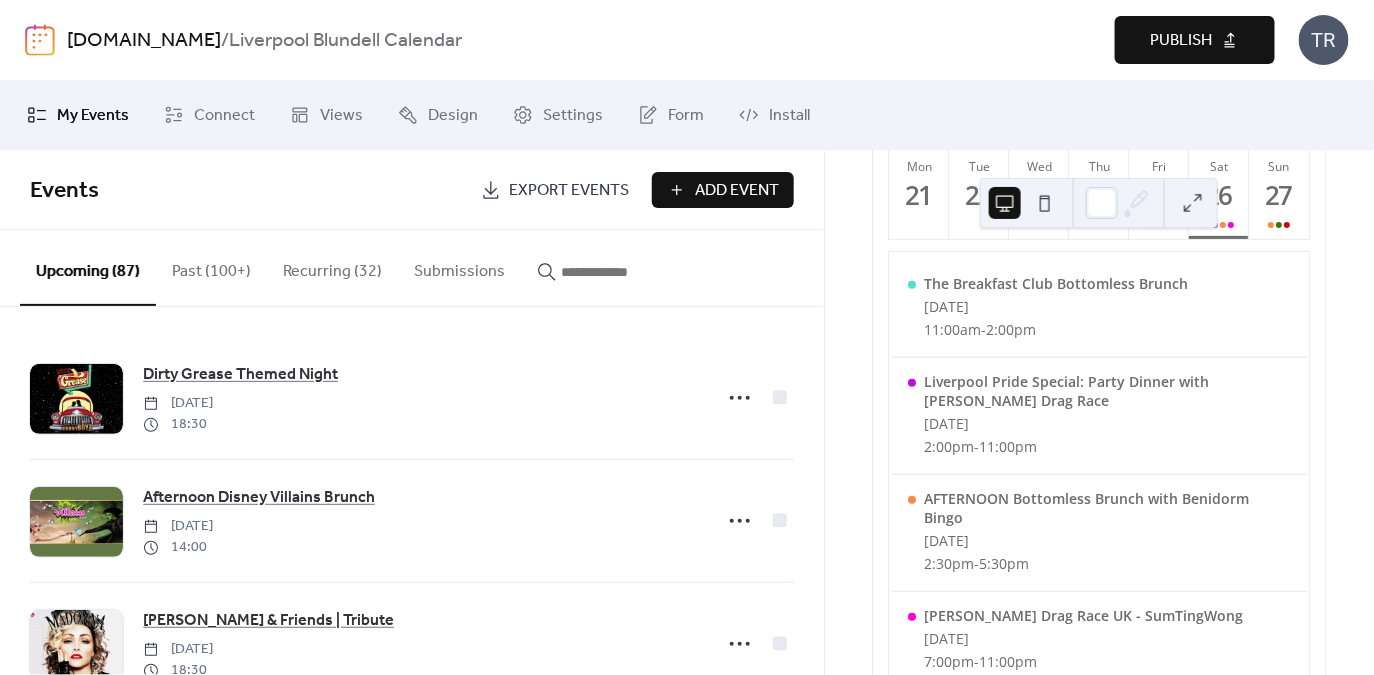 click at bounding box center [599, 267] 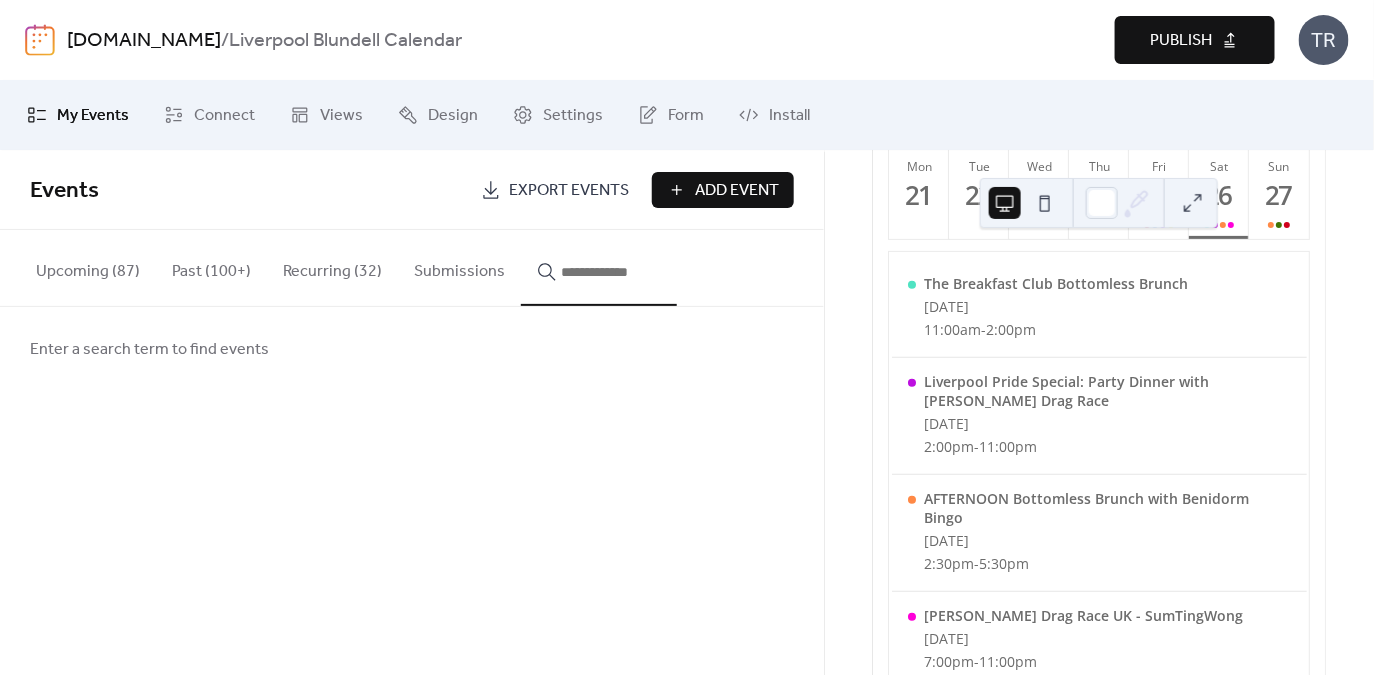 type 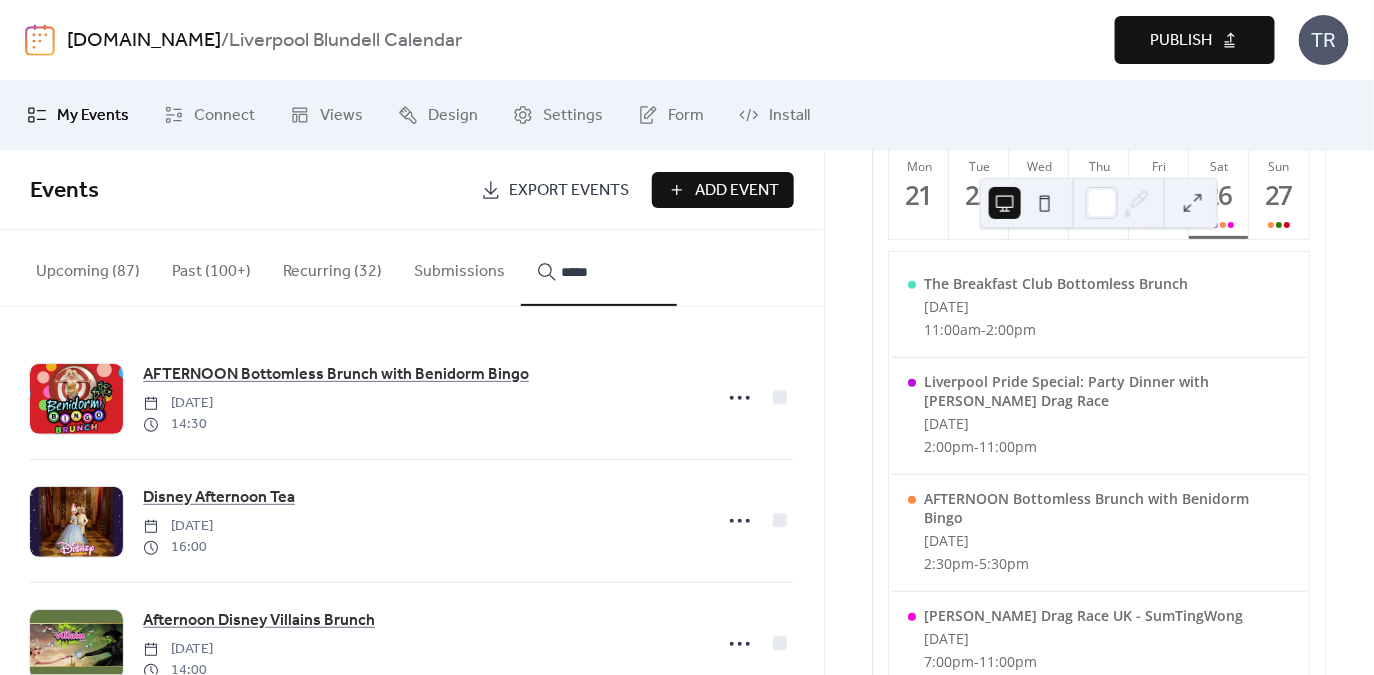 type on "*****" 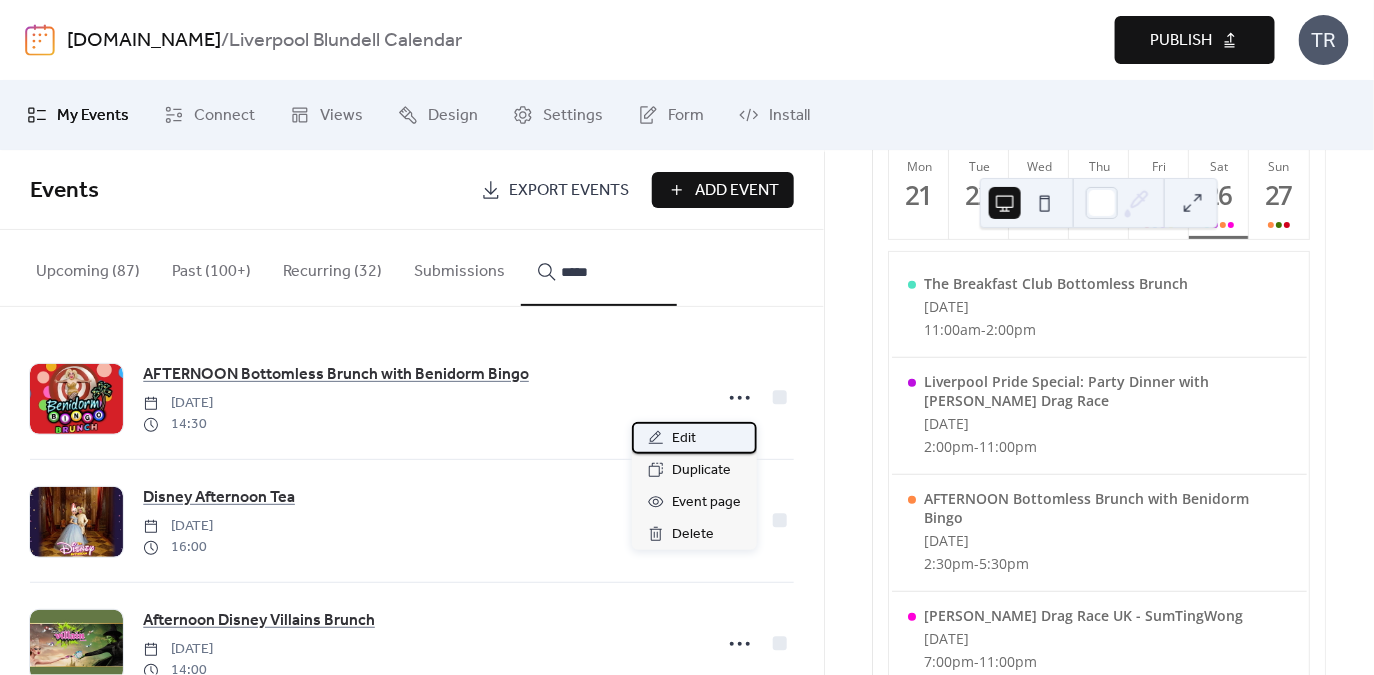 click on "Edit" at bounding box center (694, 438) 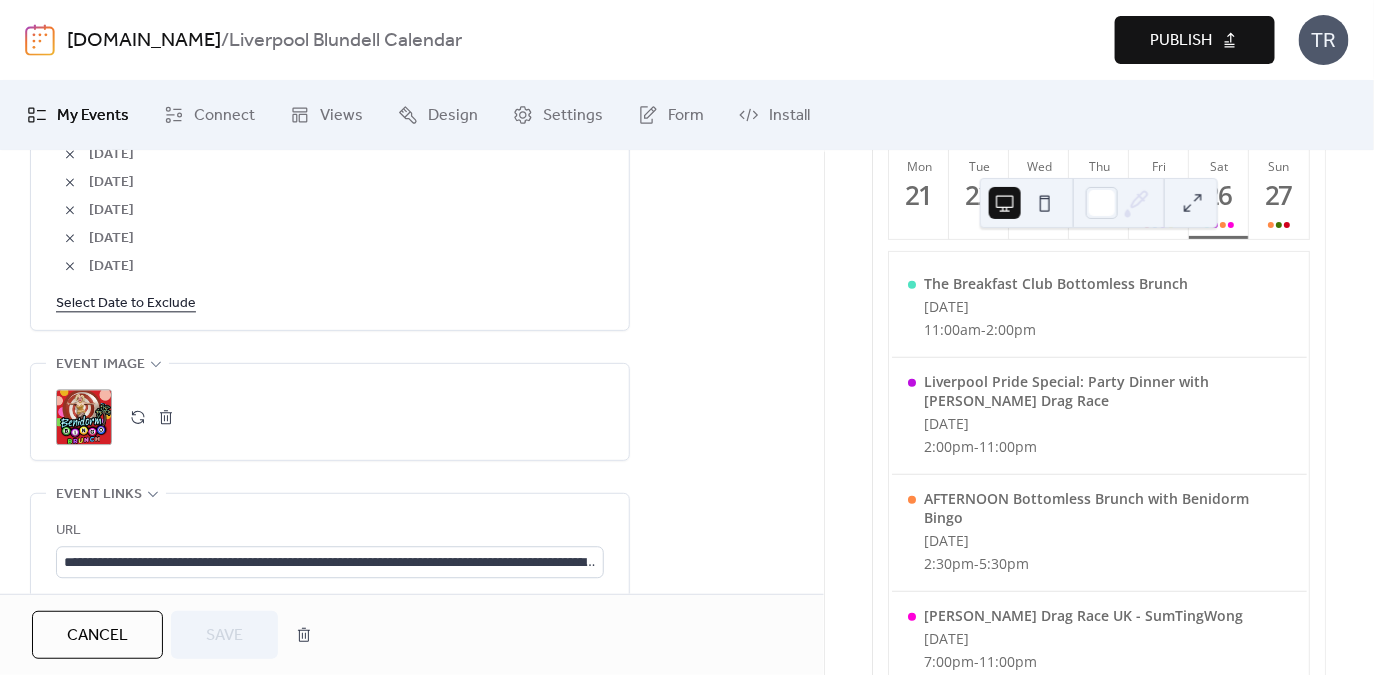 scroll, scrollTop: 1524, scrollLeft: 0, axis: vertical 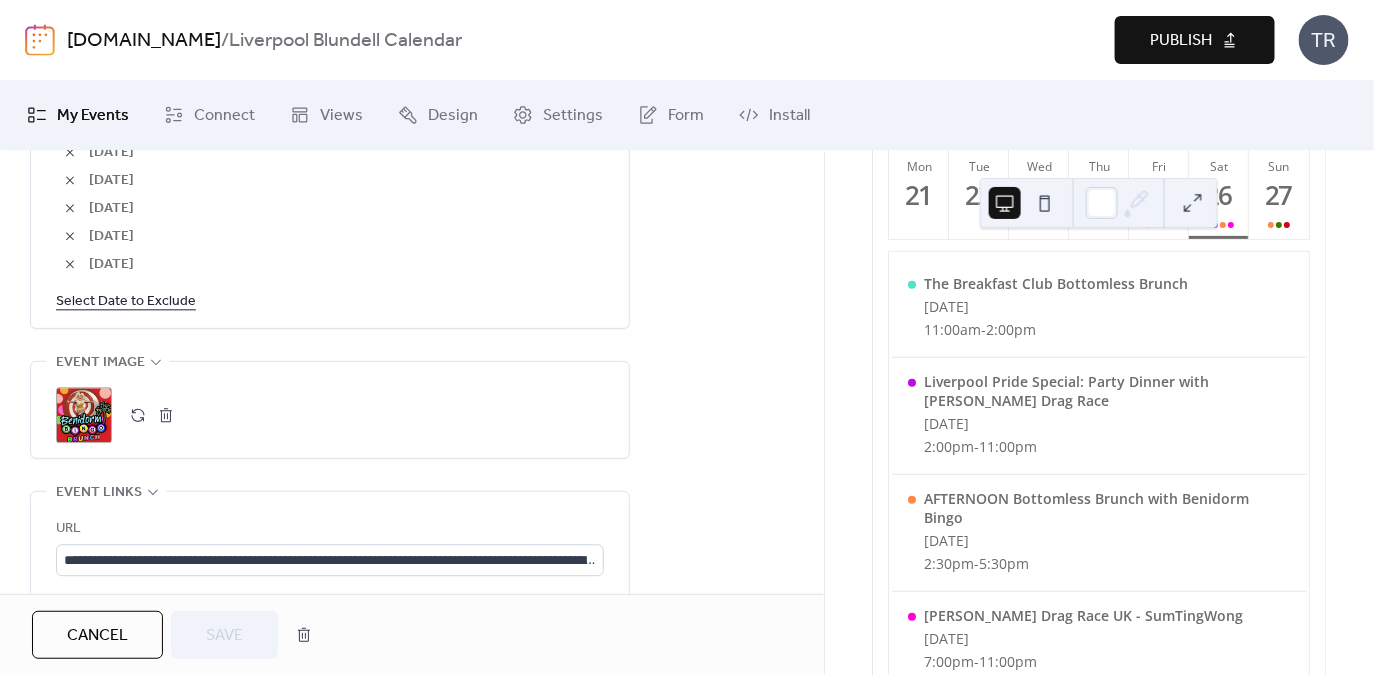 click on "Select Date to Exclude" at bounding box center [126, 300] 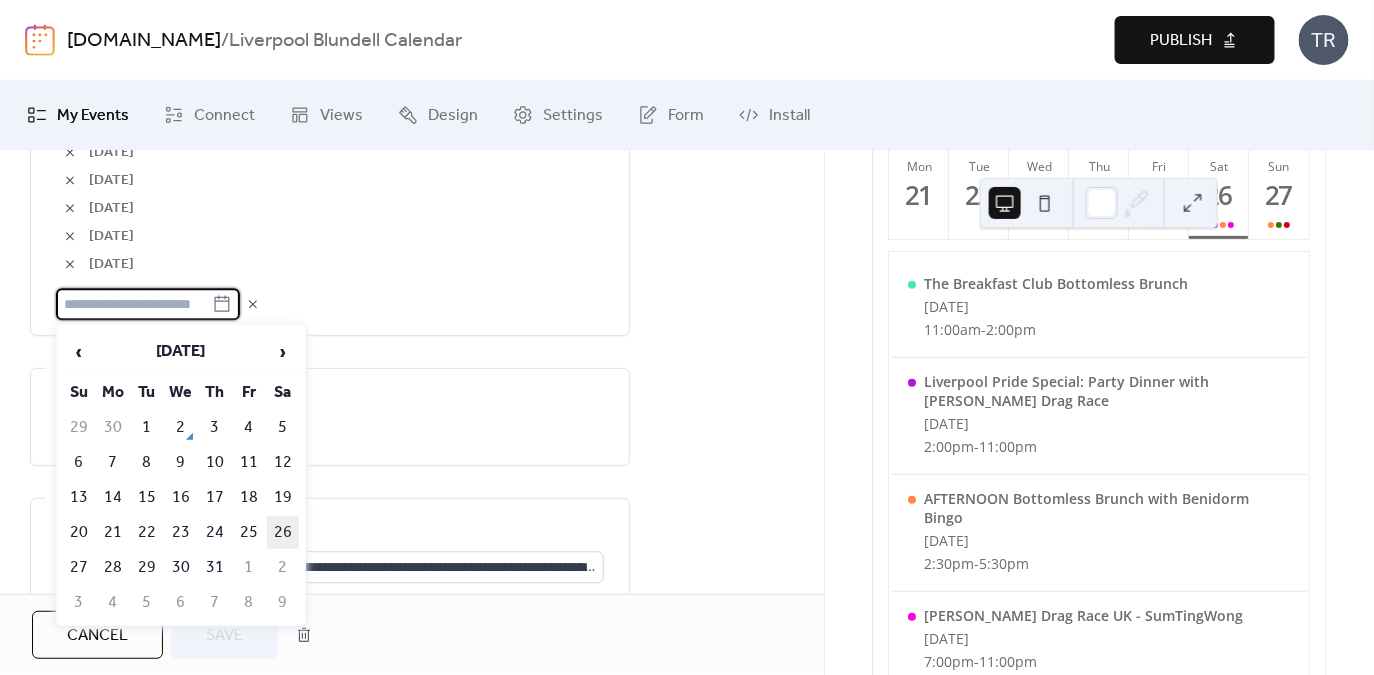 click on "26" at bounding box center (283, 532) 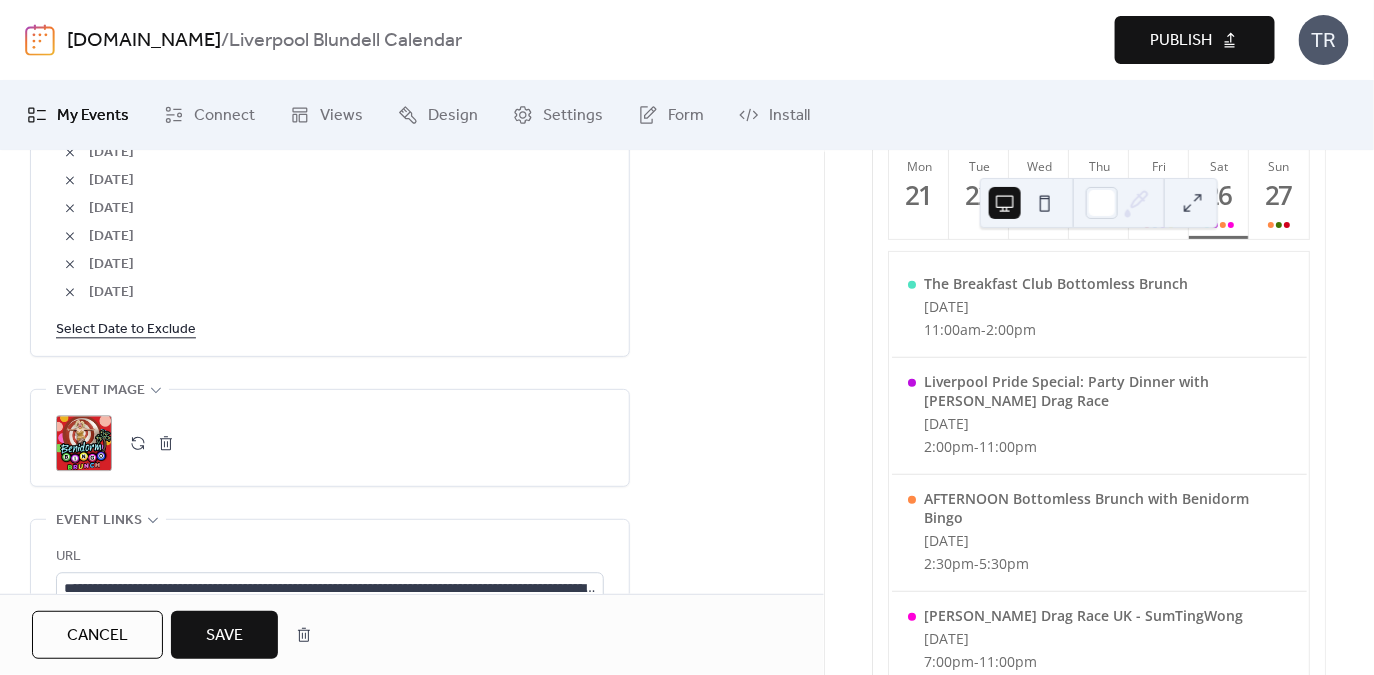 click on "Save" at bounding box center (224, 635) 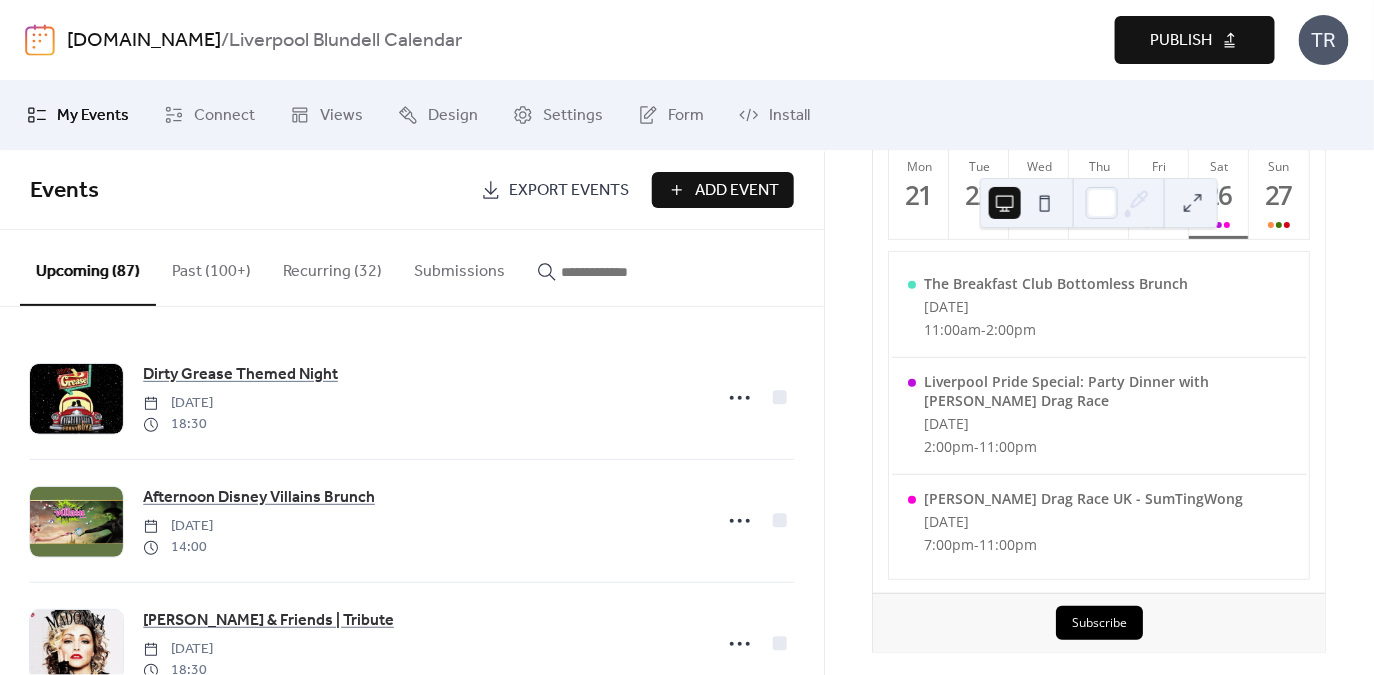 click on "Publish" at bounding box center [1195, 40] 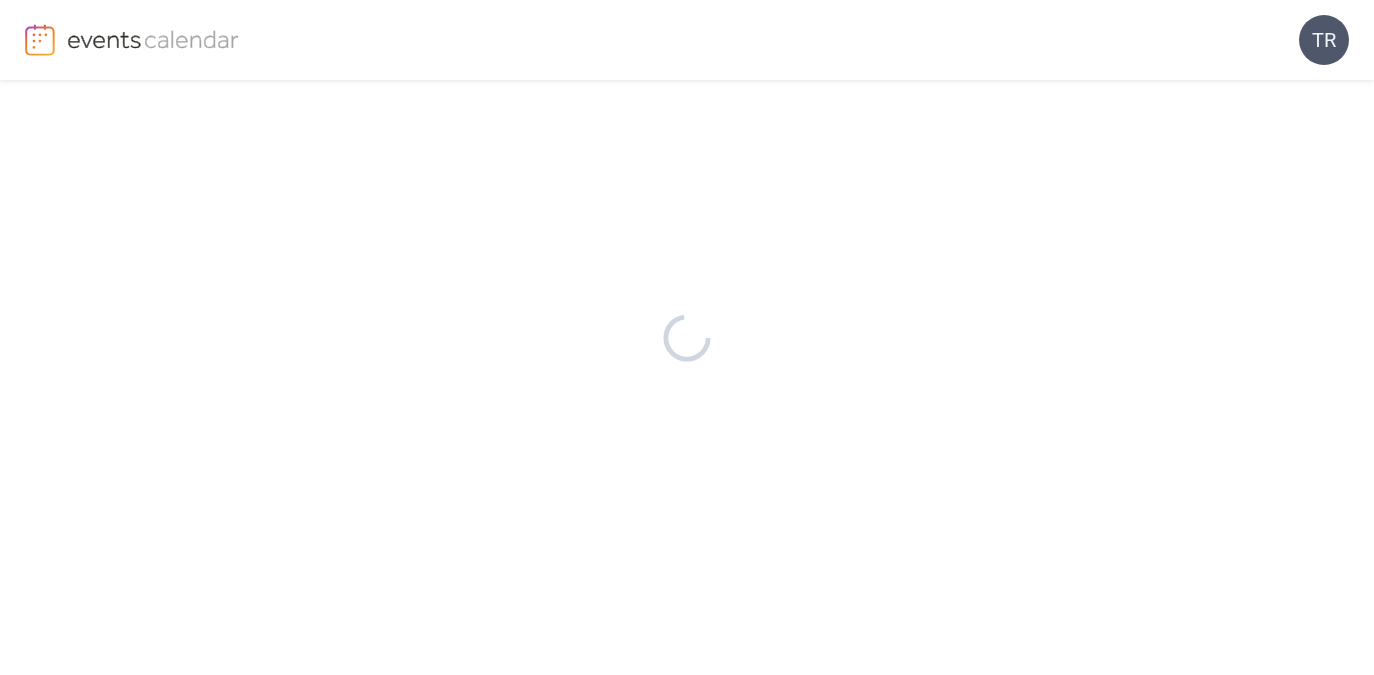 scroll, scrollTop: 0, scrollLeft: 0, axis: both 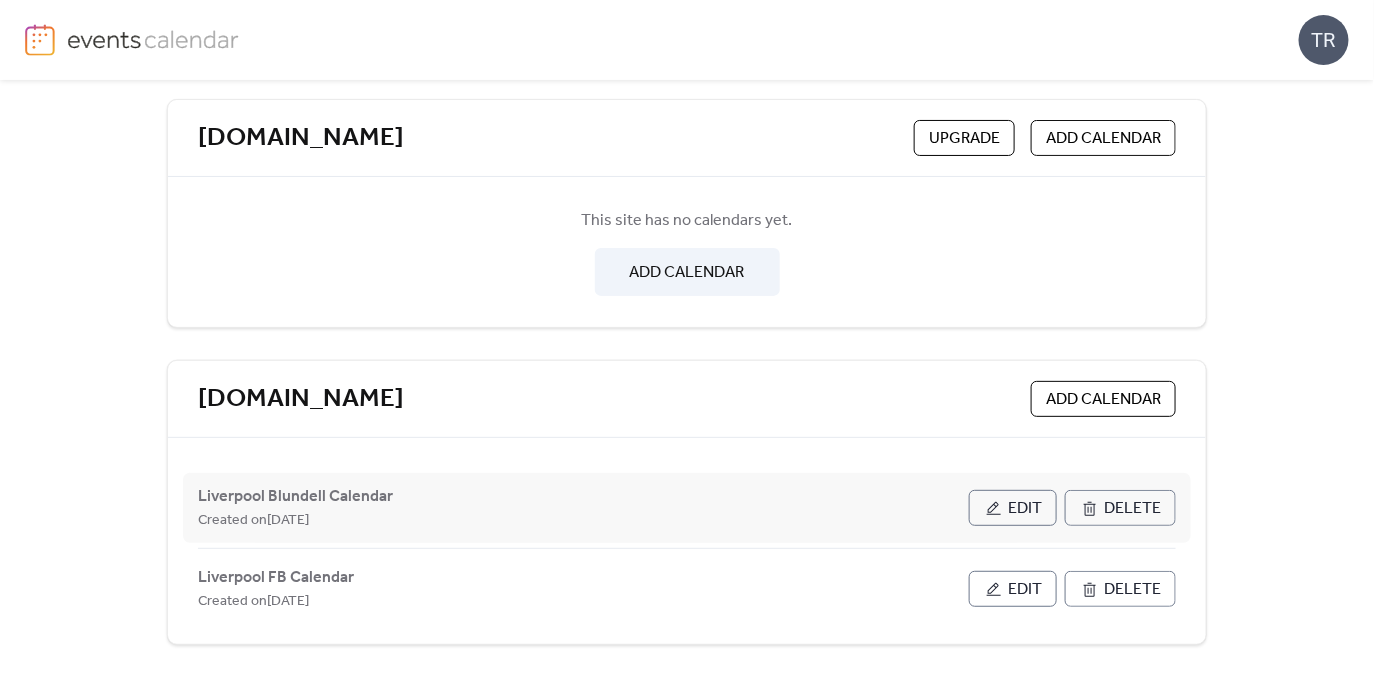 click on "Edit" at bounding box center [1025, 509] 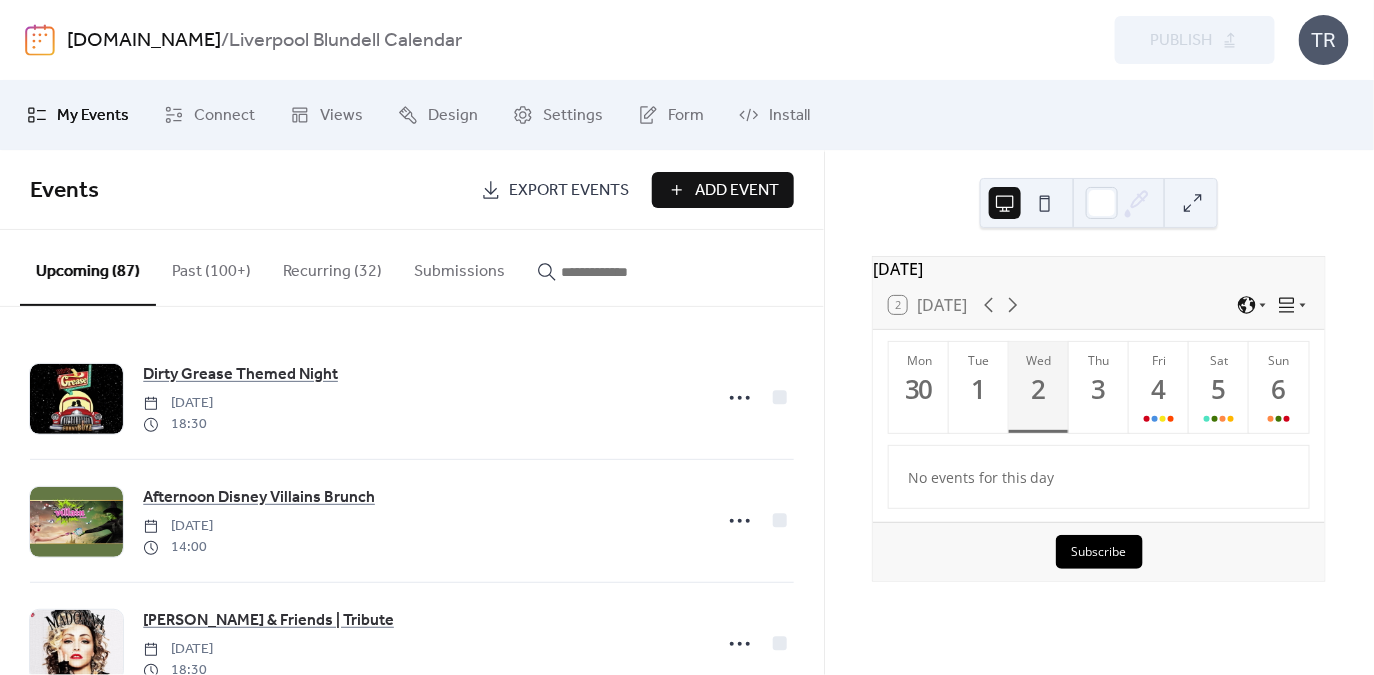 click at bounding box center [611, 272] 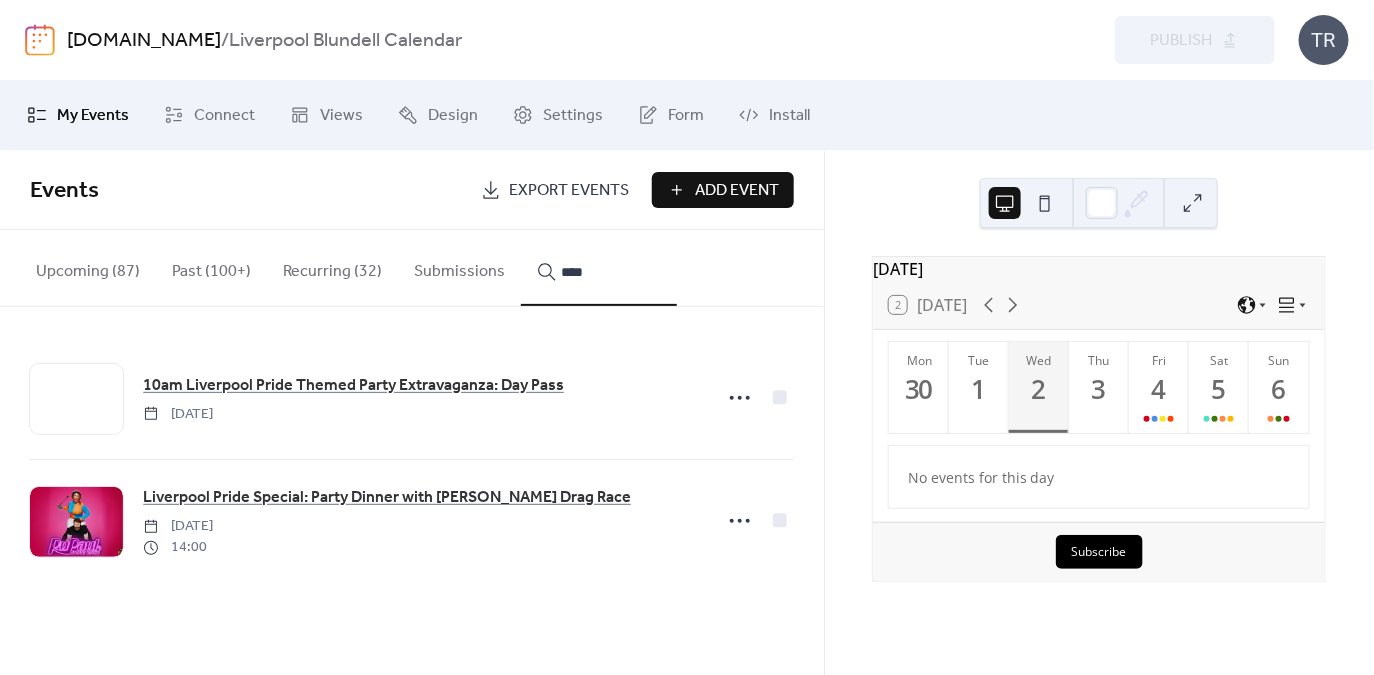 type on "*****" 